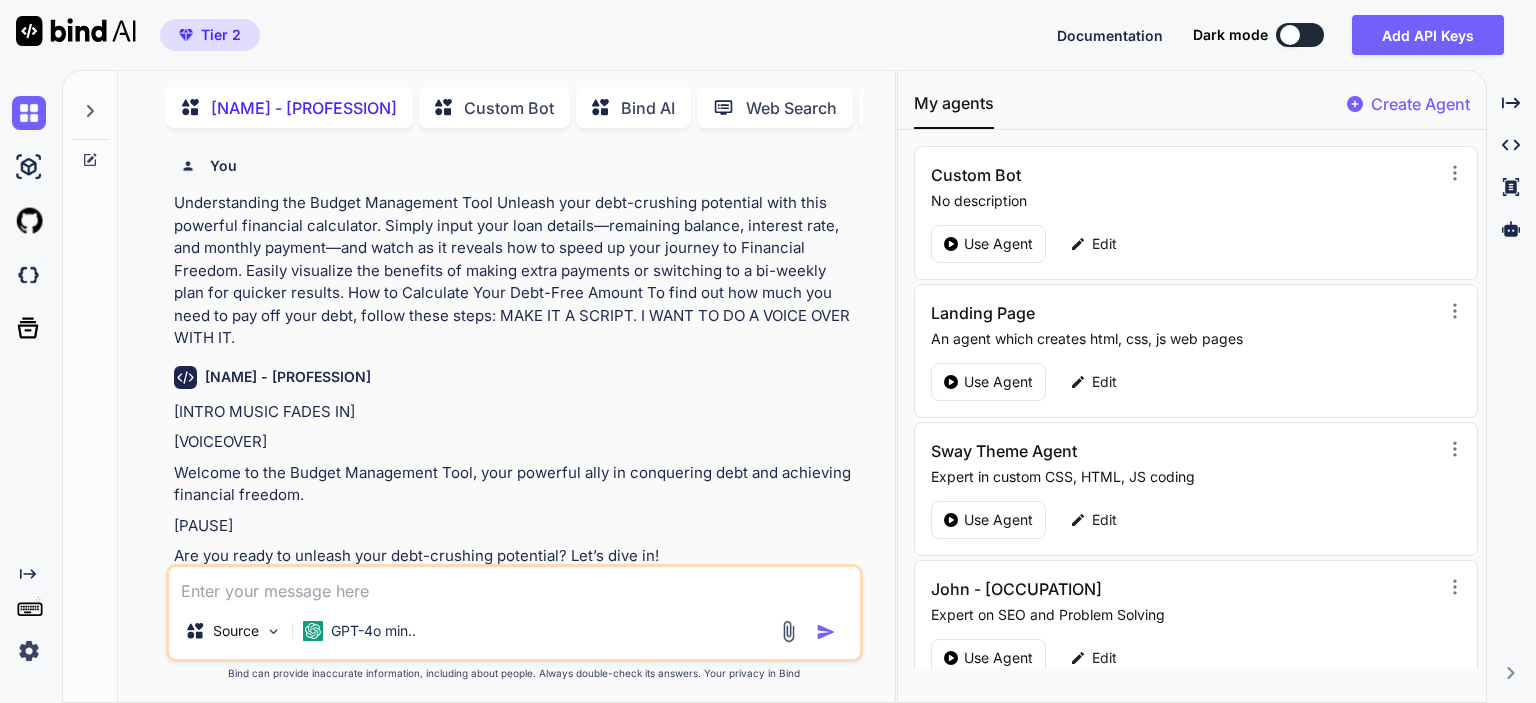 scroll, scrollTop: 0, scrollLeft: 0, axis: both 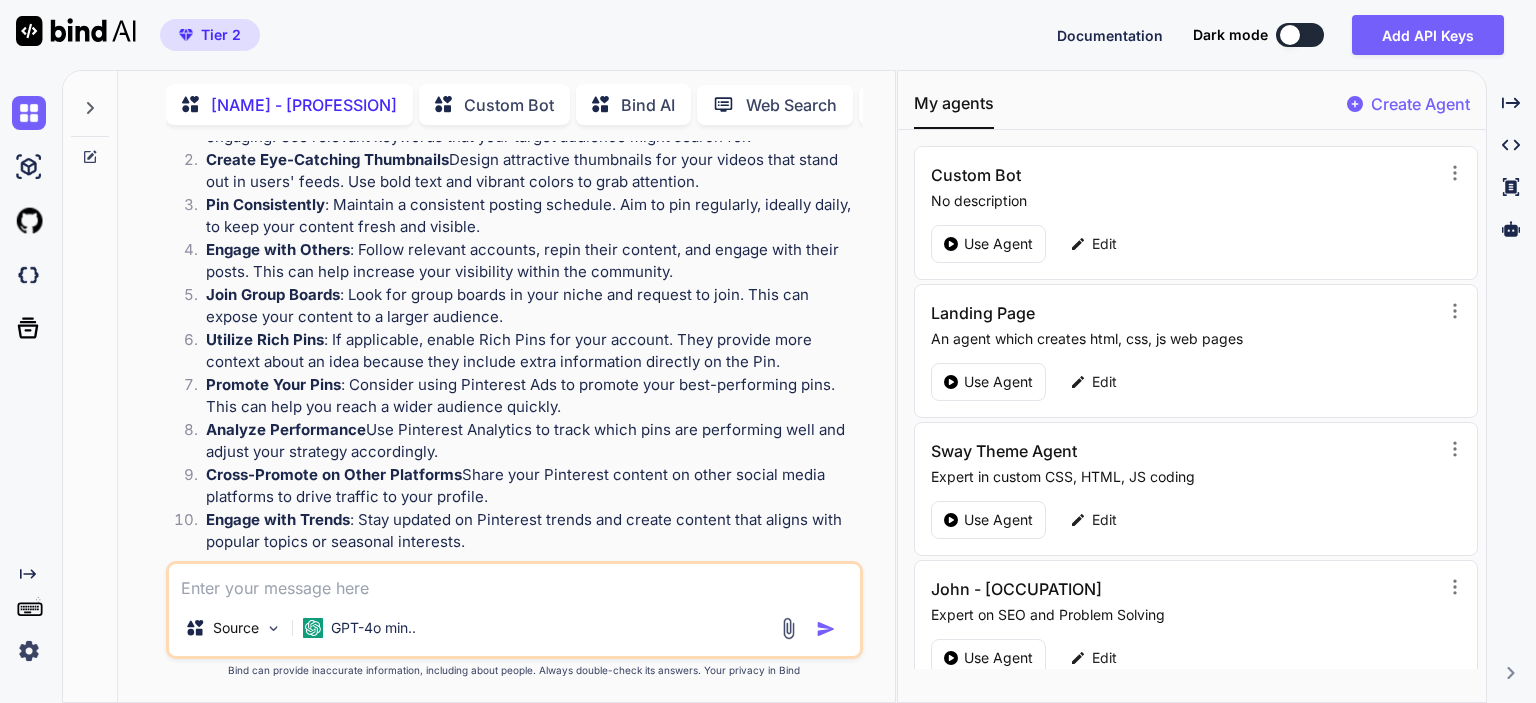 type on "w" 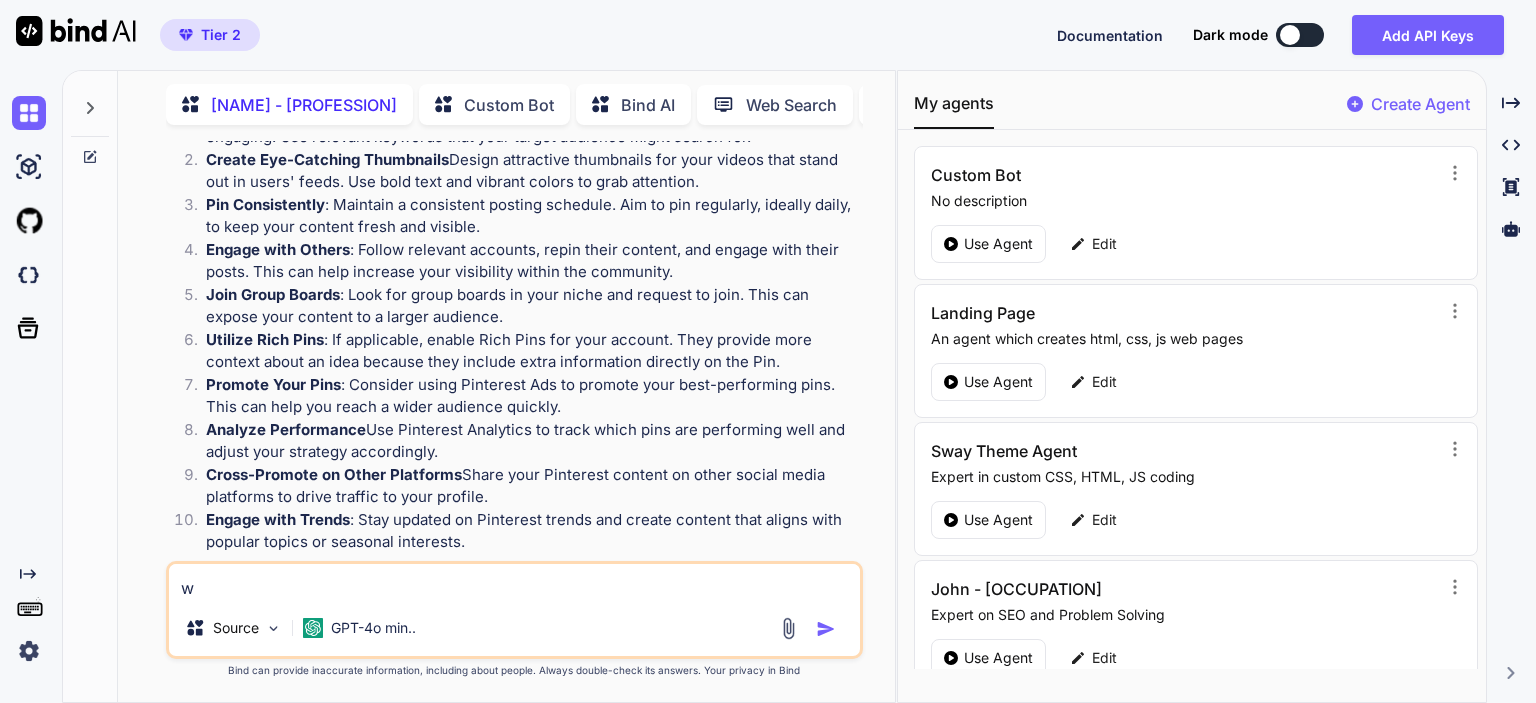 type on "wh" 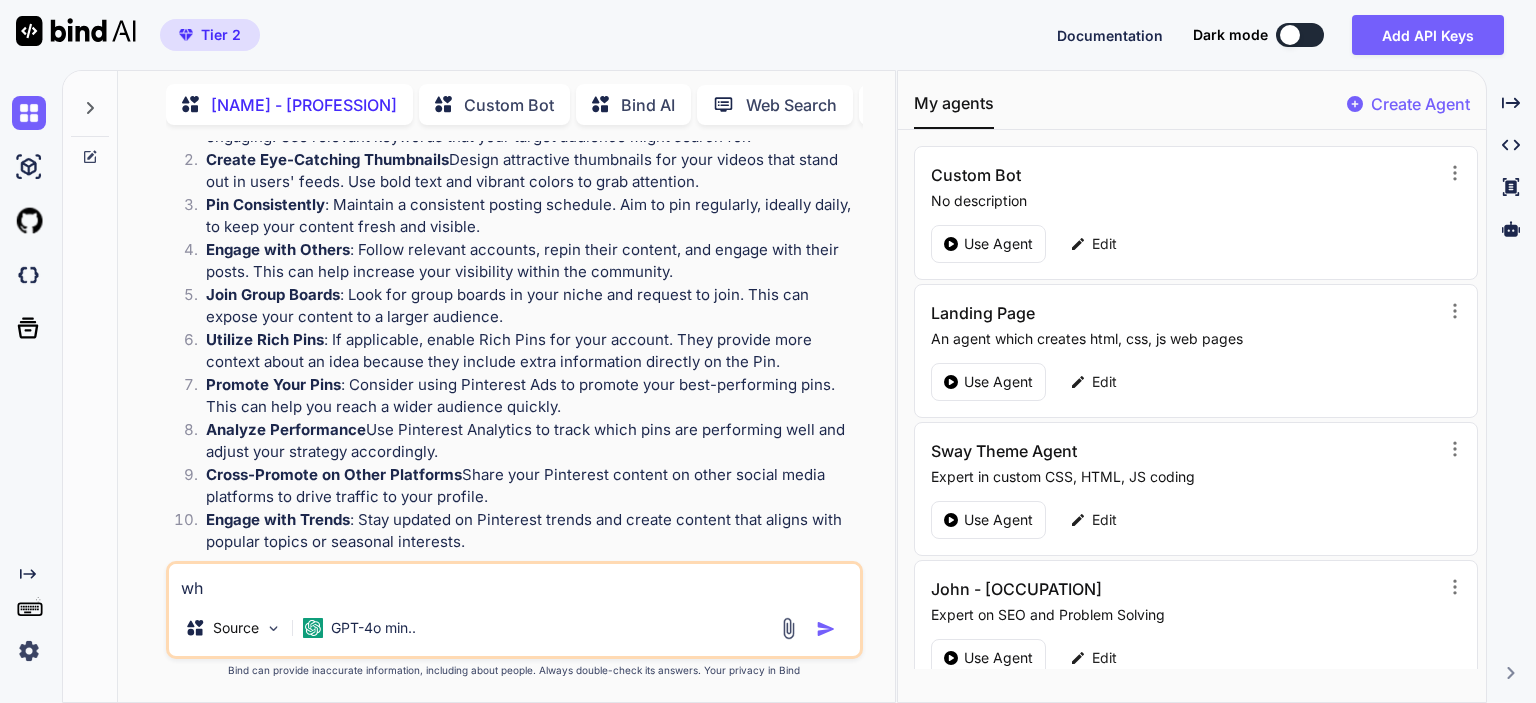 type on "wha" 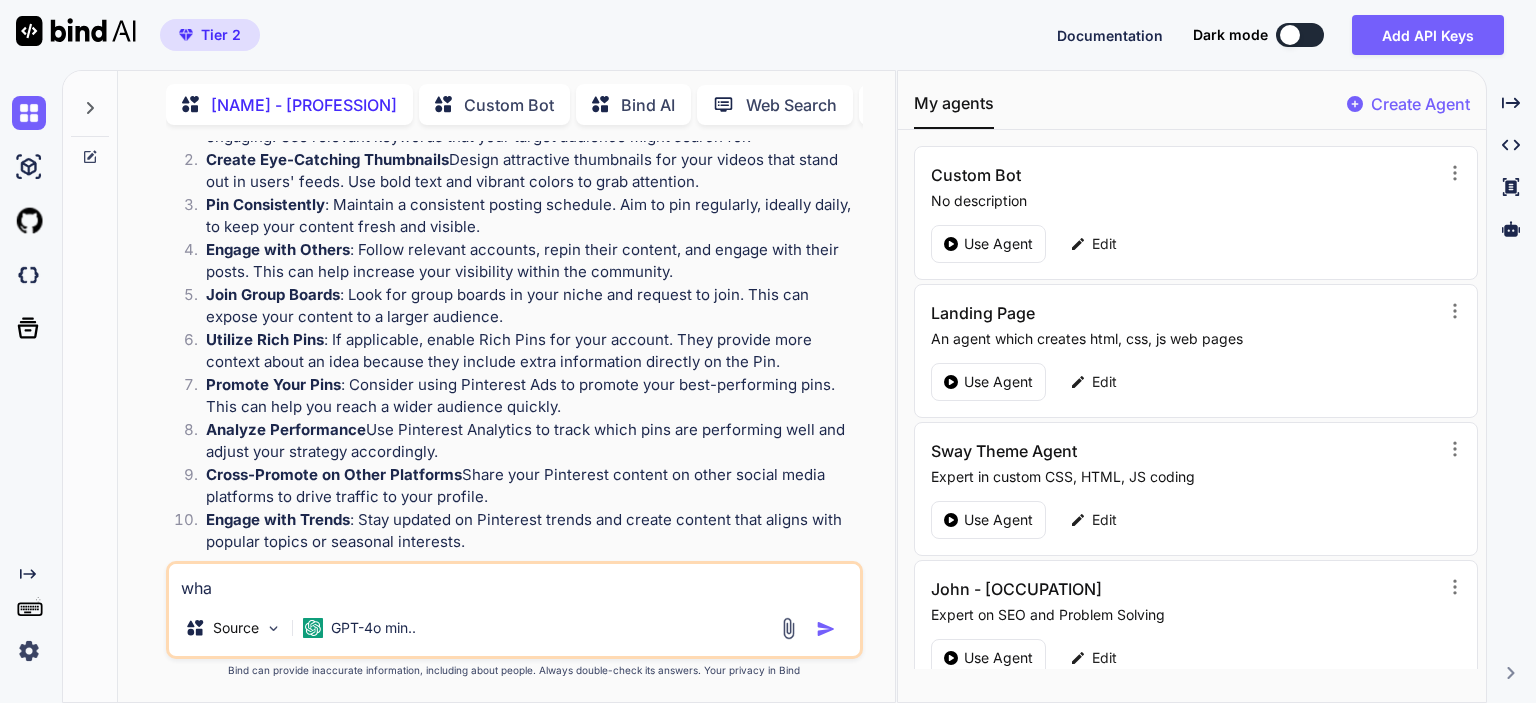 type on "what" 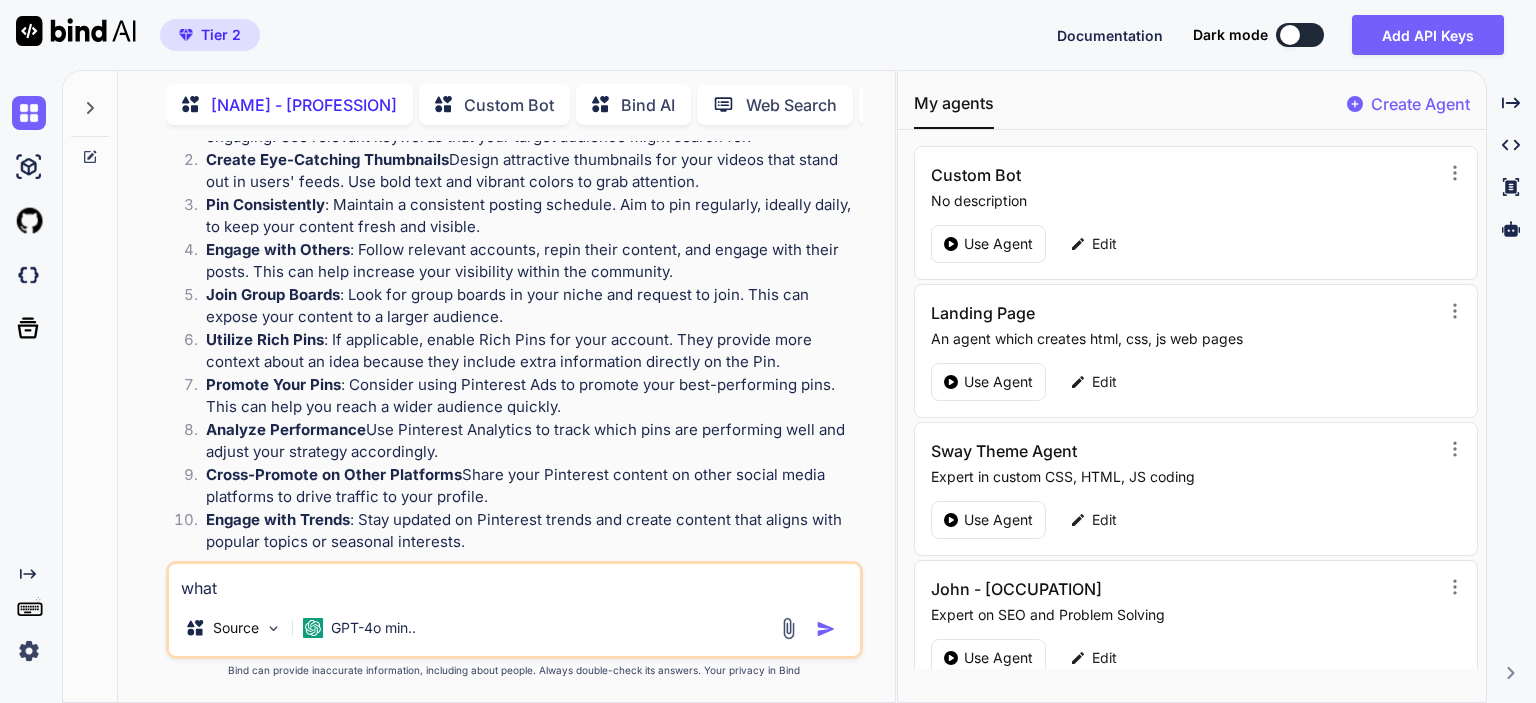 type on "what" 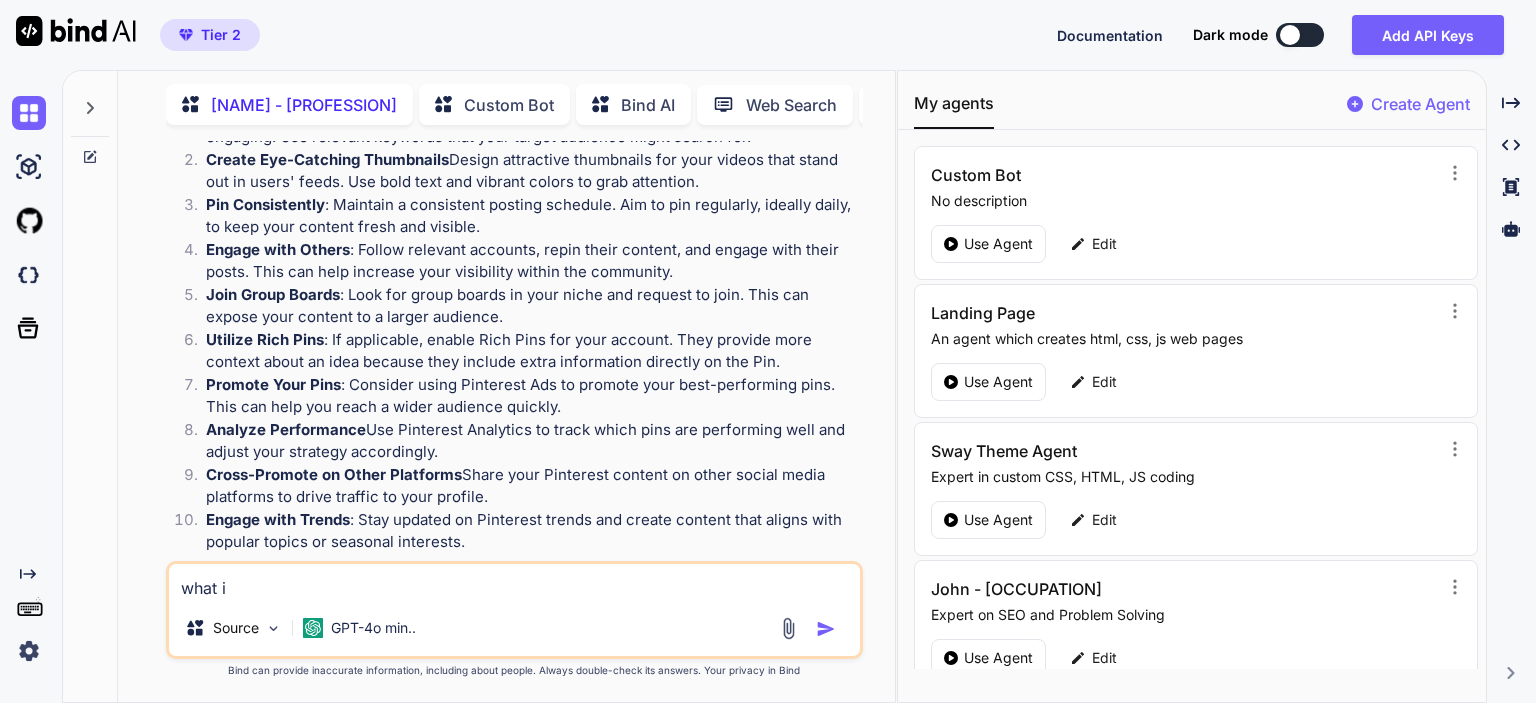 type on "what is" 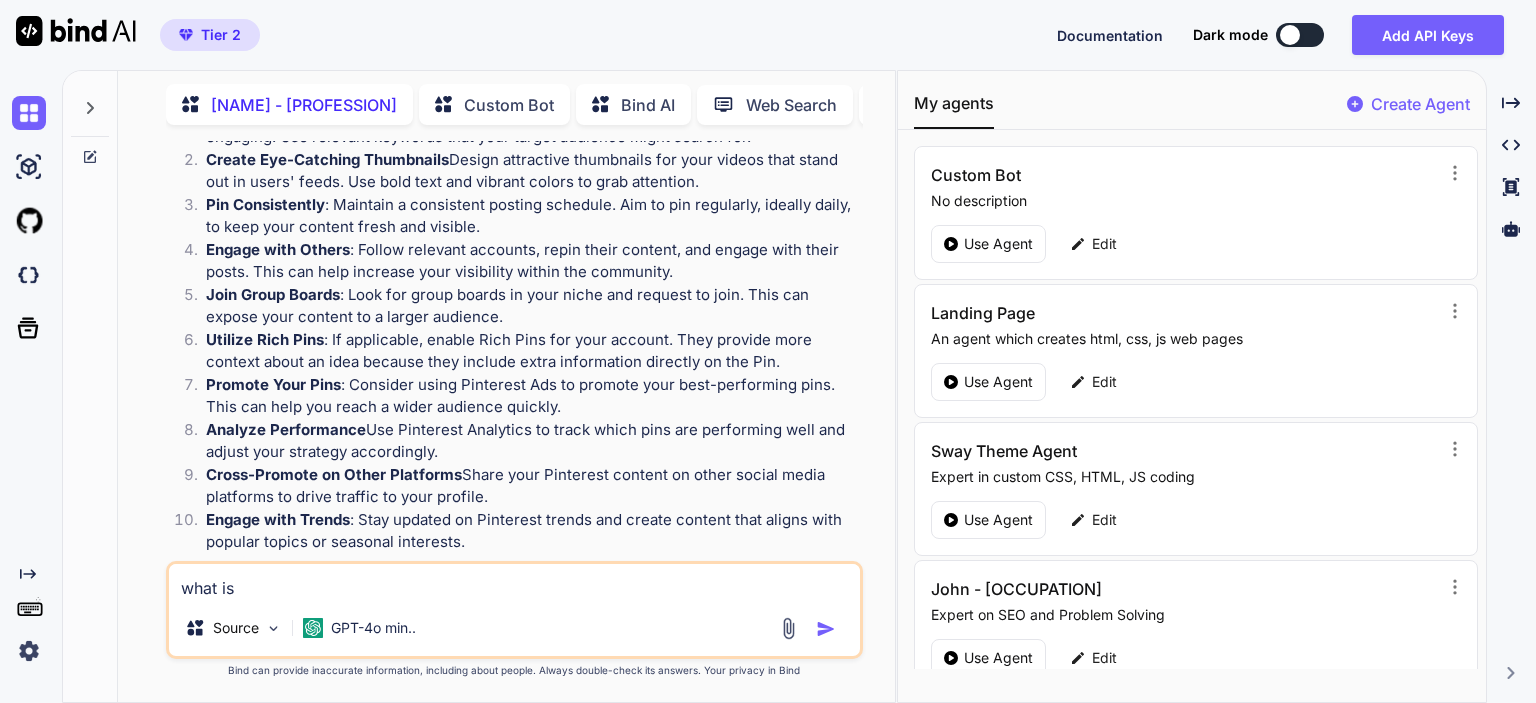 type on "what is" 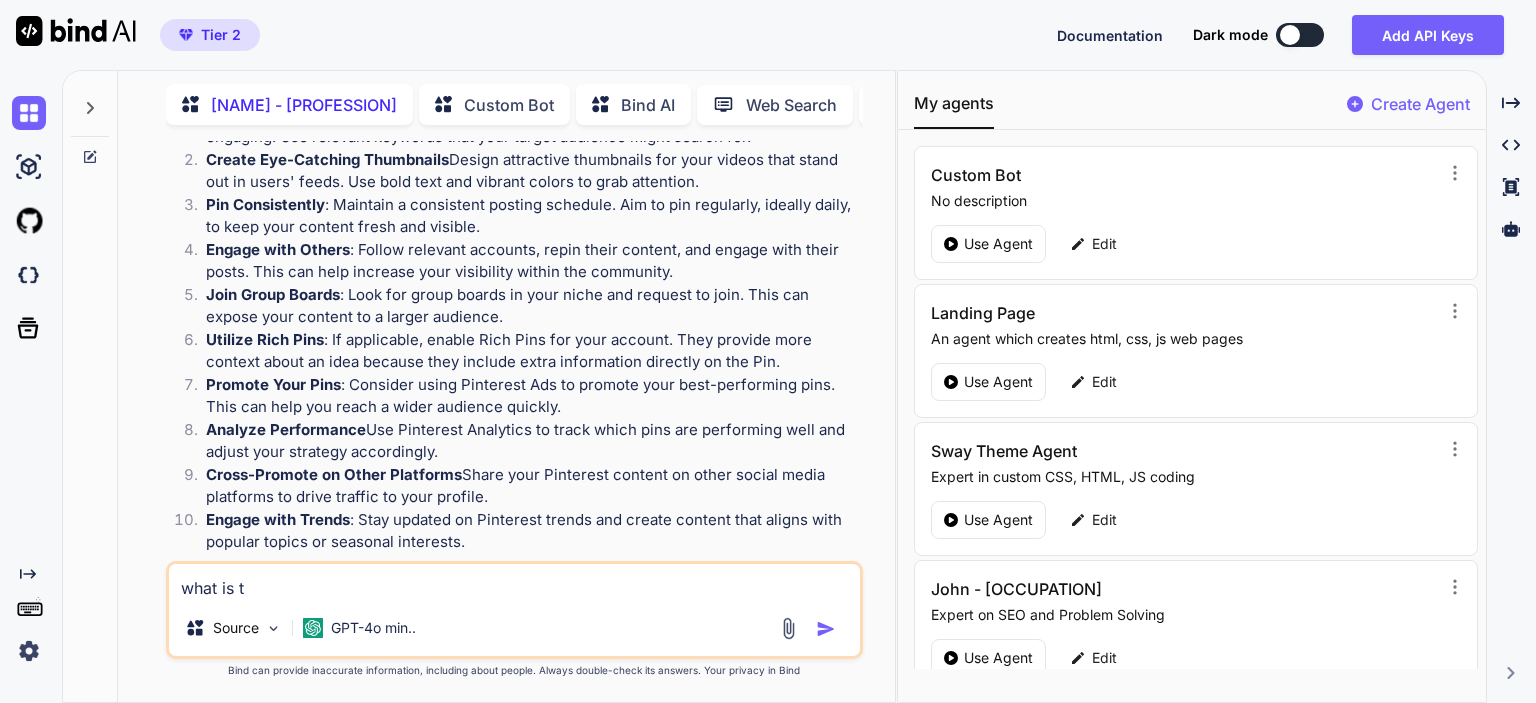 type on "what is th" 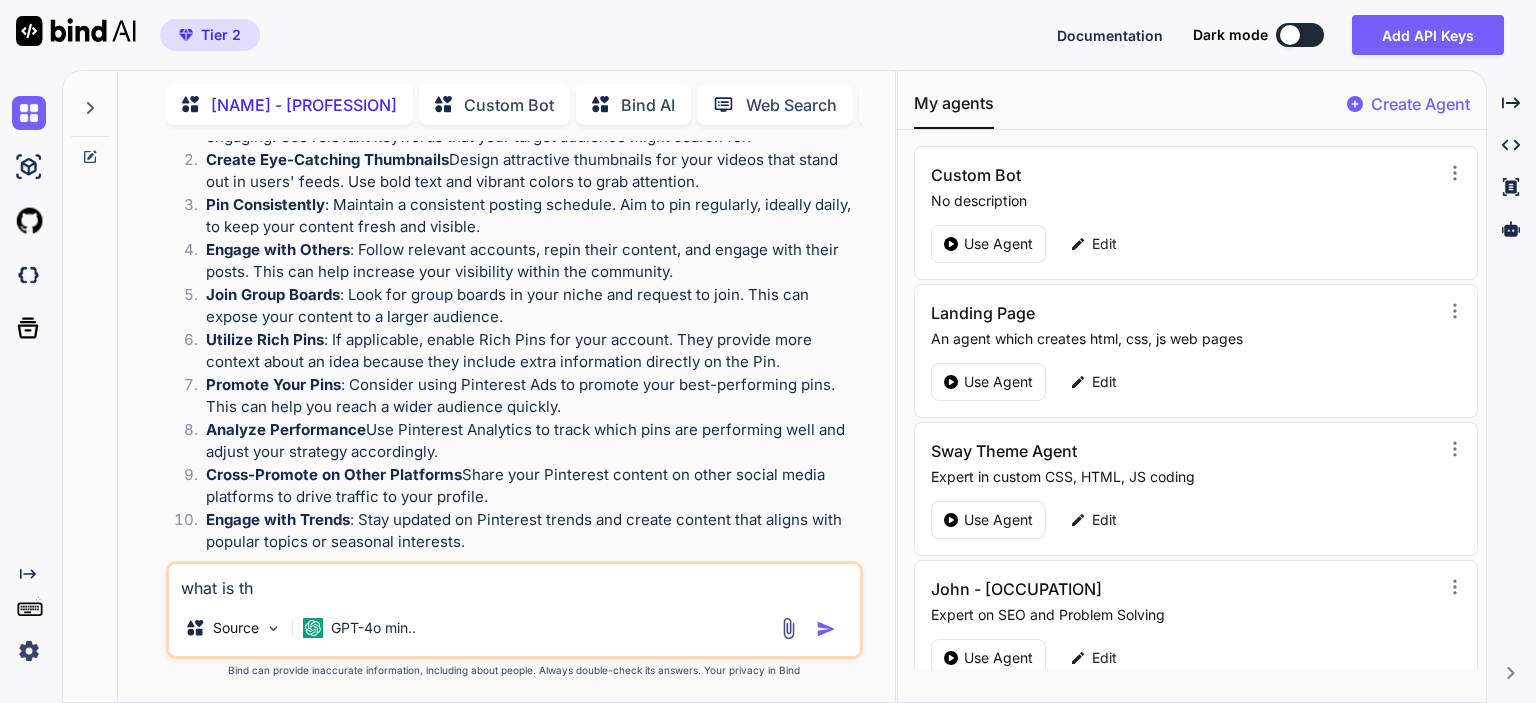 type on "x" 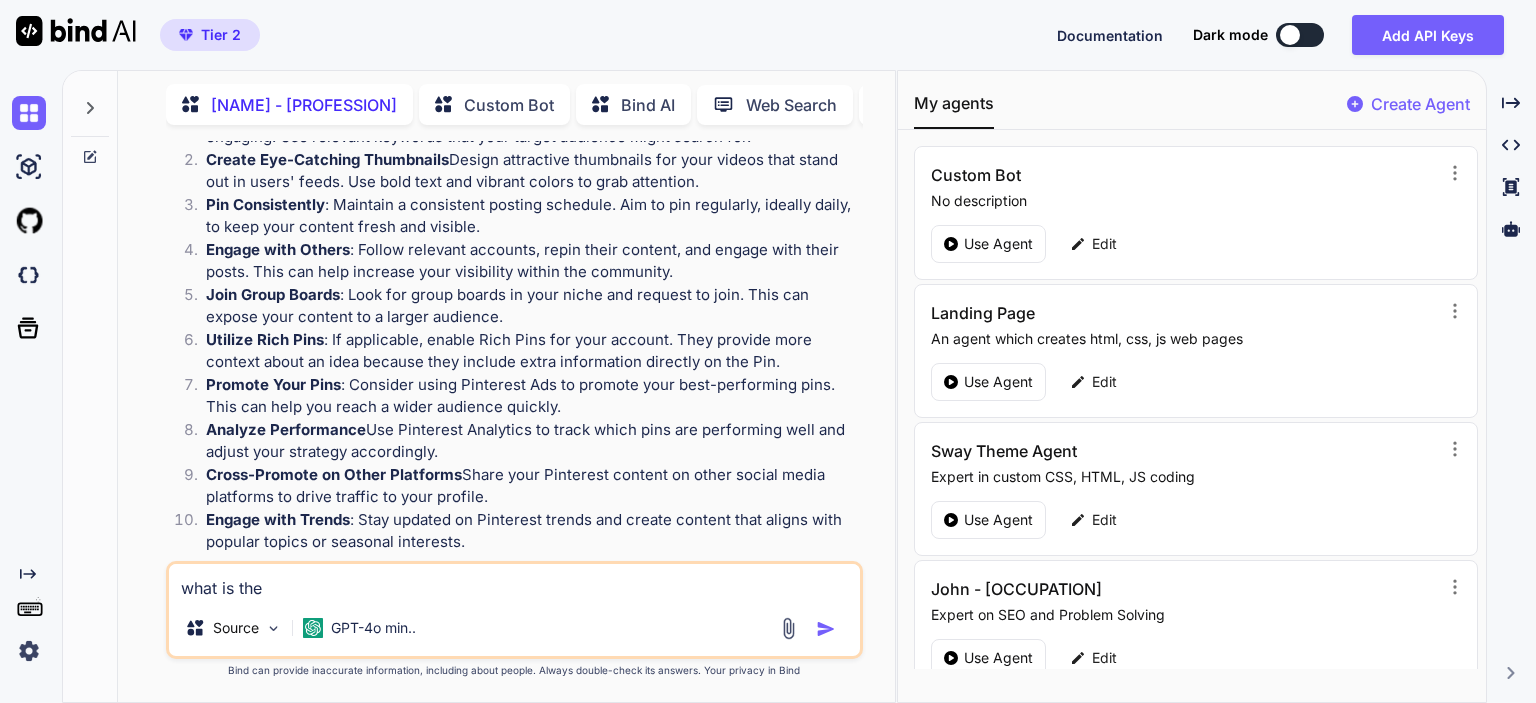 type on "what is the" 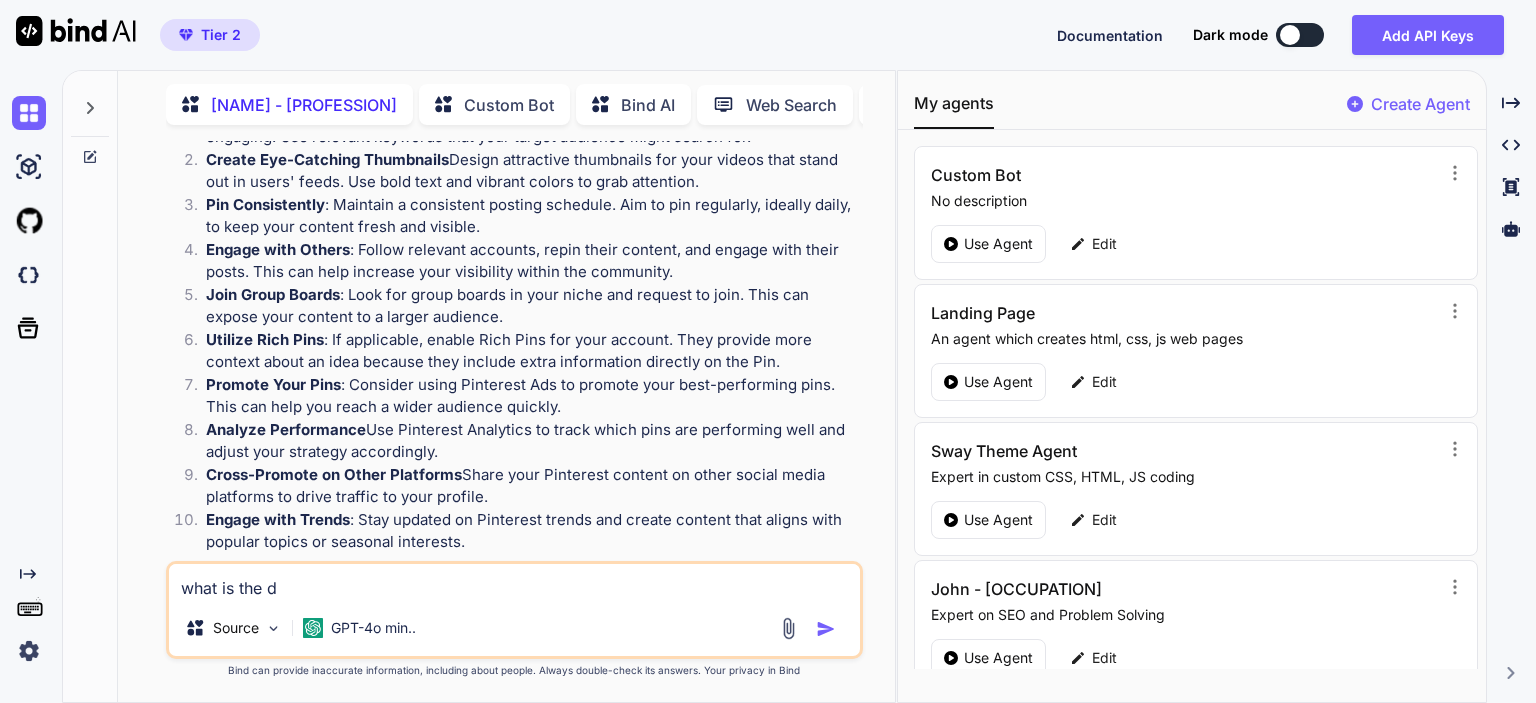 type on "what is the di" 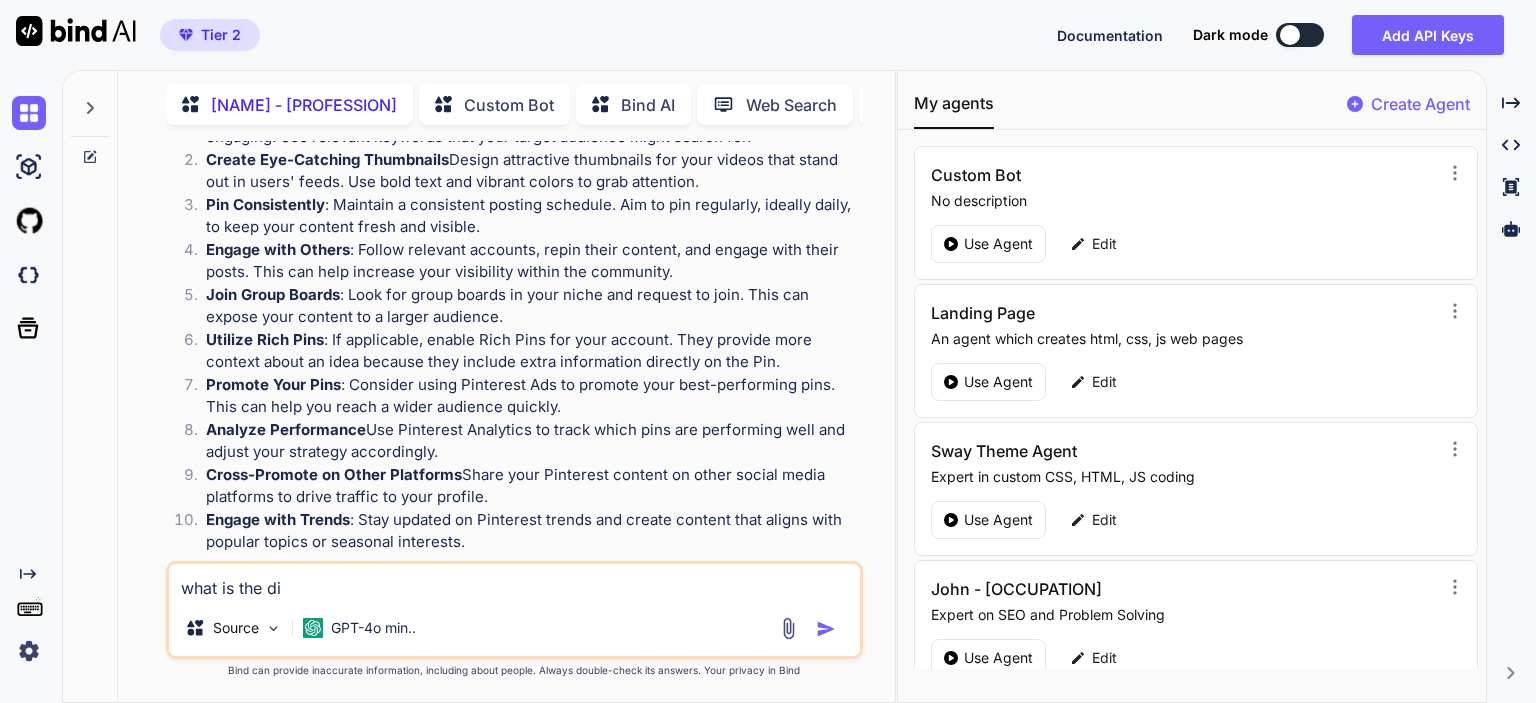 type on "what is the dif" 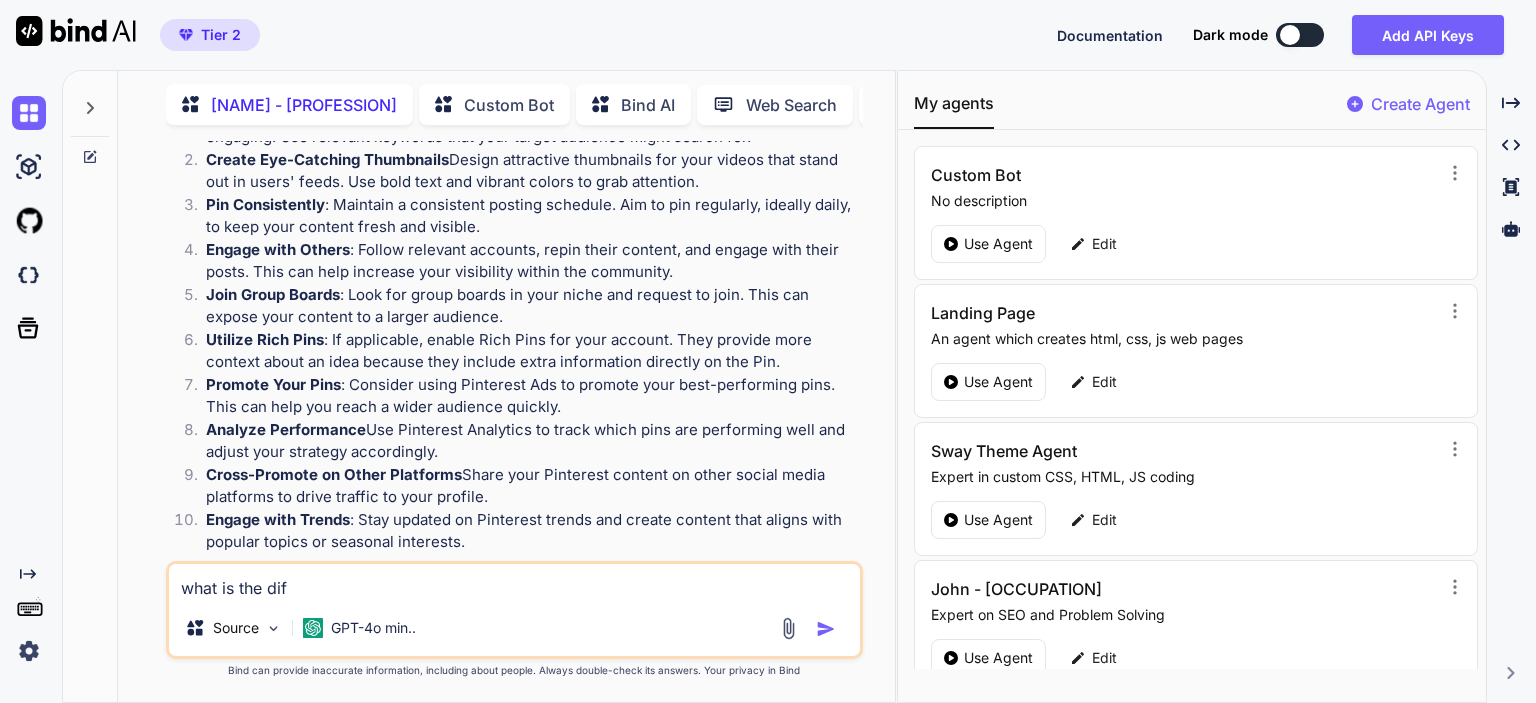 type on "what is the diff" 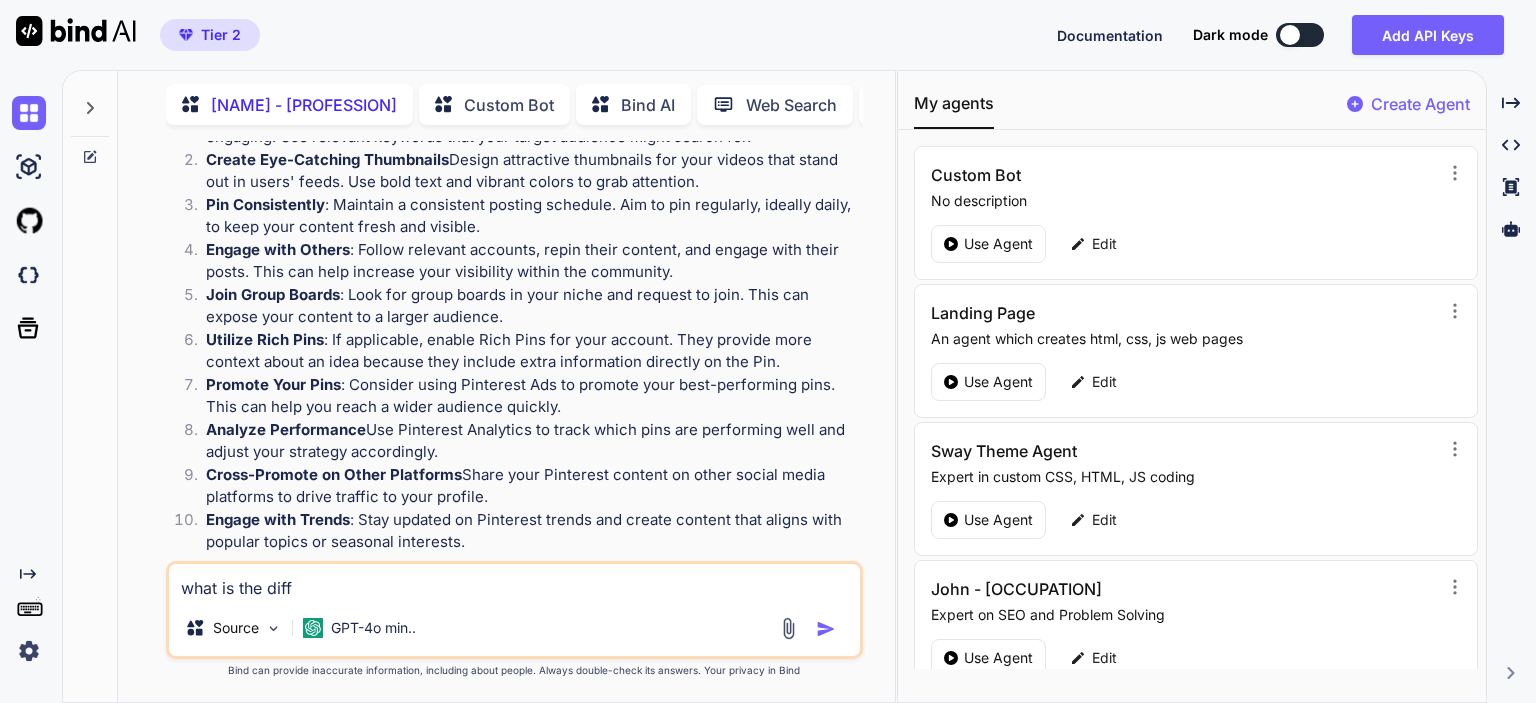 type on "what is the diffe" 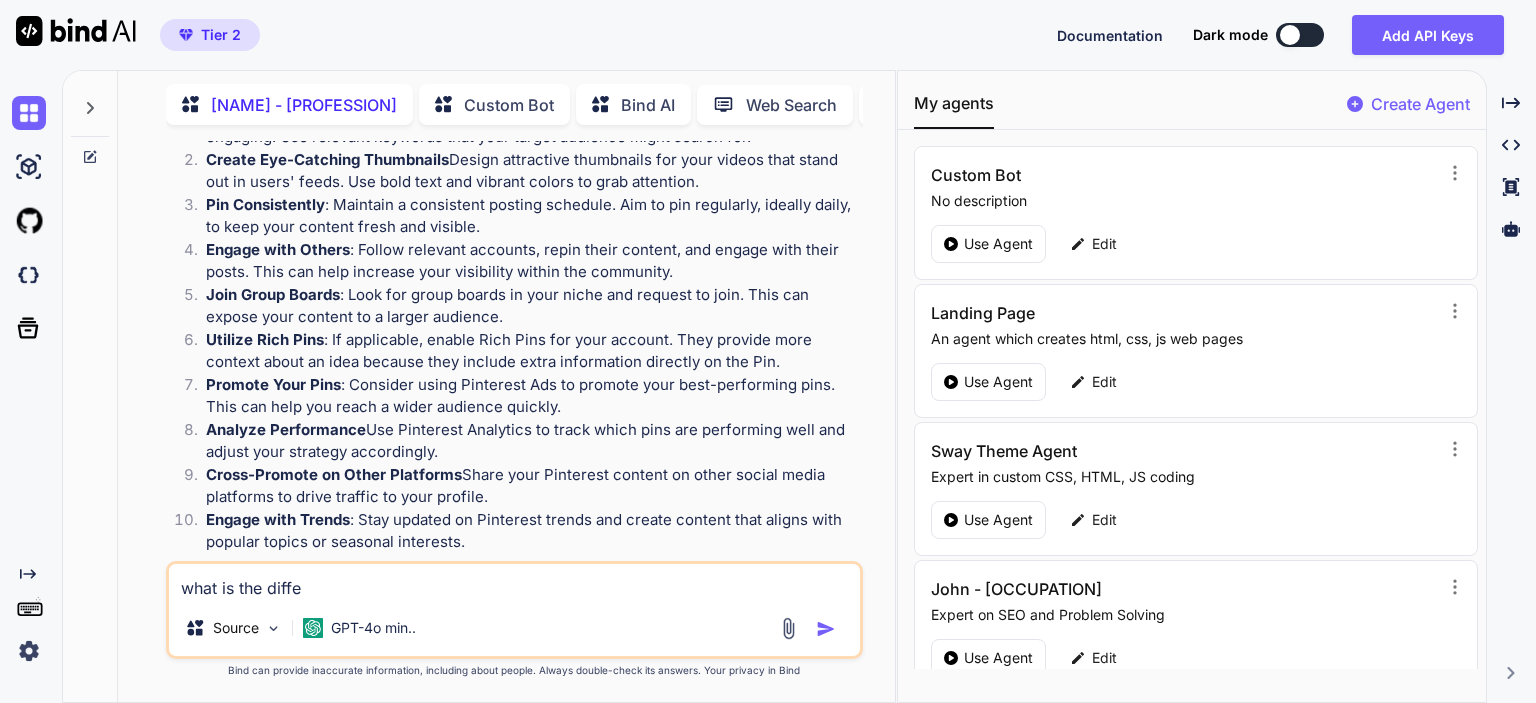 type on "what is the differ" 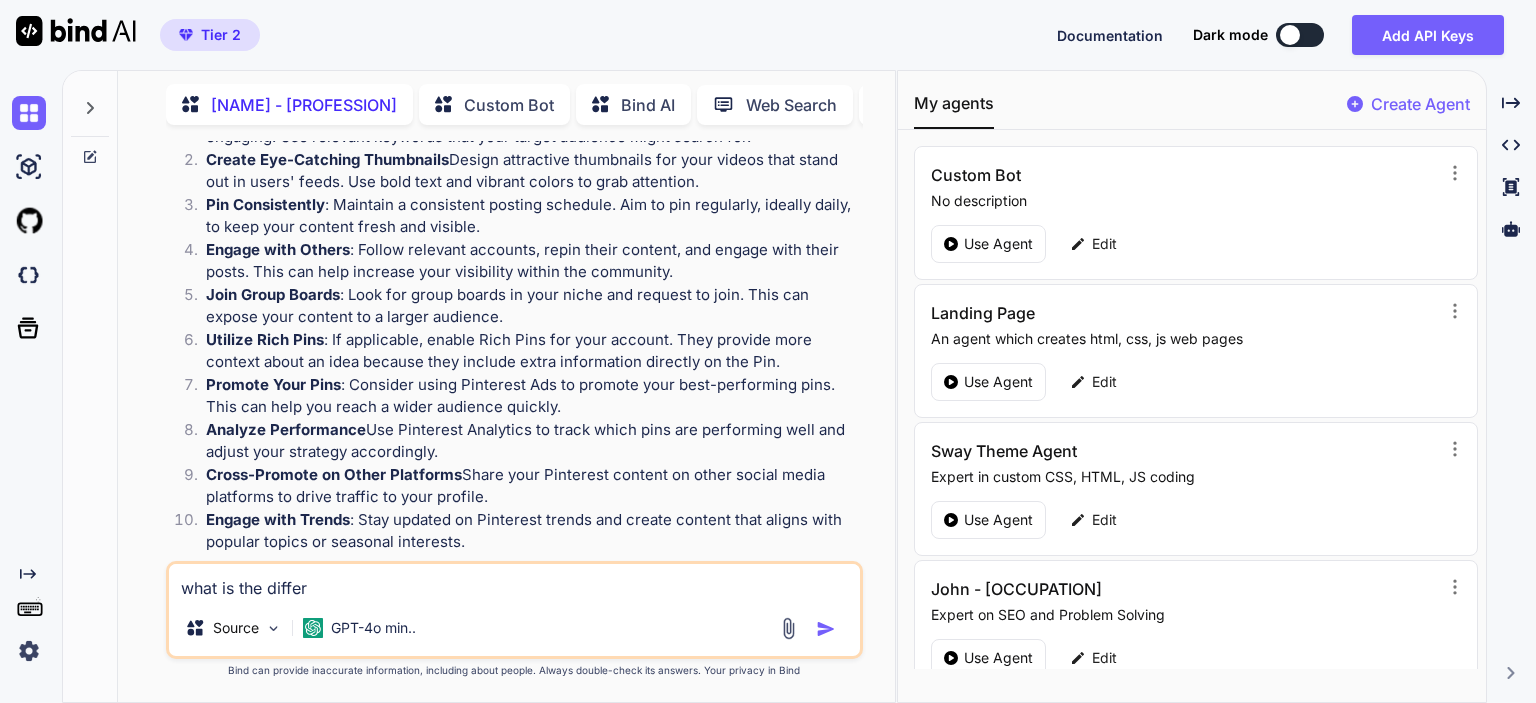 type on "what is the differe" 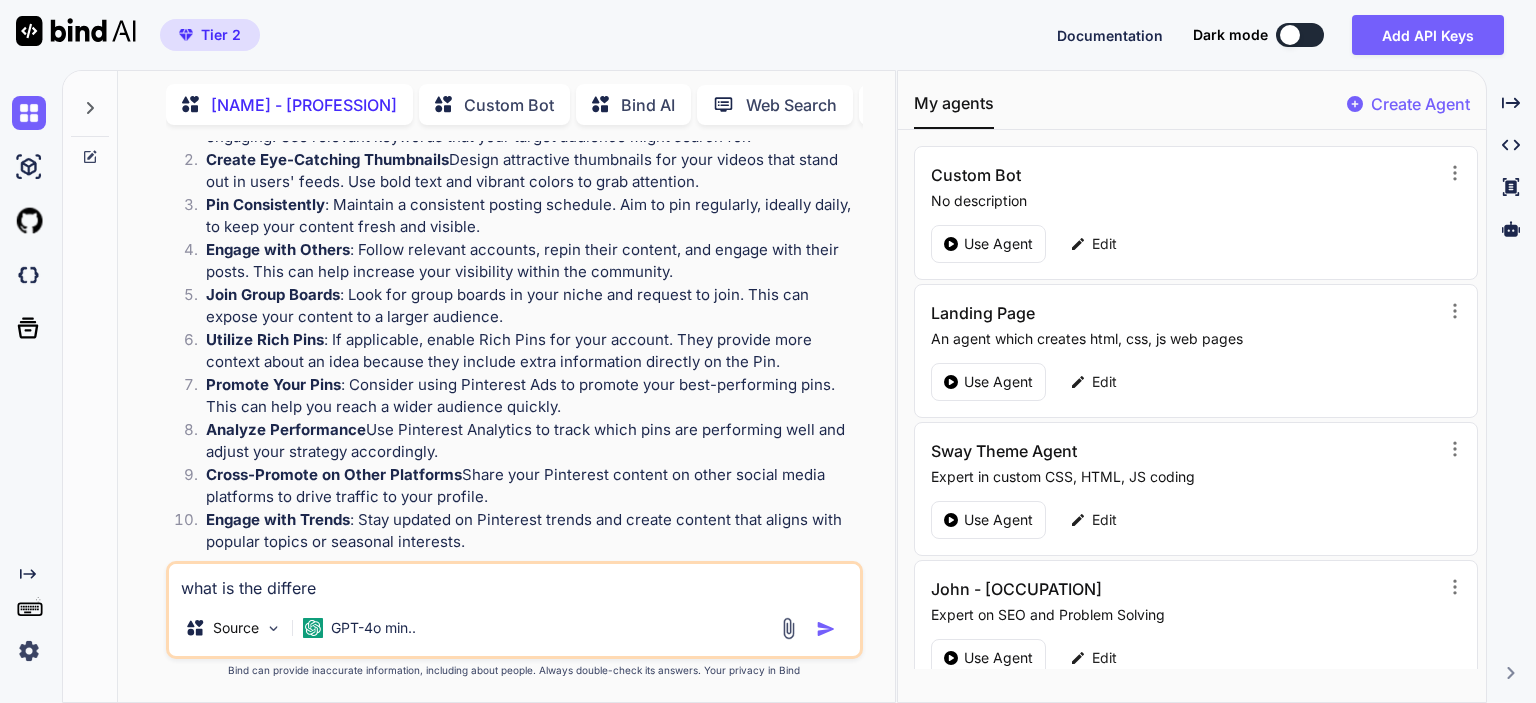 type on "what is the differen" 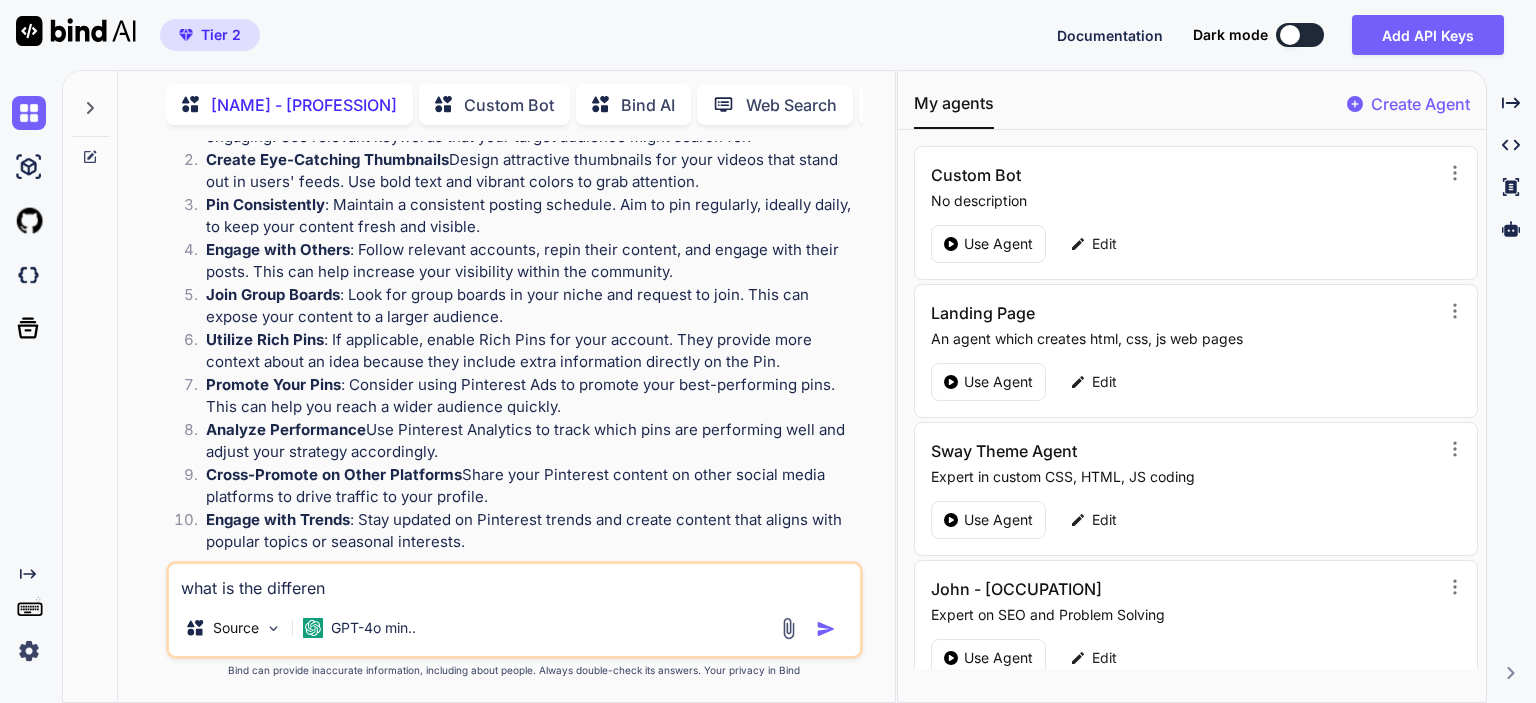 type on "what is the differenc" 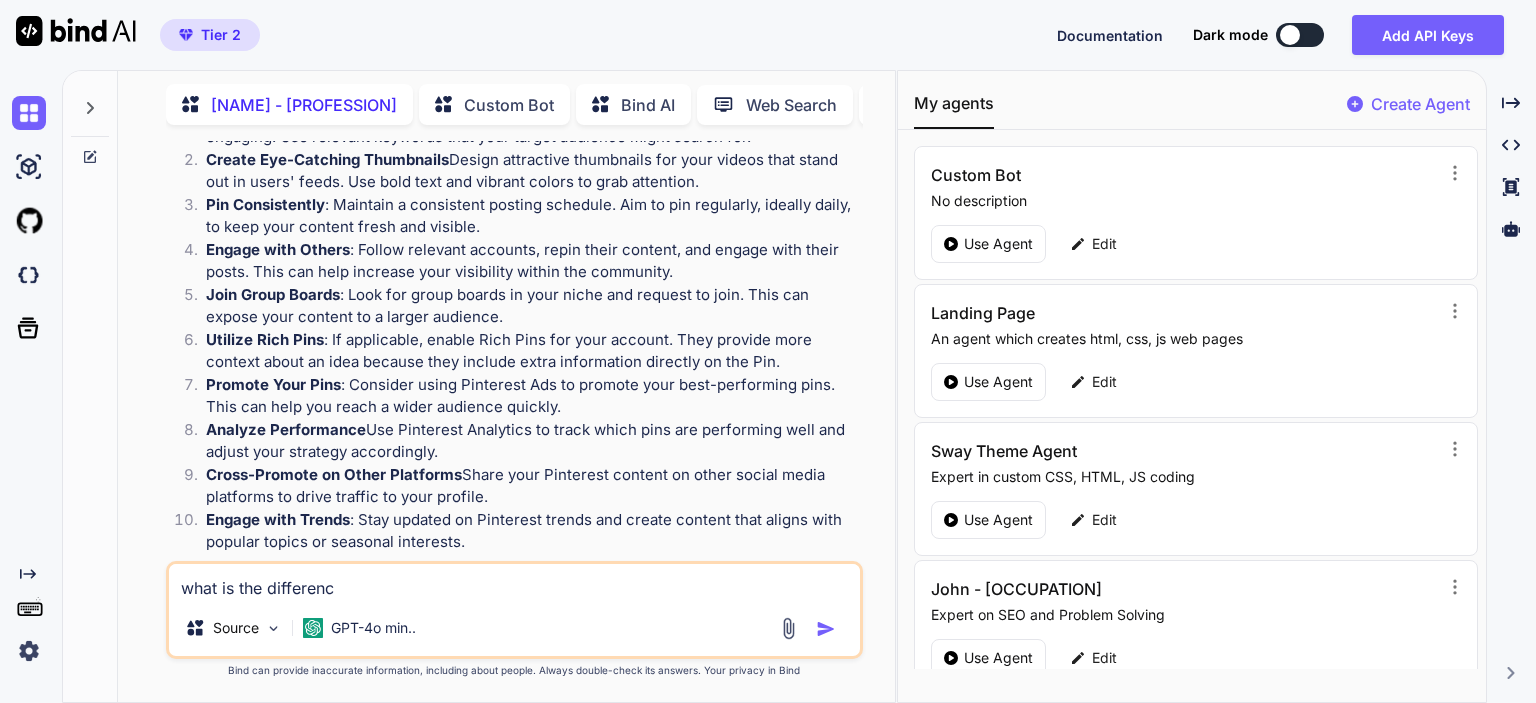 type on "what is the difference" 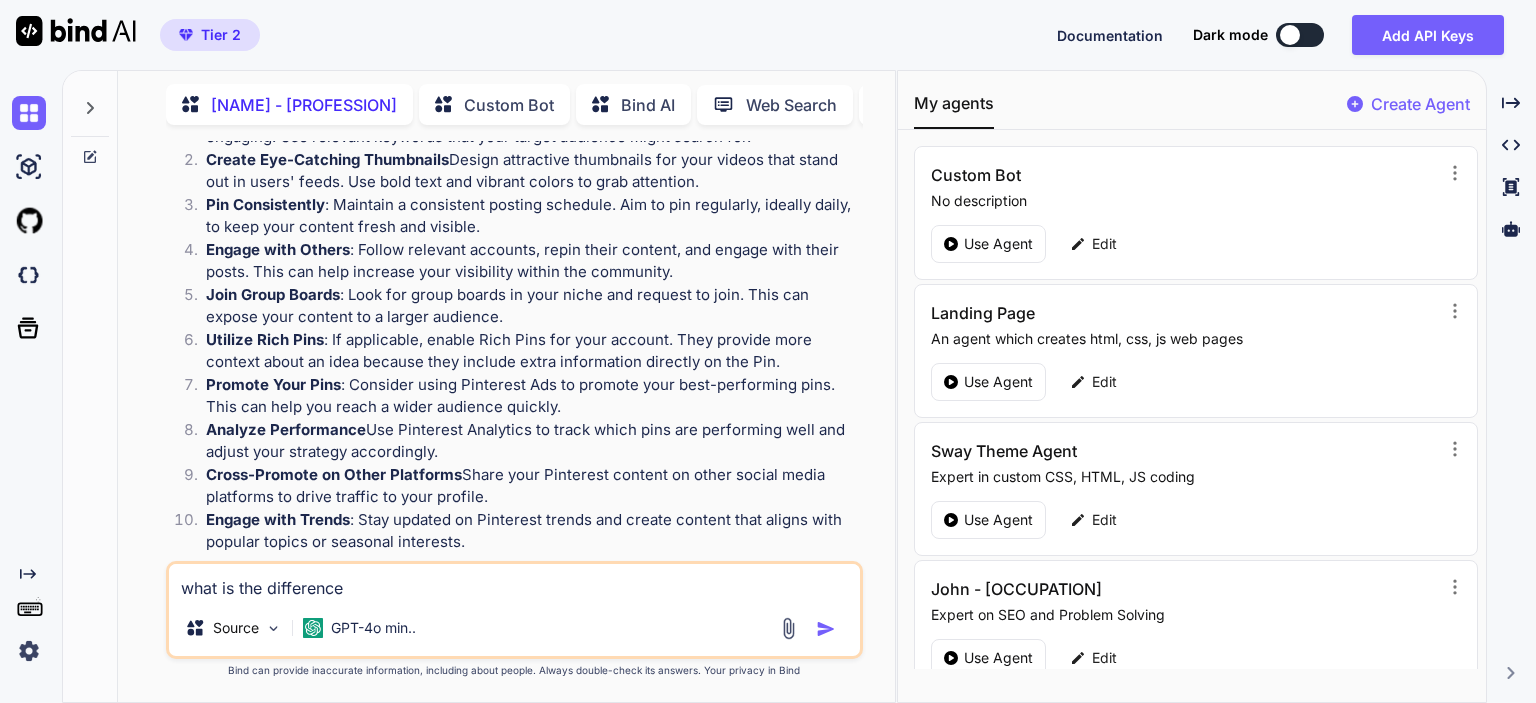 type on "what is the difference" 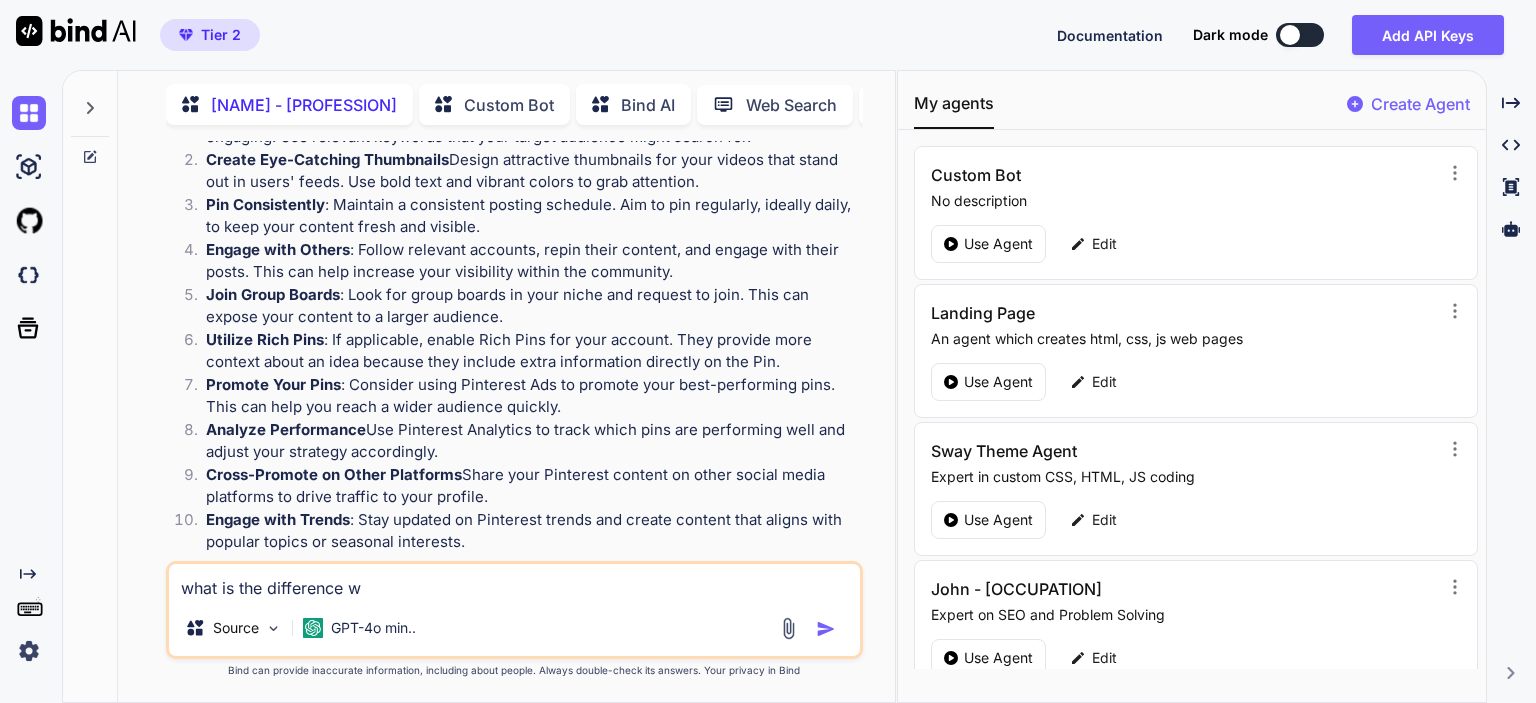 type on "what is the difference" 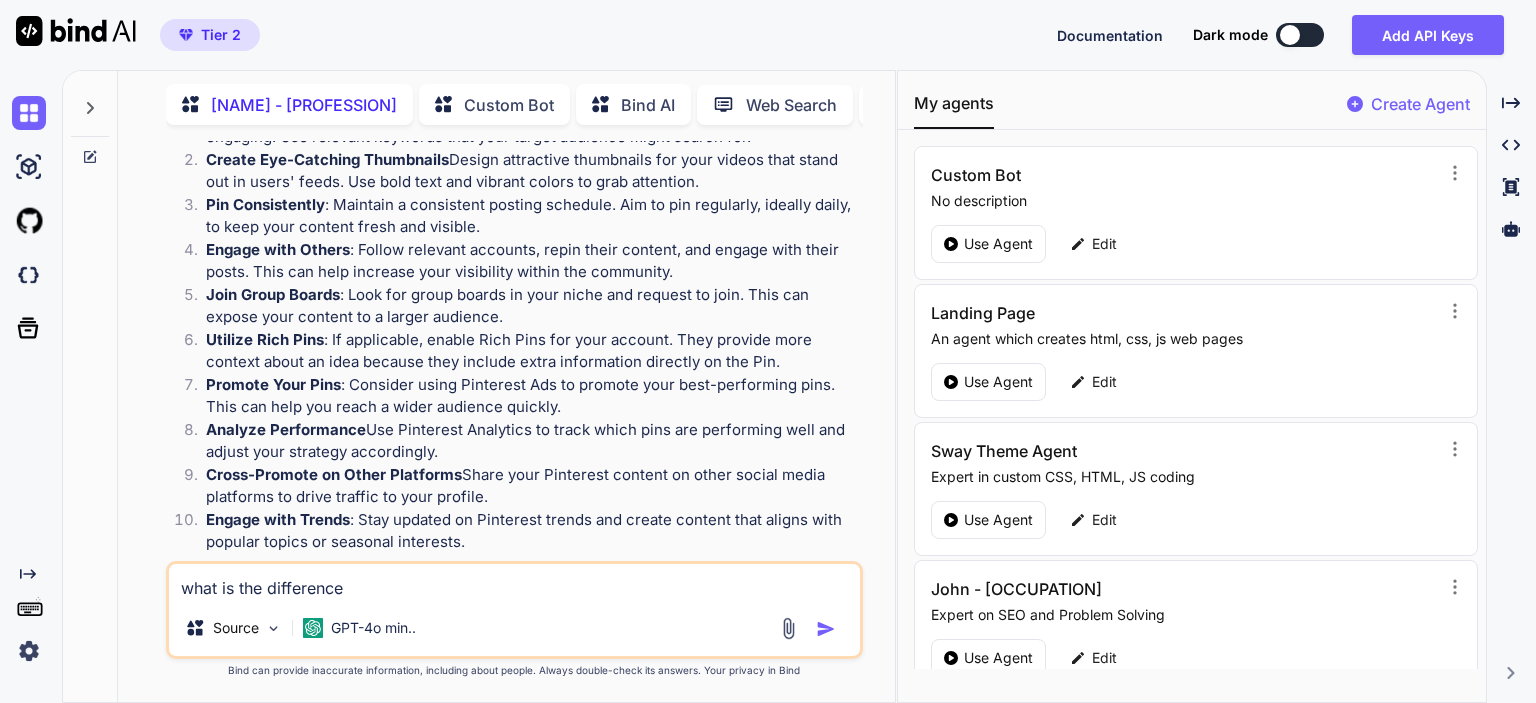 type on "what is the difference n" 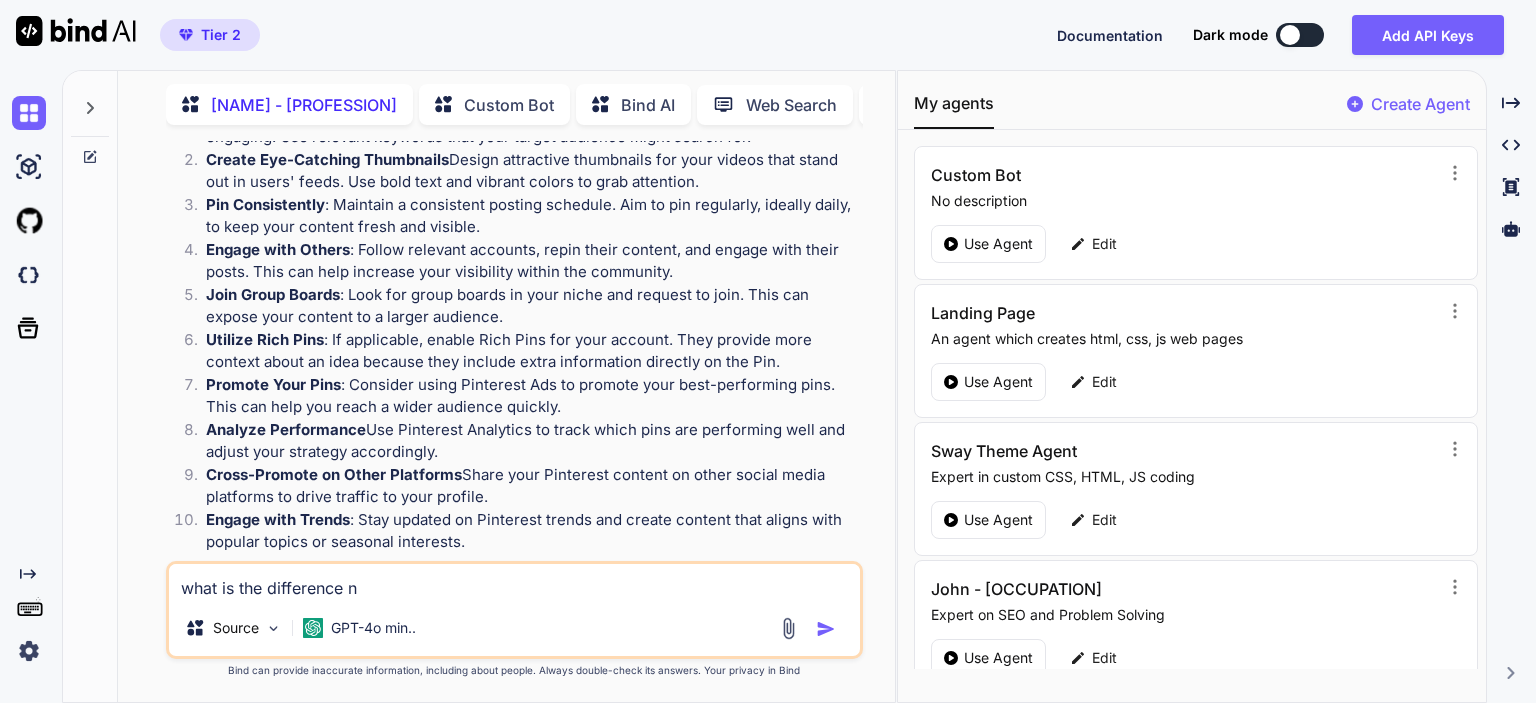type on "what is the difference" 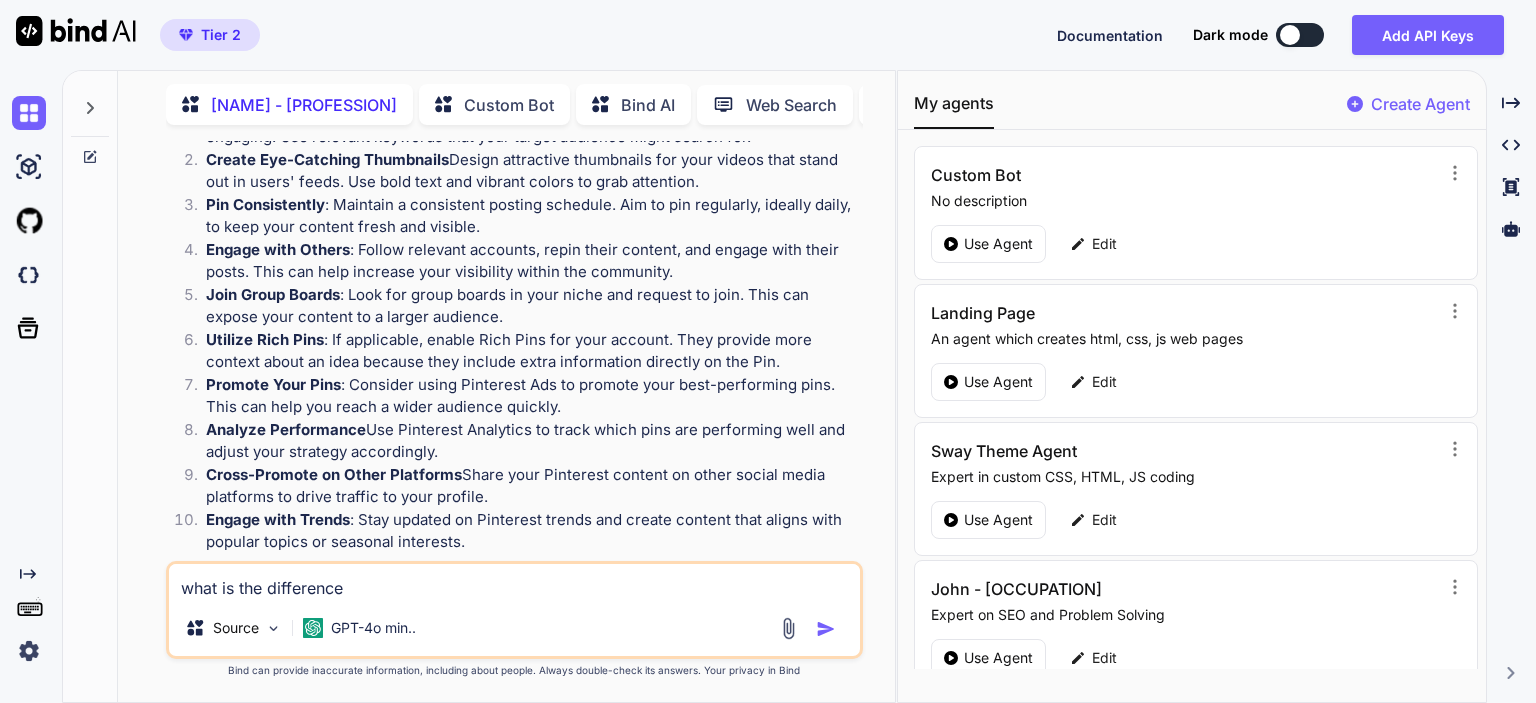 type on "what is the difference b" 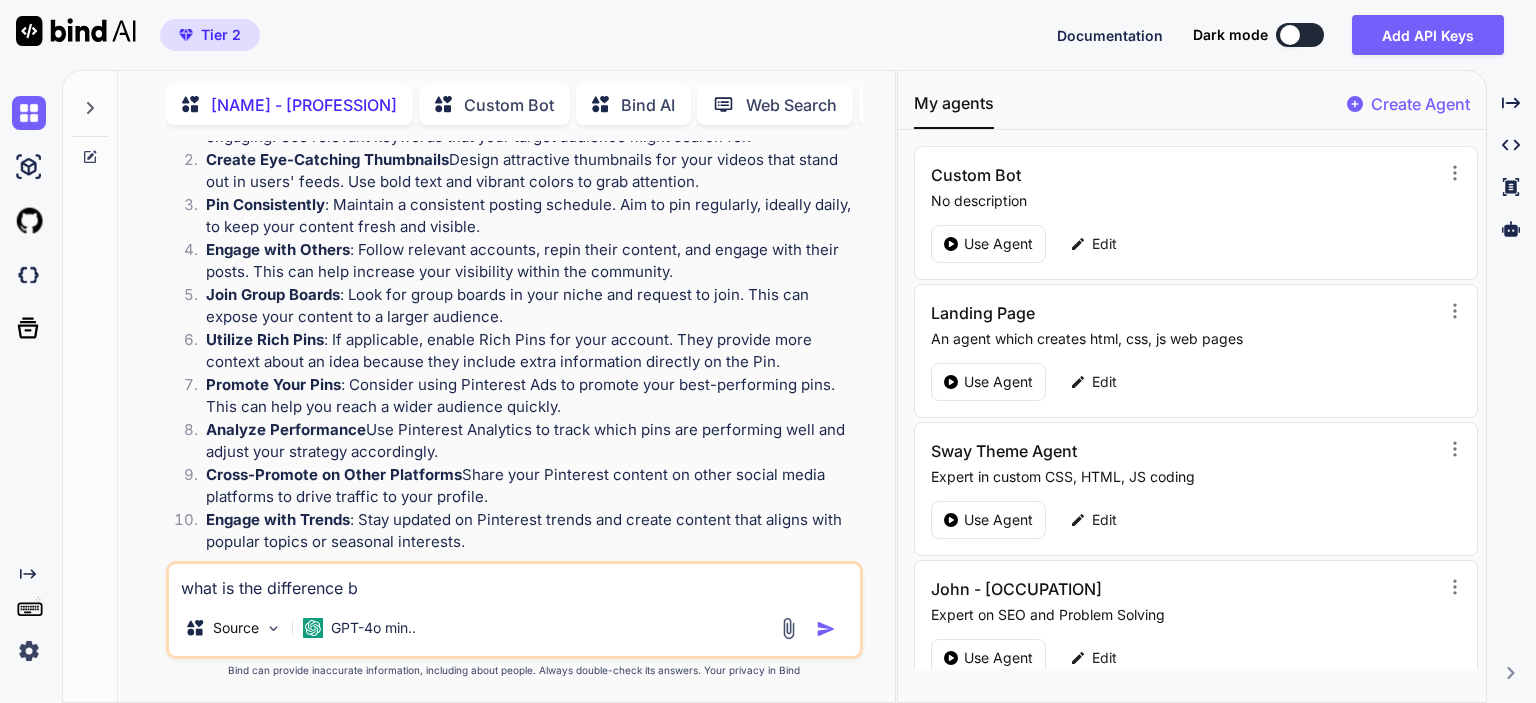 type on "what is the difference b/" 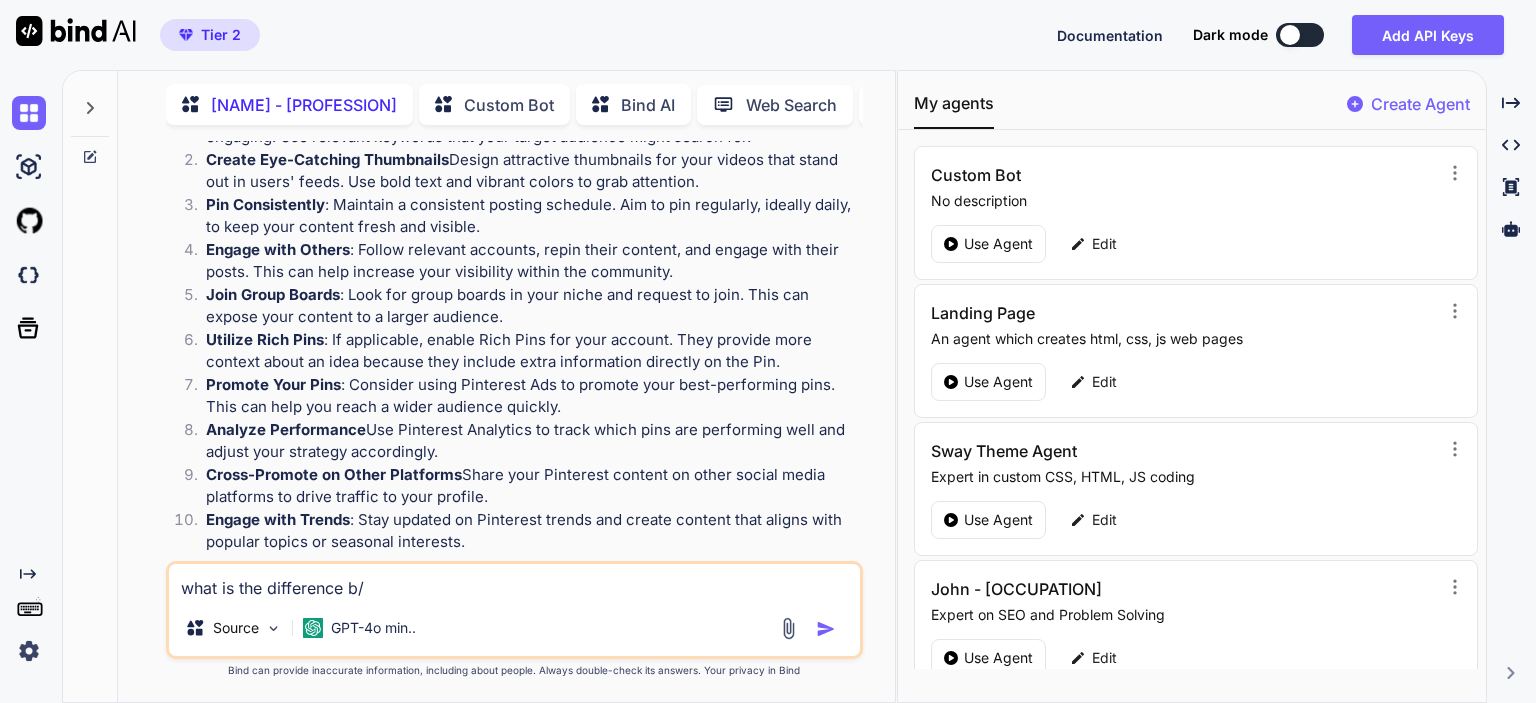 type on "what is the difference b/w" 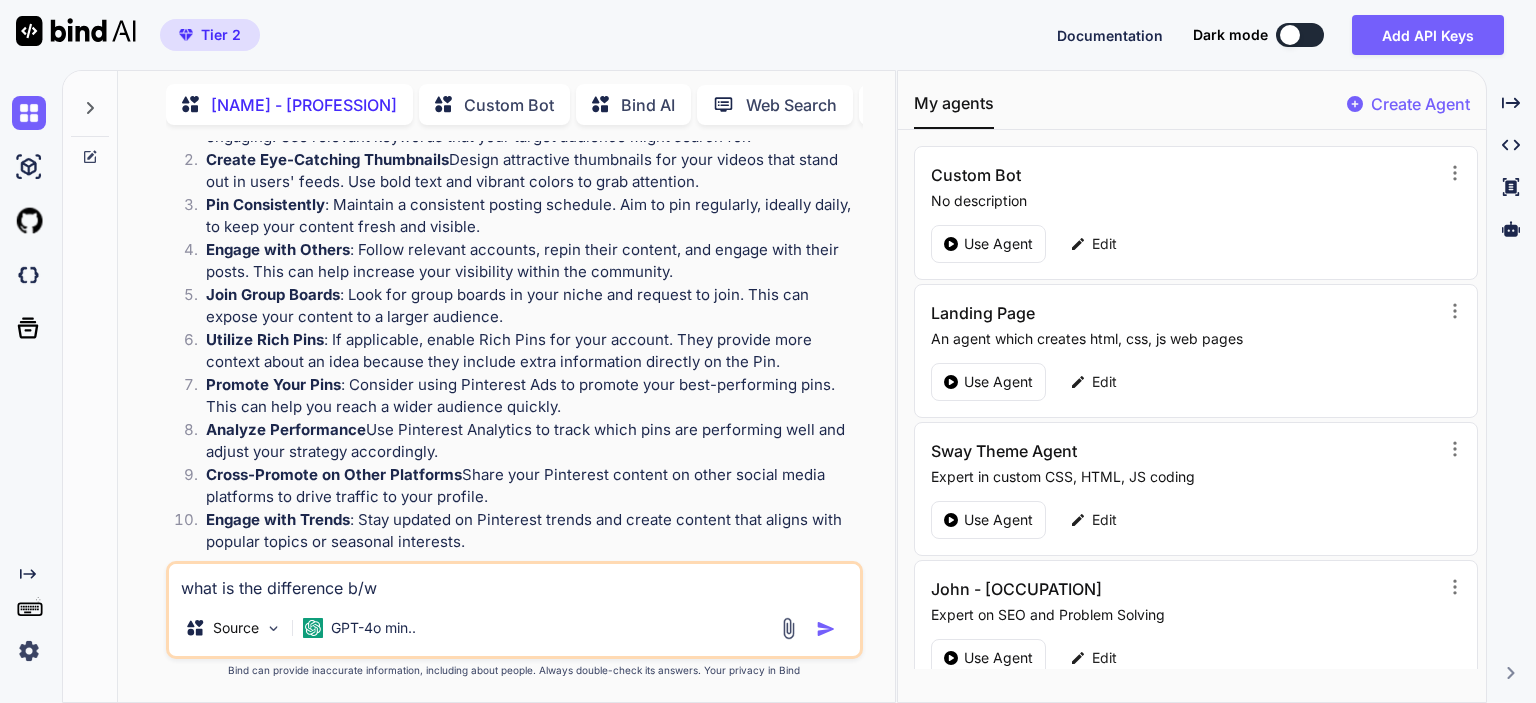 type on "what is the difference b/w" 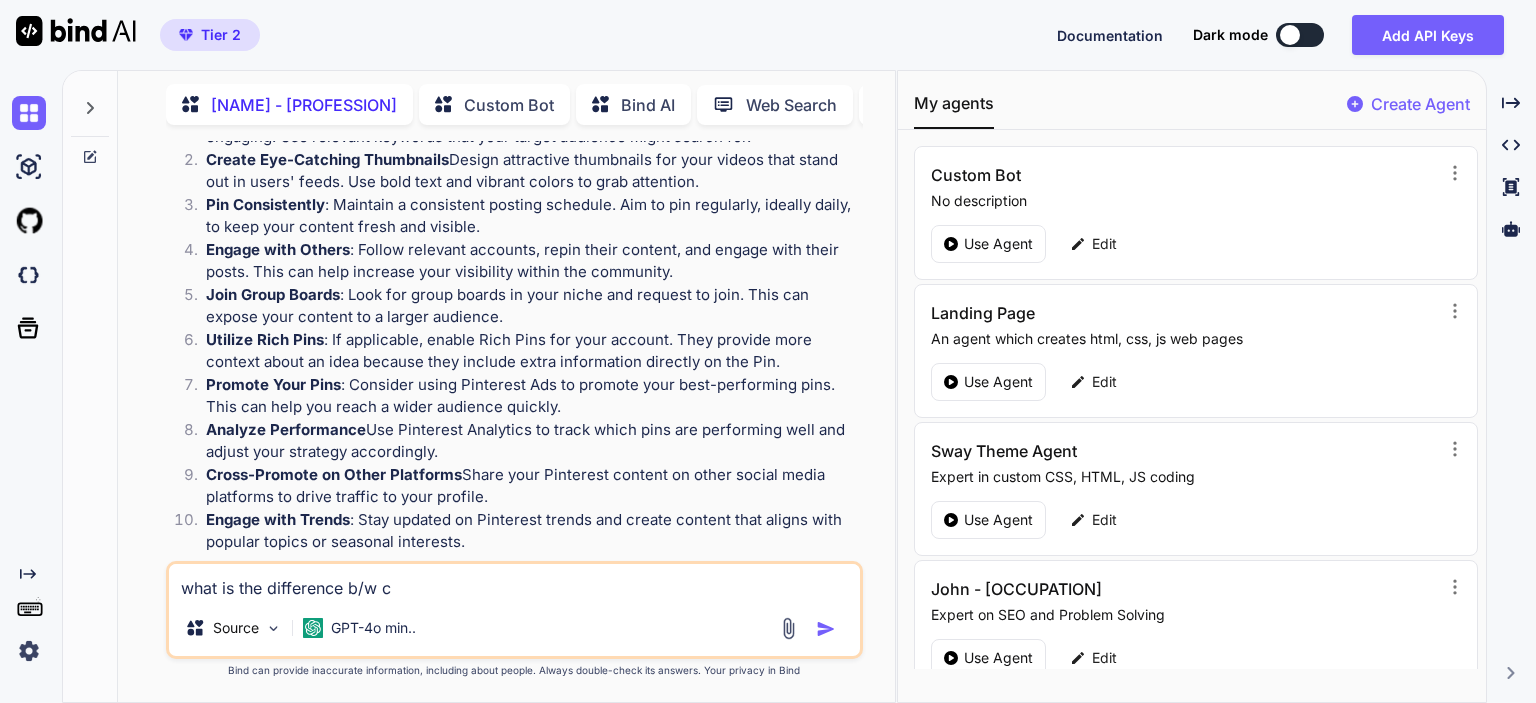 type on "what is the difference b/w co" 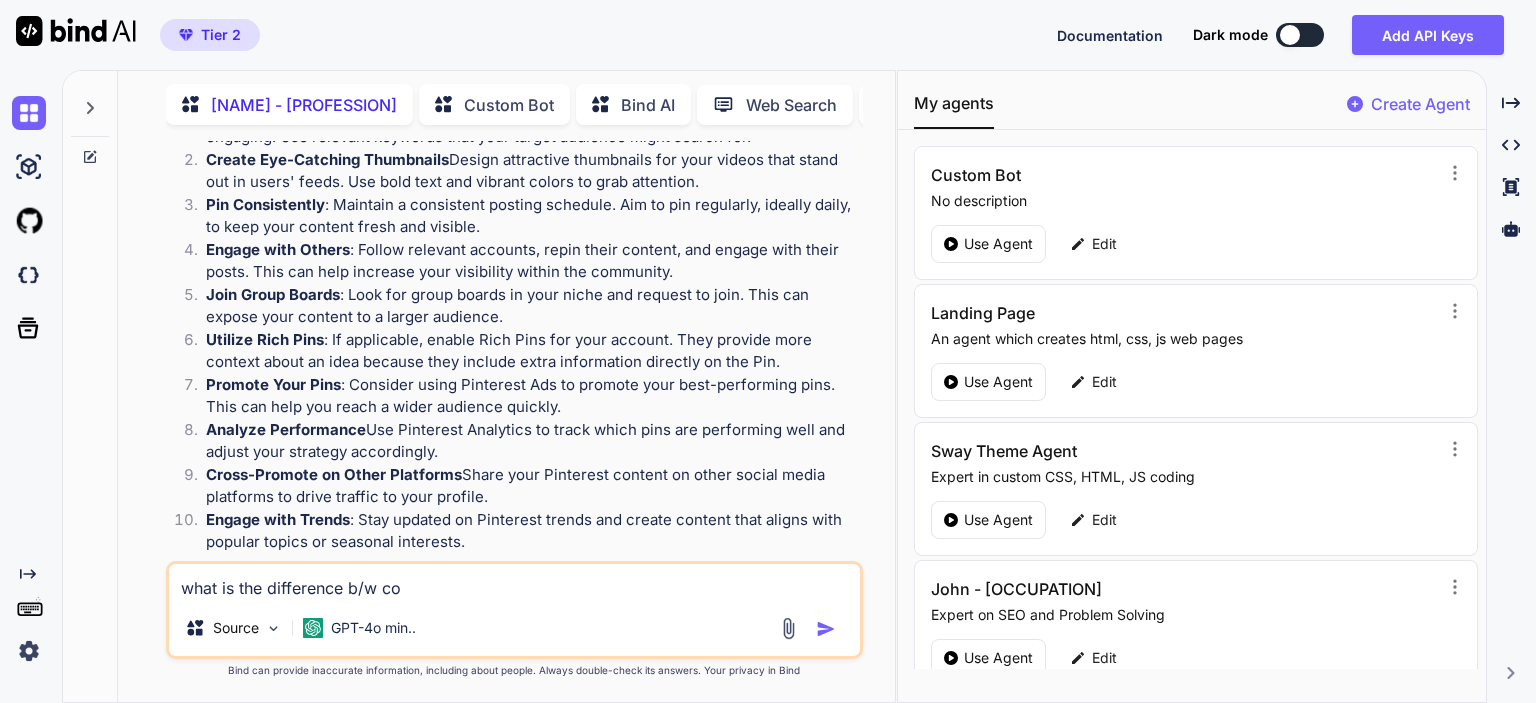 type on "x" 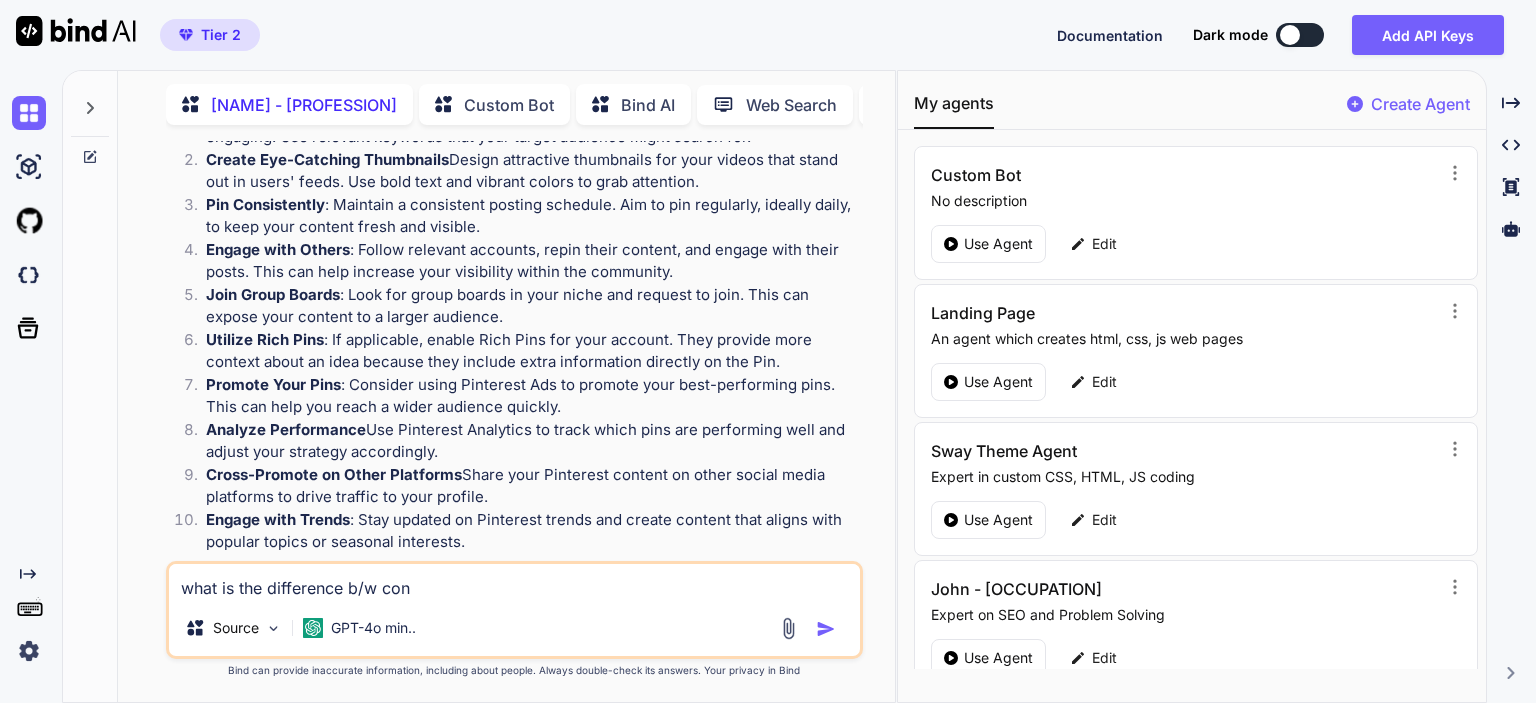 type on "what is the difference b/w conn" 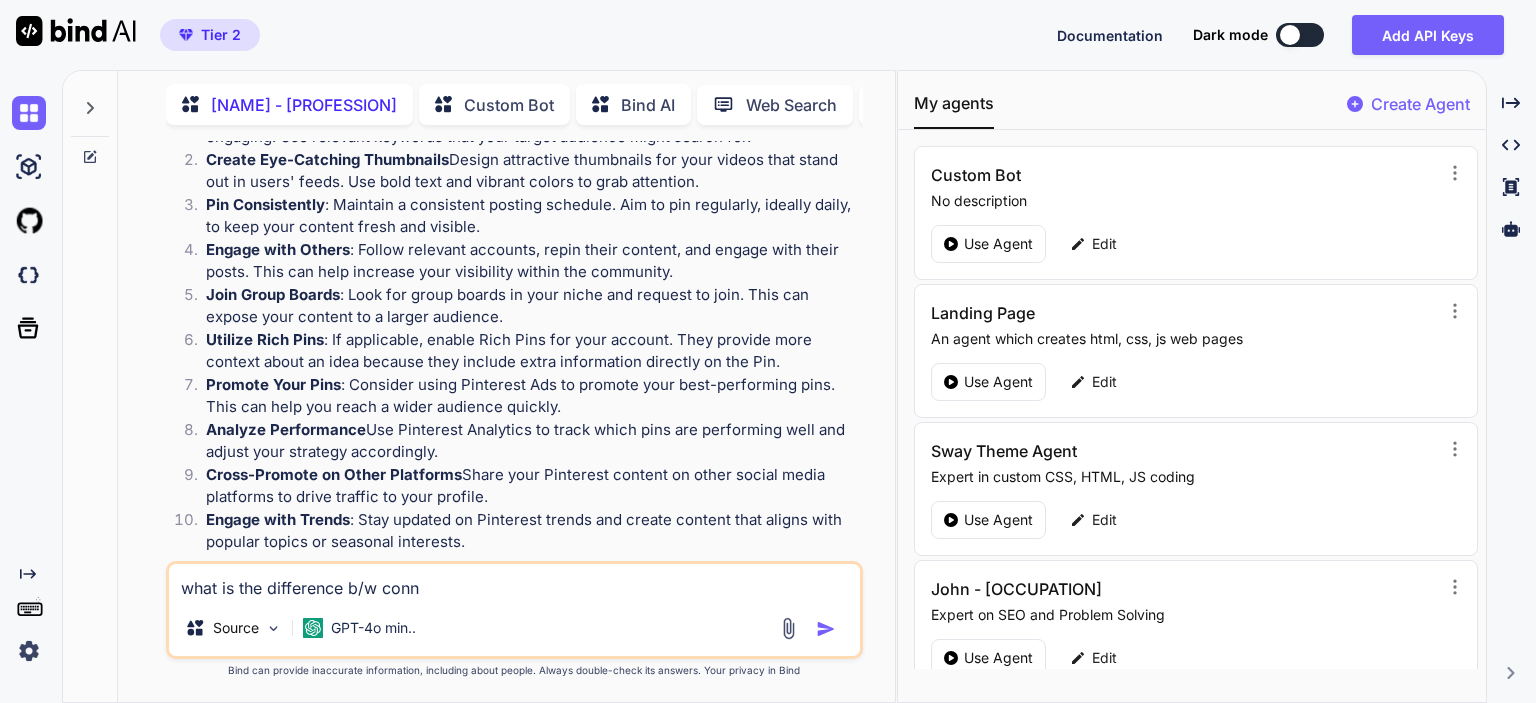 type on "what is the difference b/w conne" 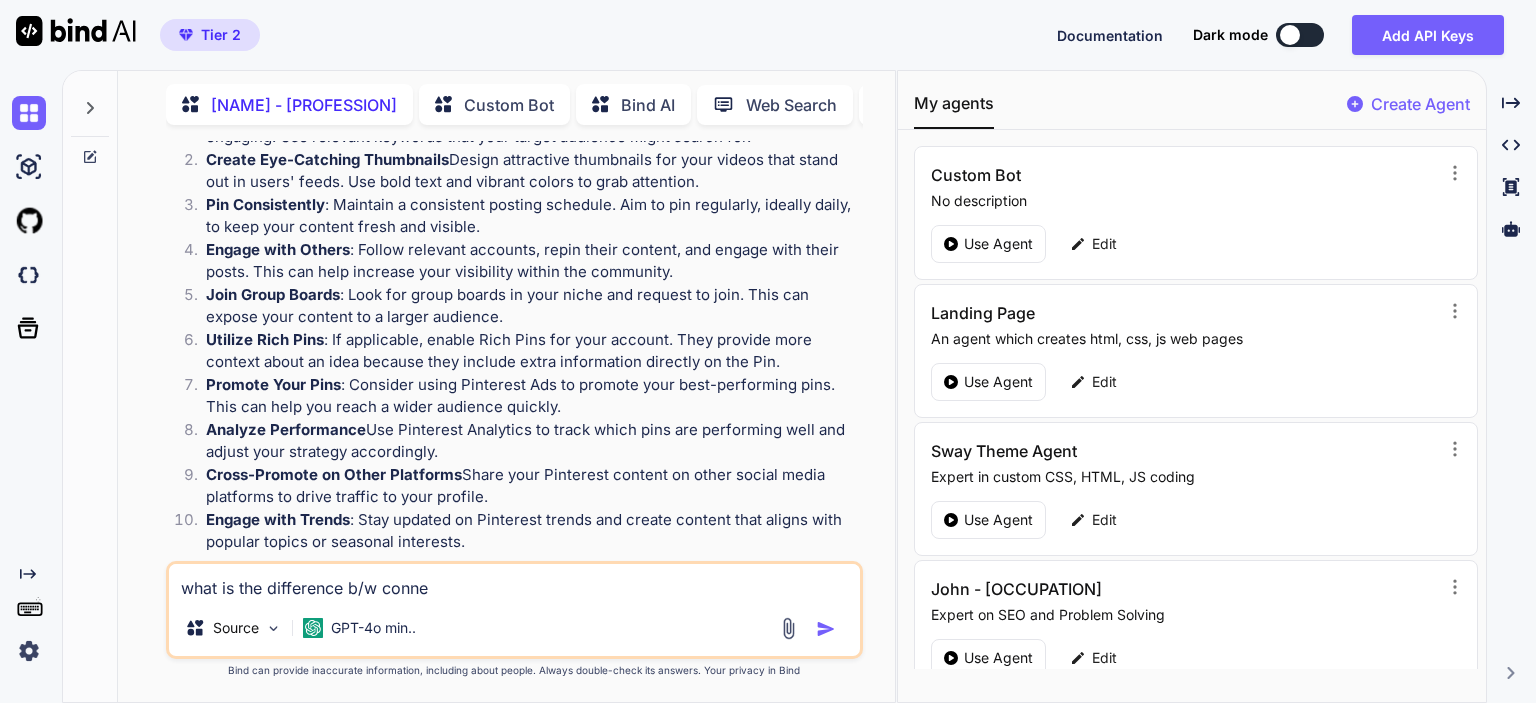 type on "what is the difference b/w connec" 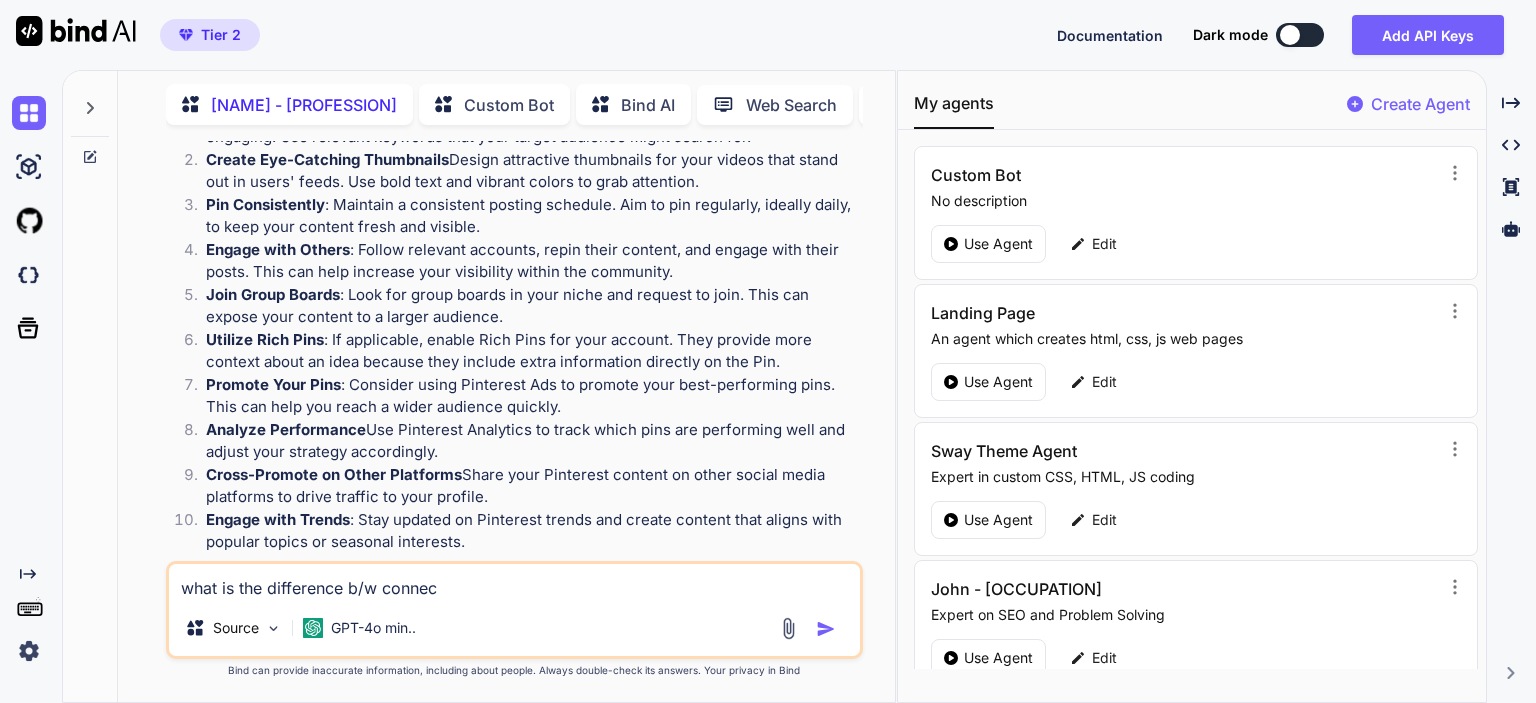 type on "what is the difference b/w connect" 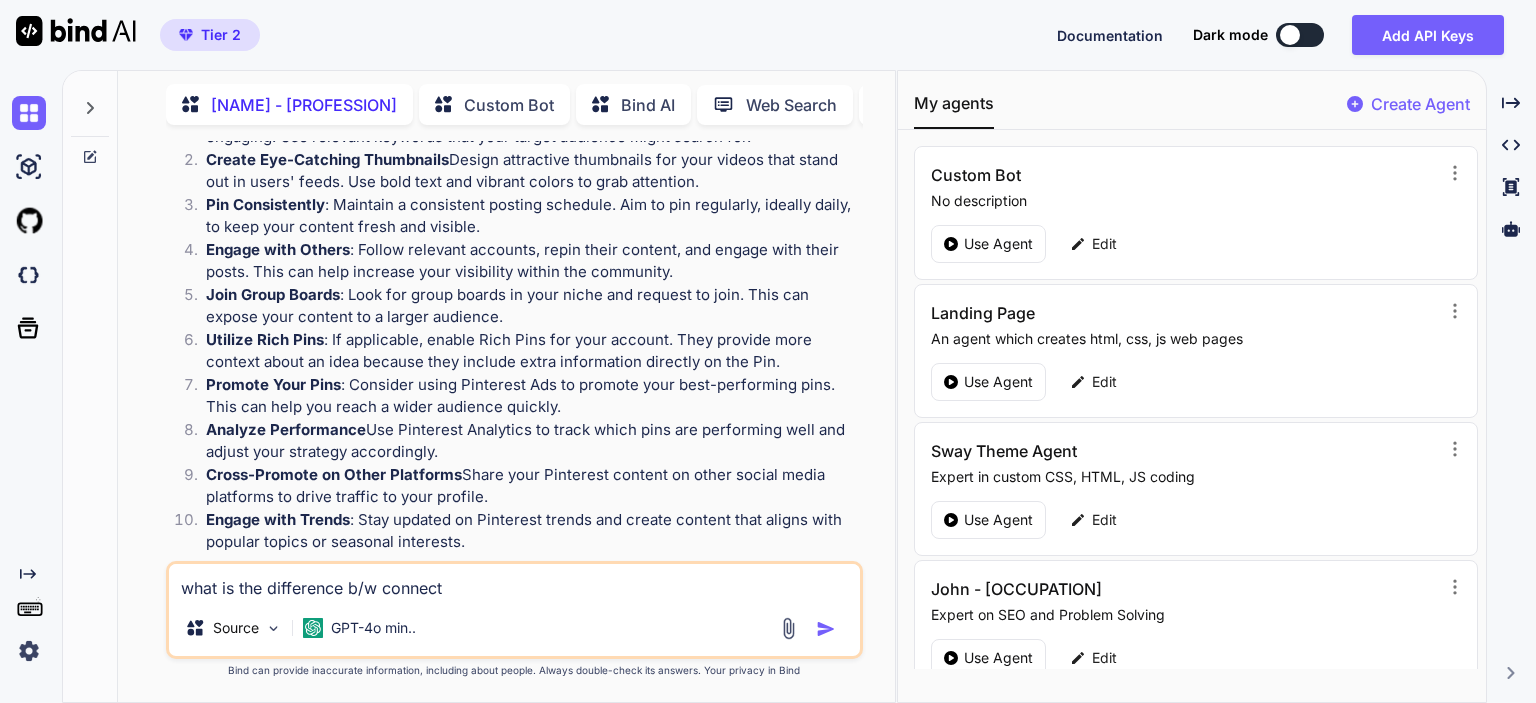 type on "what is the difference b/w connecti" 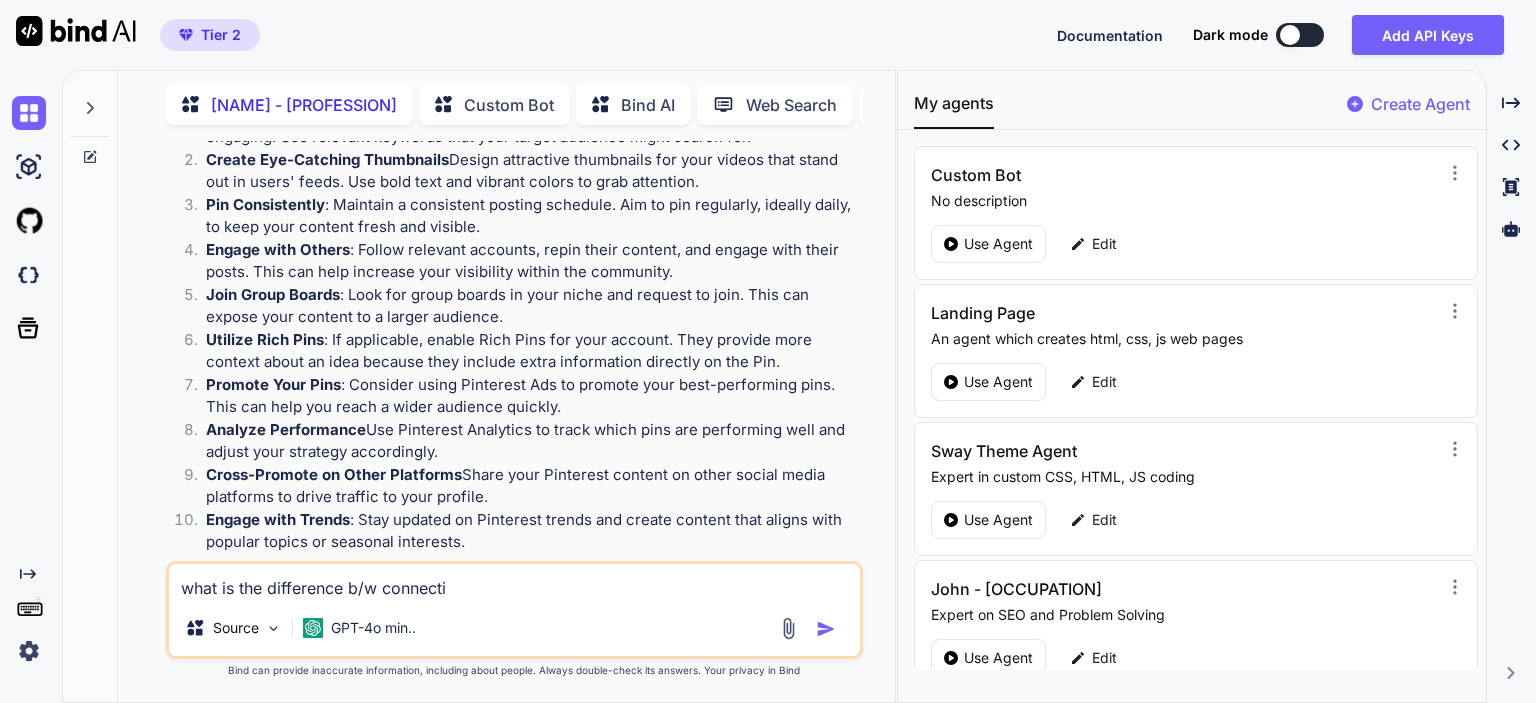 type on "what is the difference b/w connectio" 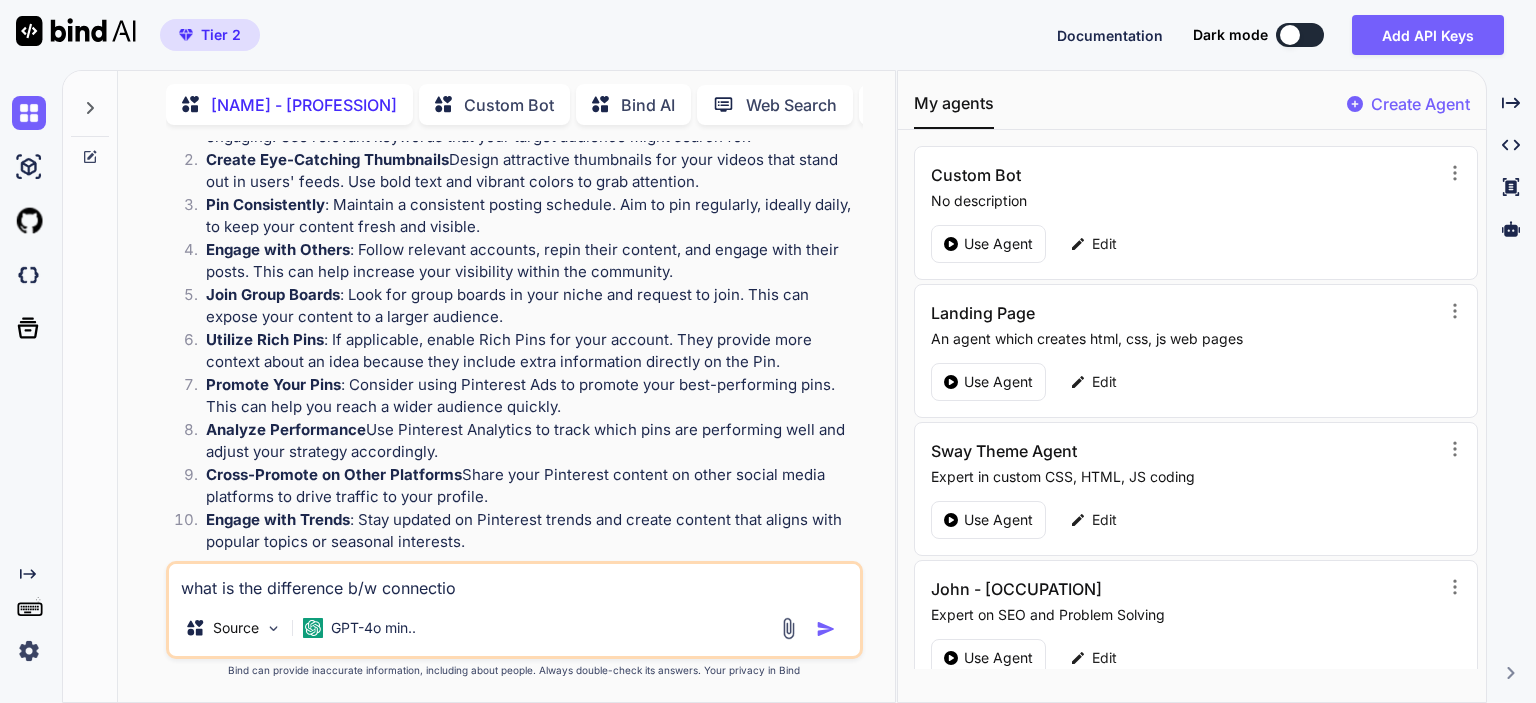 type on "what is the difference b/w connection" 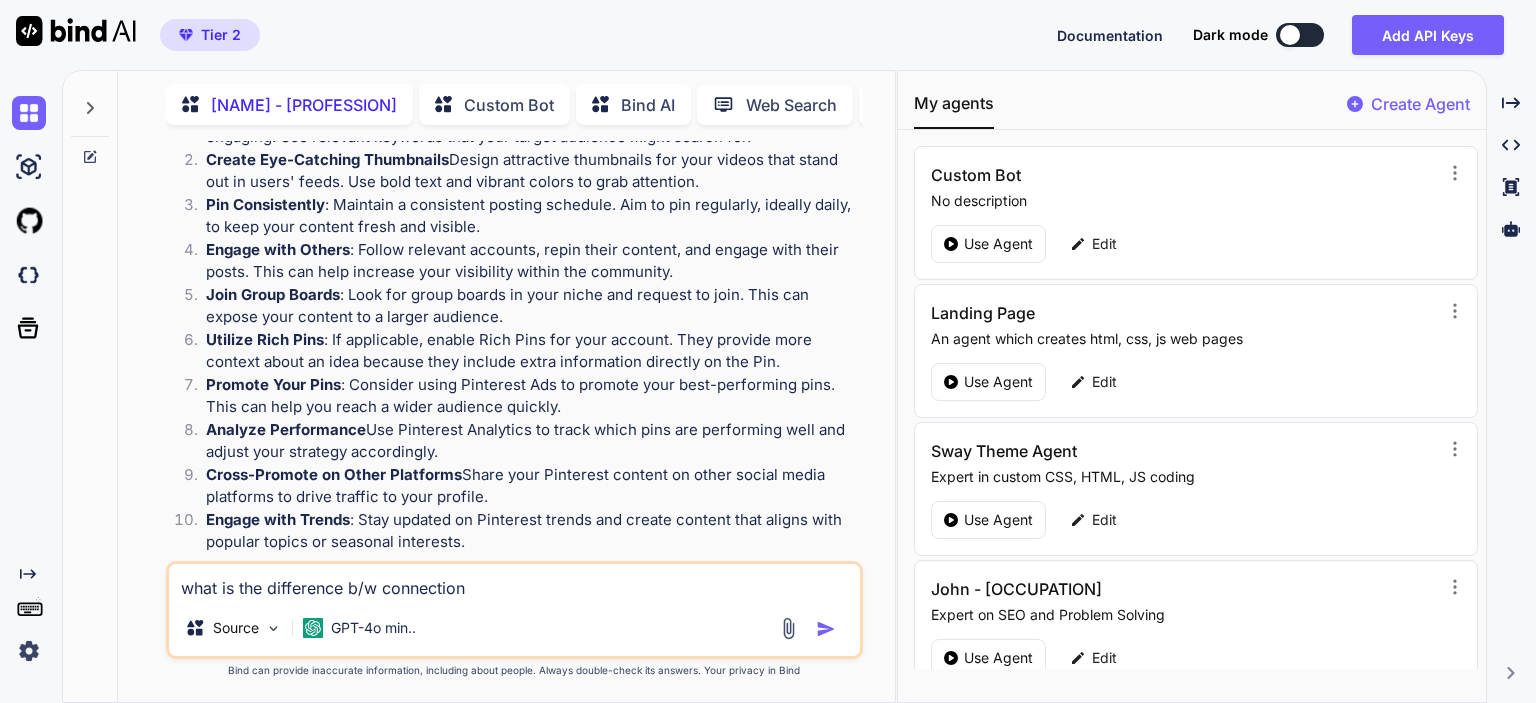 type on "what is the difference b/w connection" 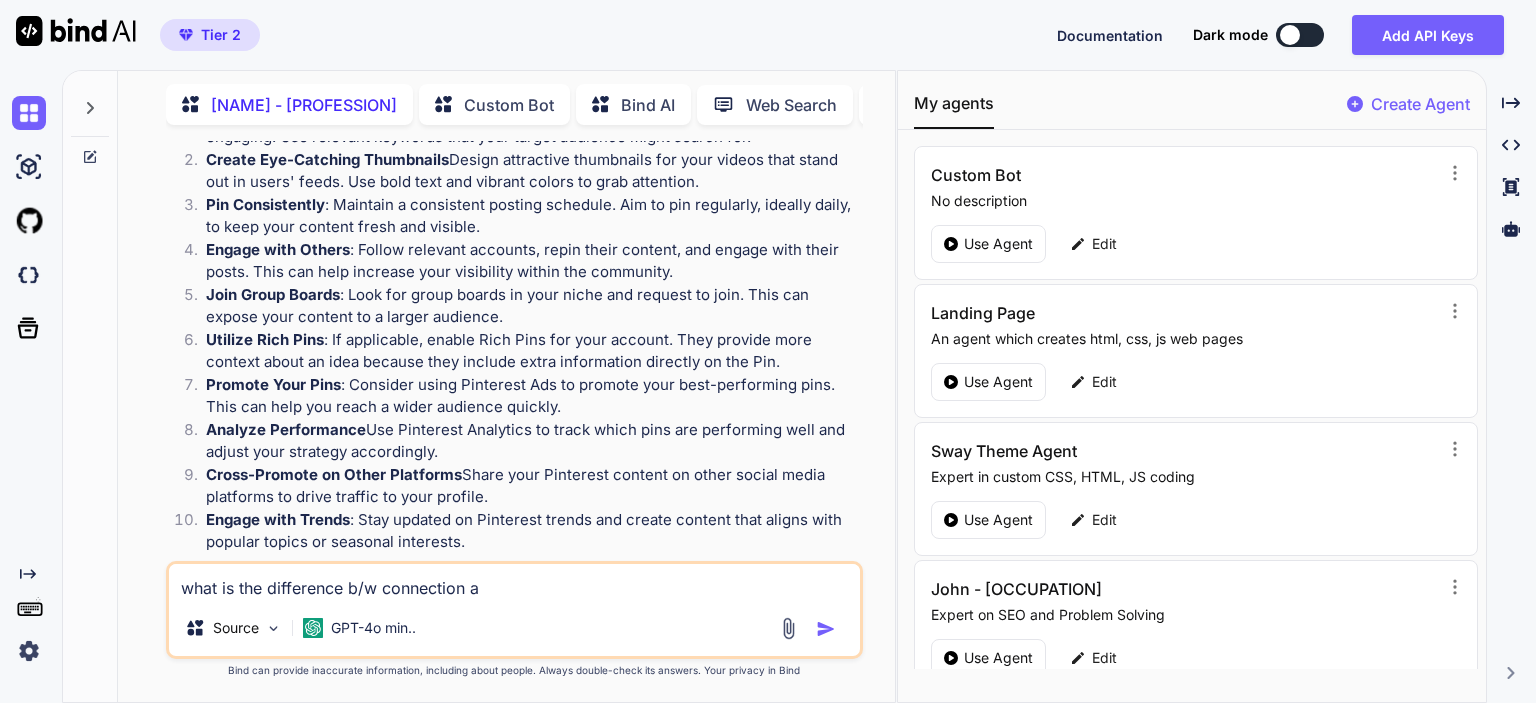 type on "what is the difference b/w connection an" 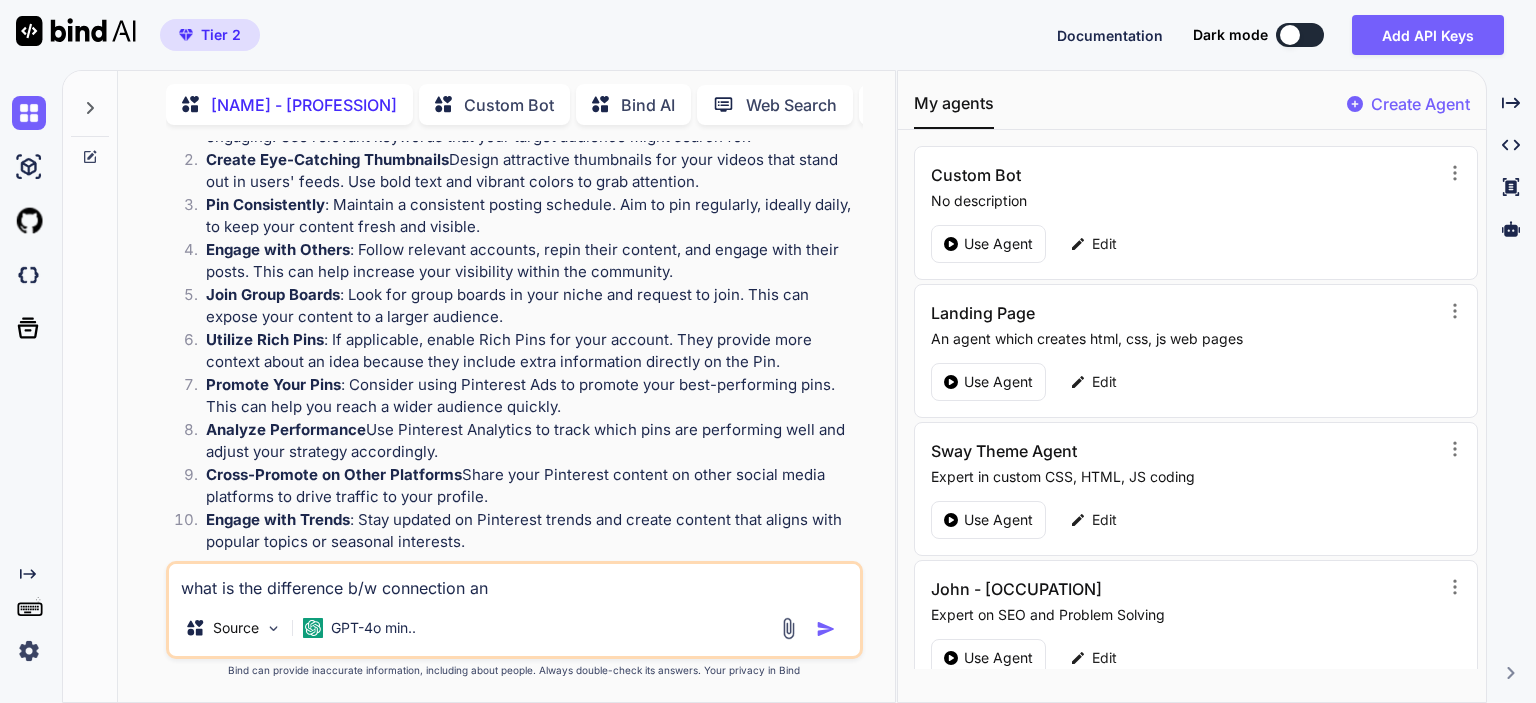 type on "what is the difference b/w connection and" 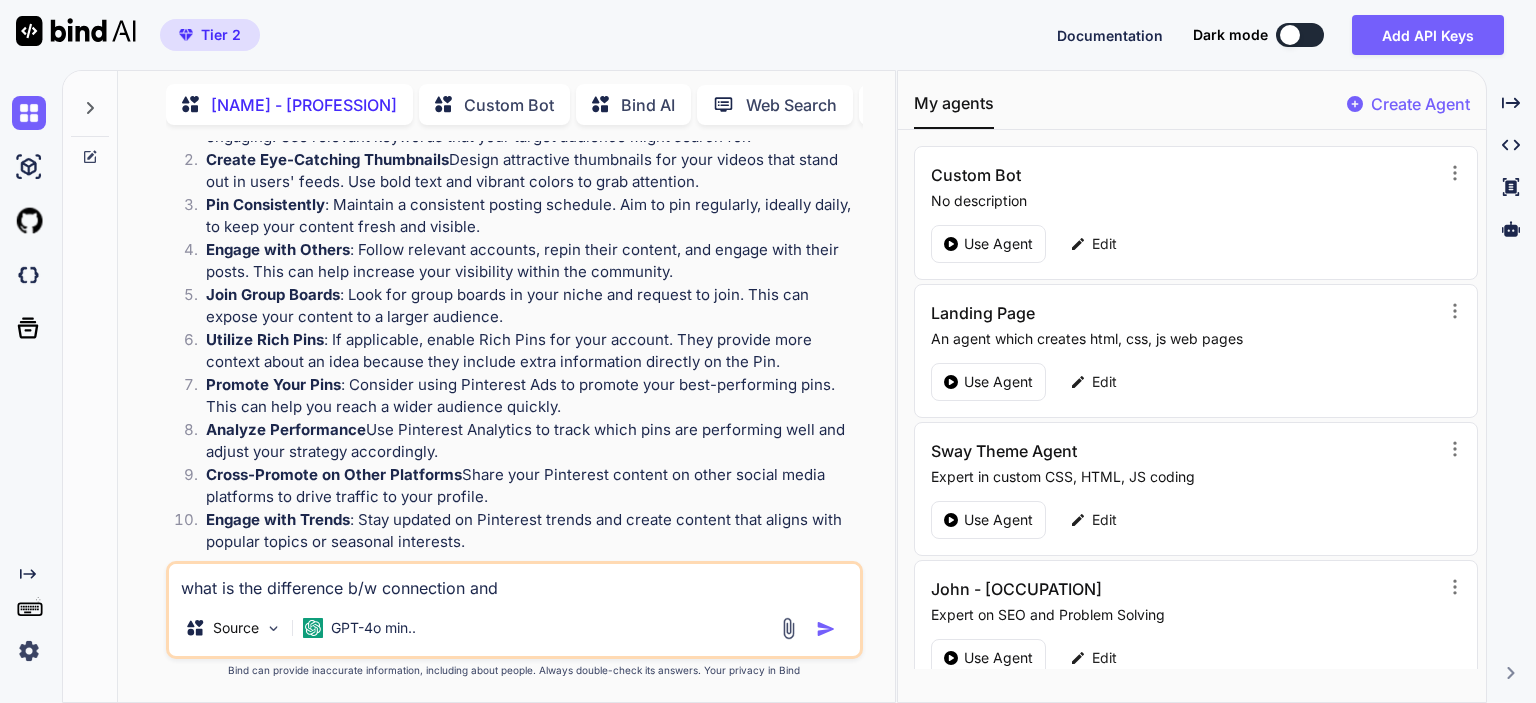 type on "what is the difference b/w connection and" 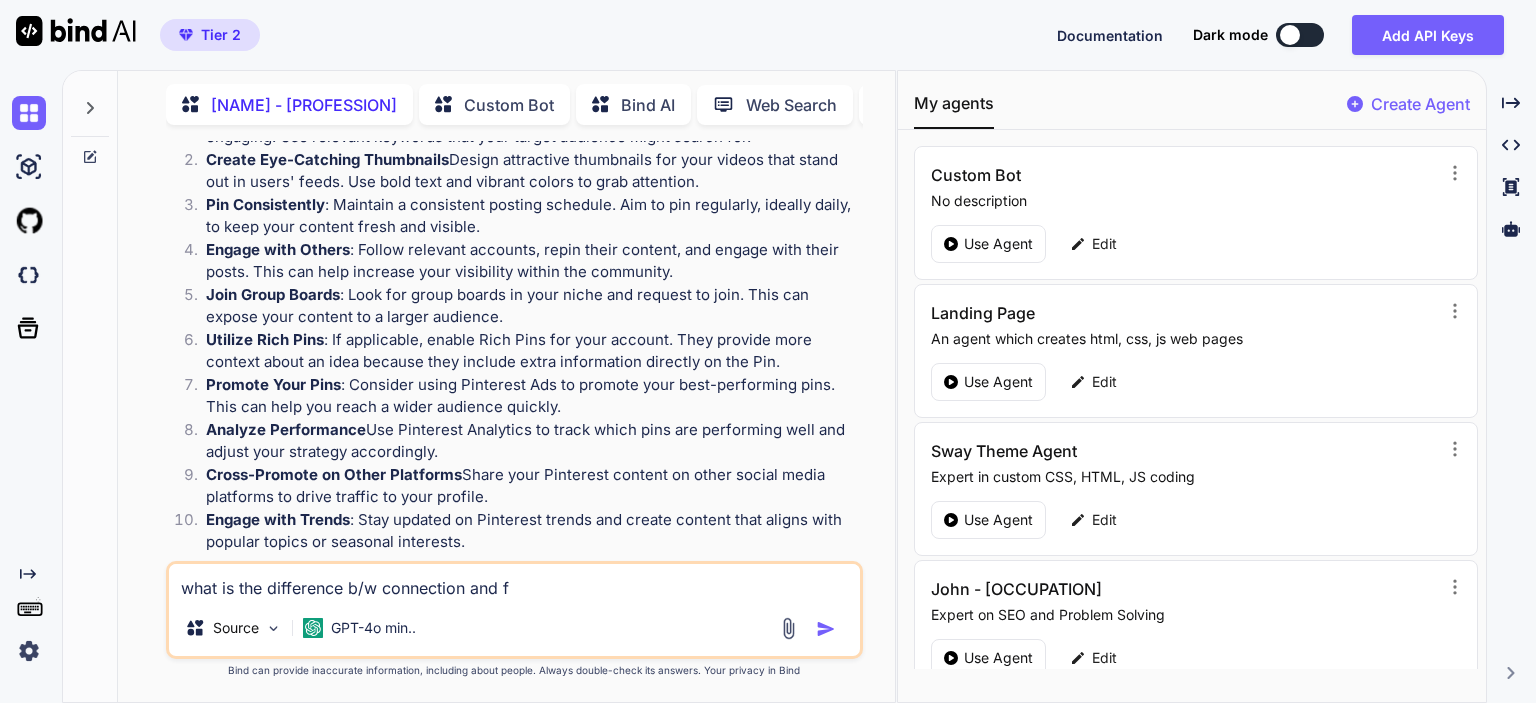 type on "what is the difference b/w connection and fo" 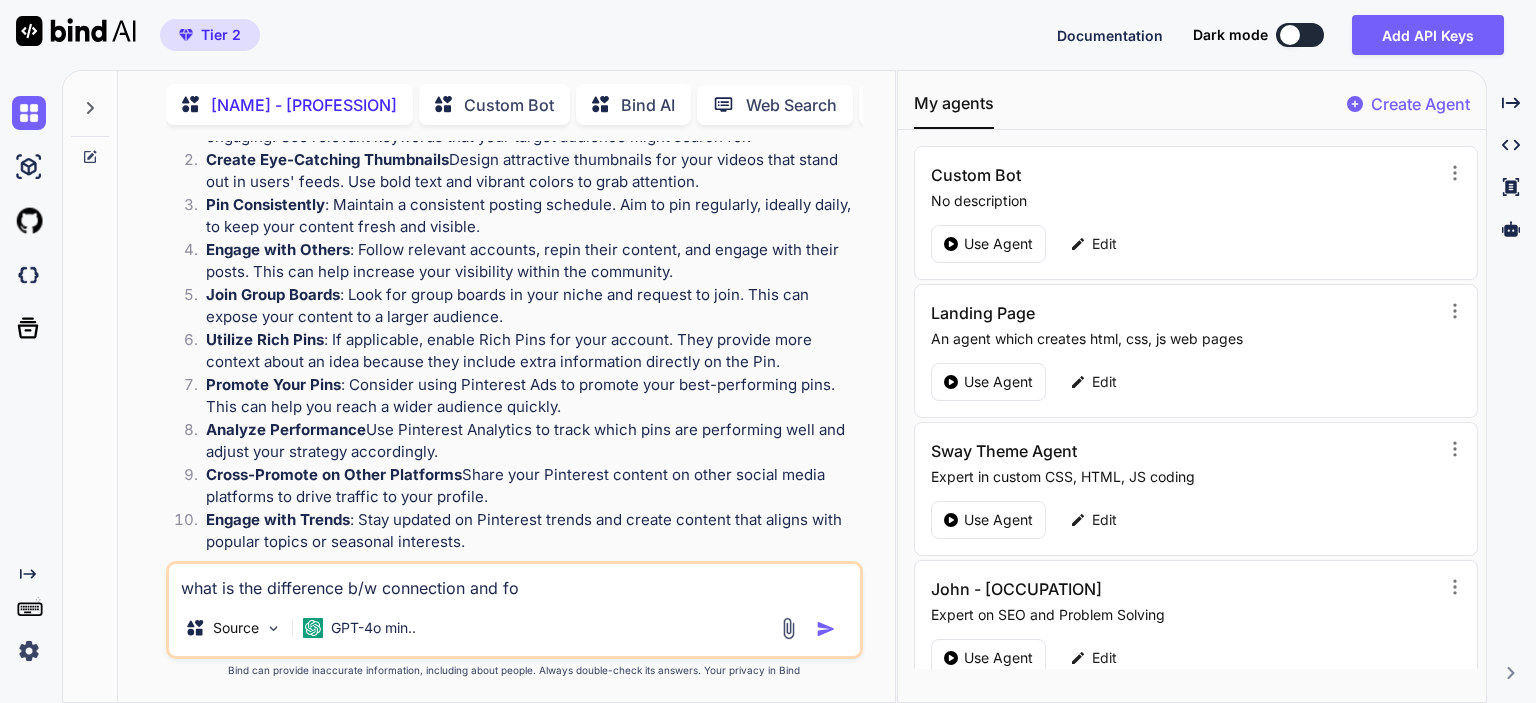 type on "x" 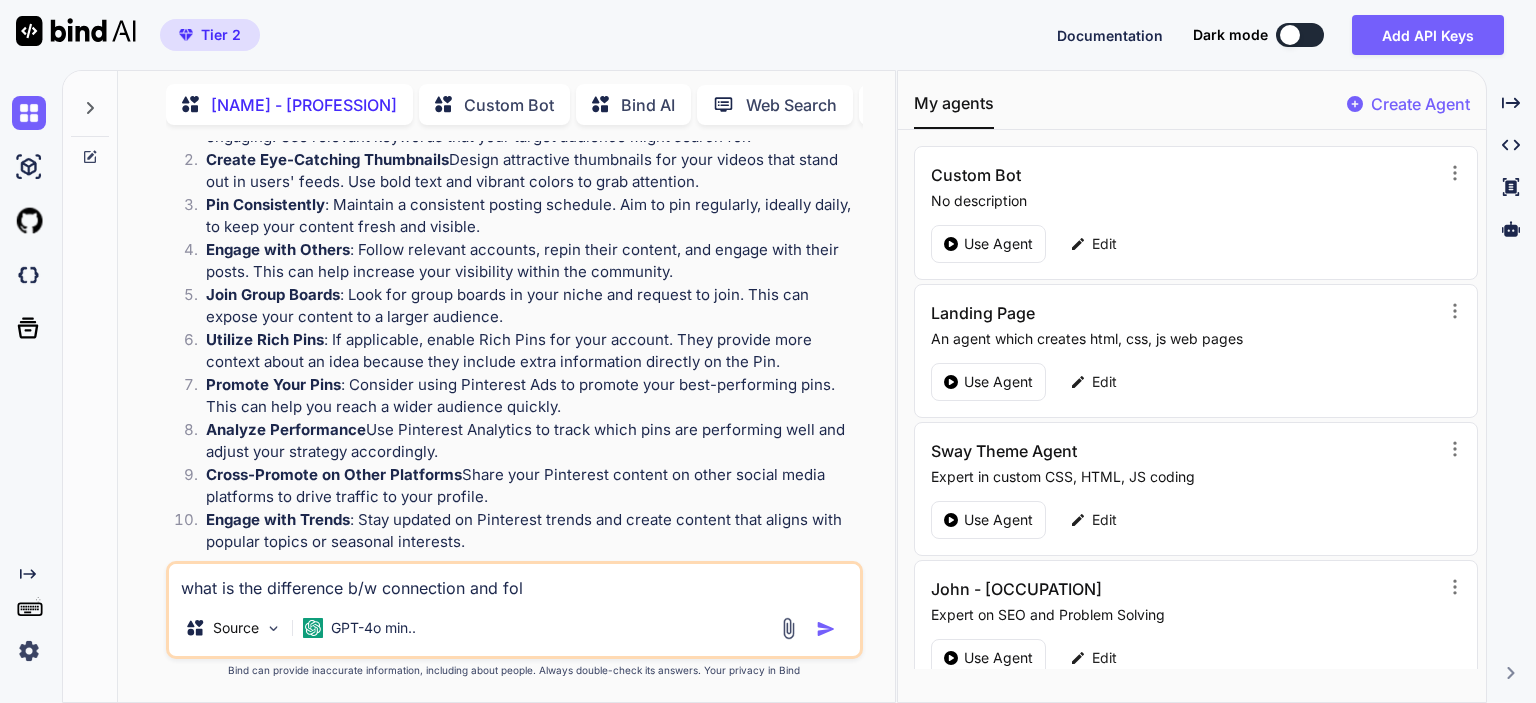 type on "what is the difference b/w connection and foll" 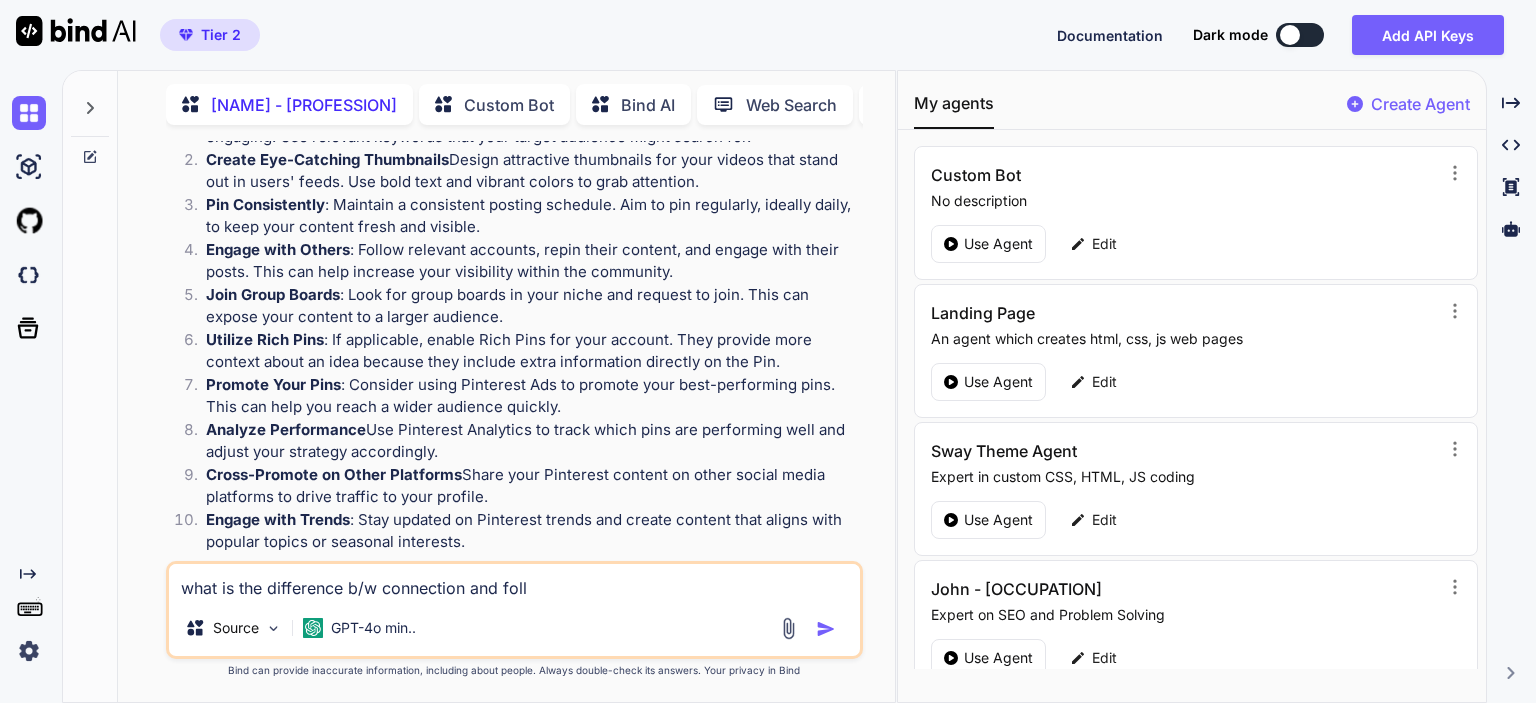 type on "what is the difference b/w connection and follo" 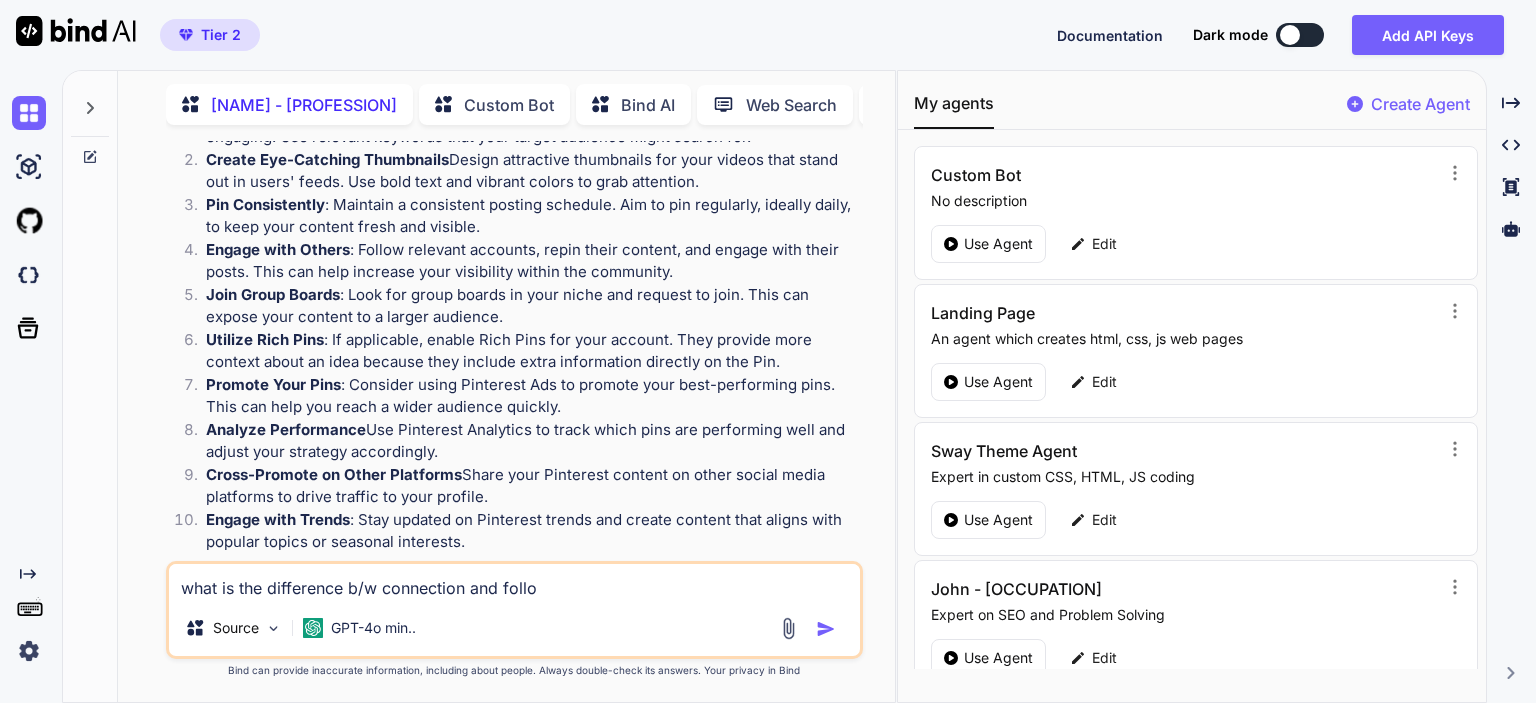 type on "what is the difference b/w connection and follow" 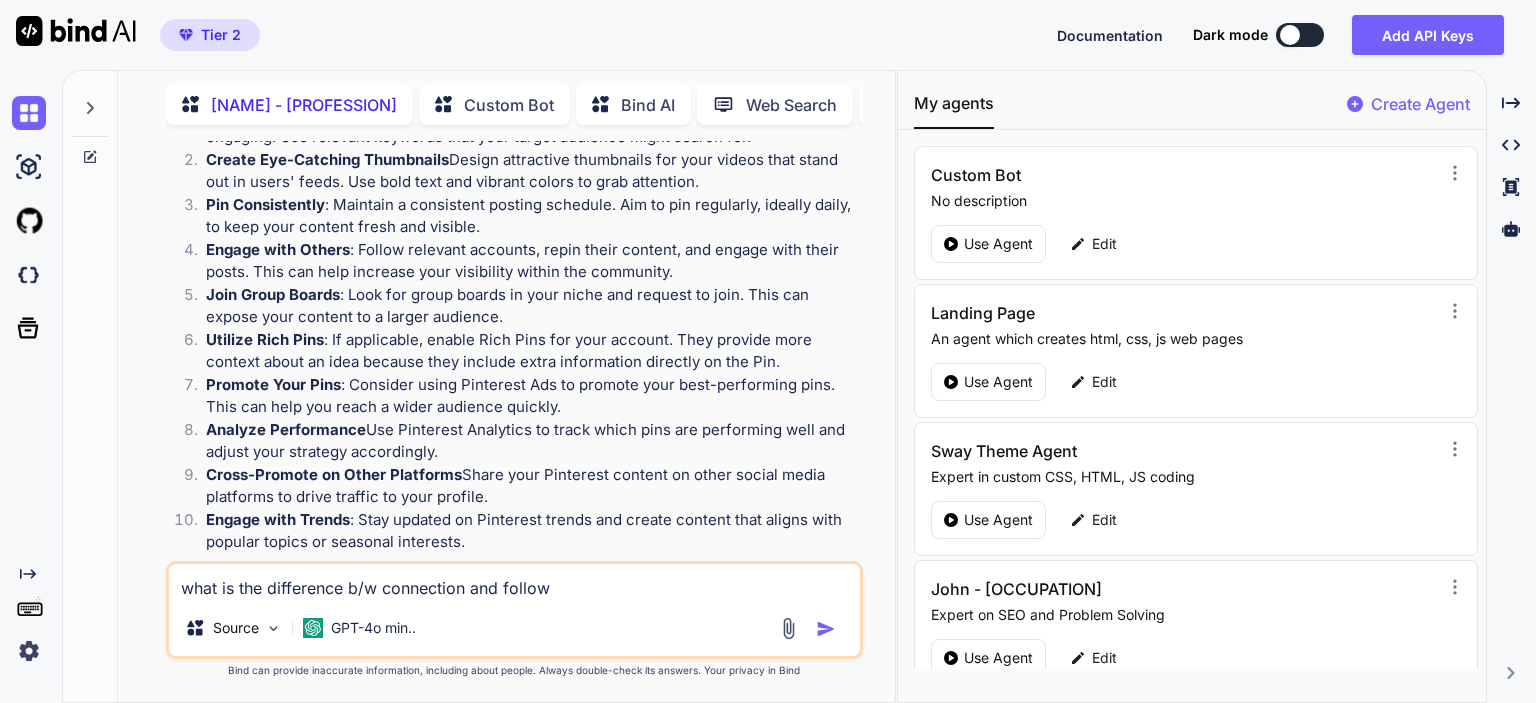 type on "what is the difference b/w connection and followi" 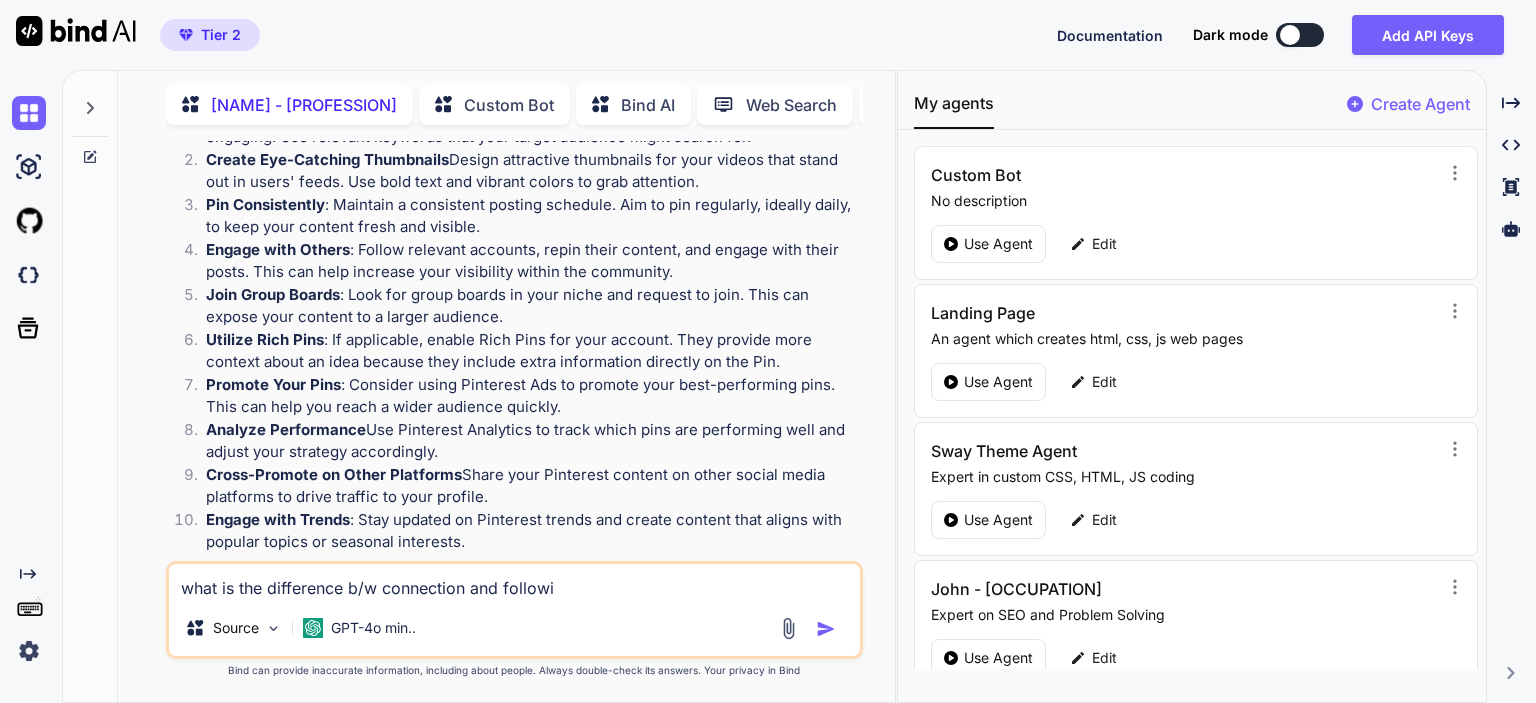 type on "what is the difference b/w connection and followin" 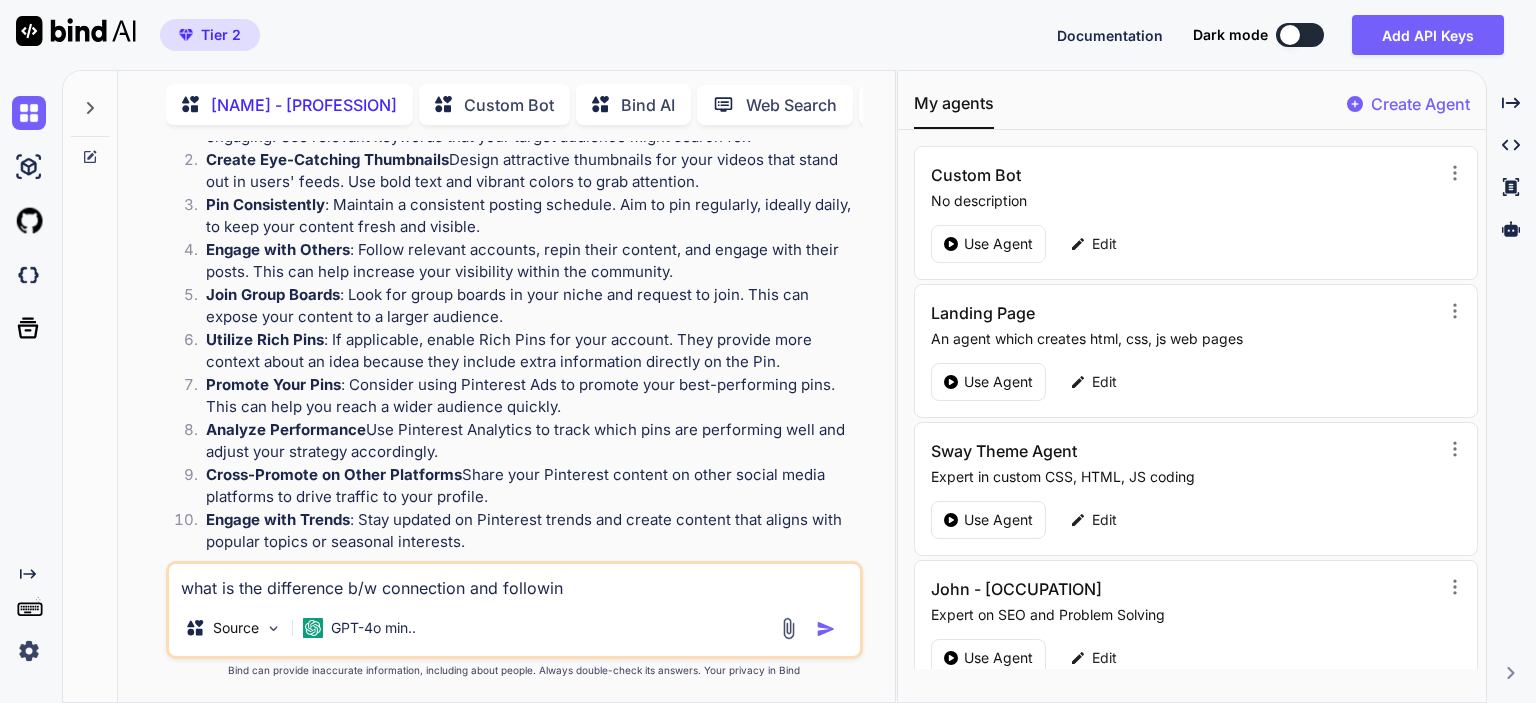type on "what is the difference b/w connection and following" 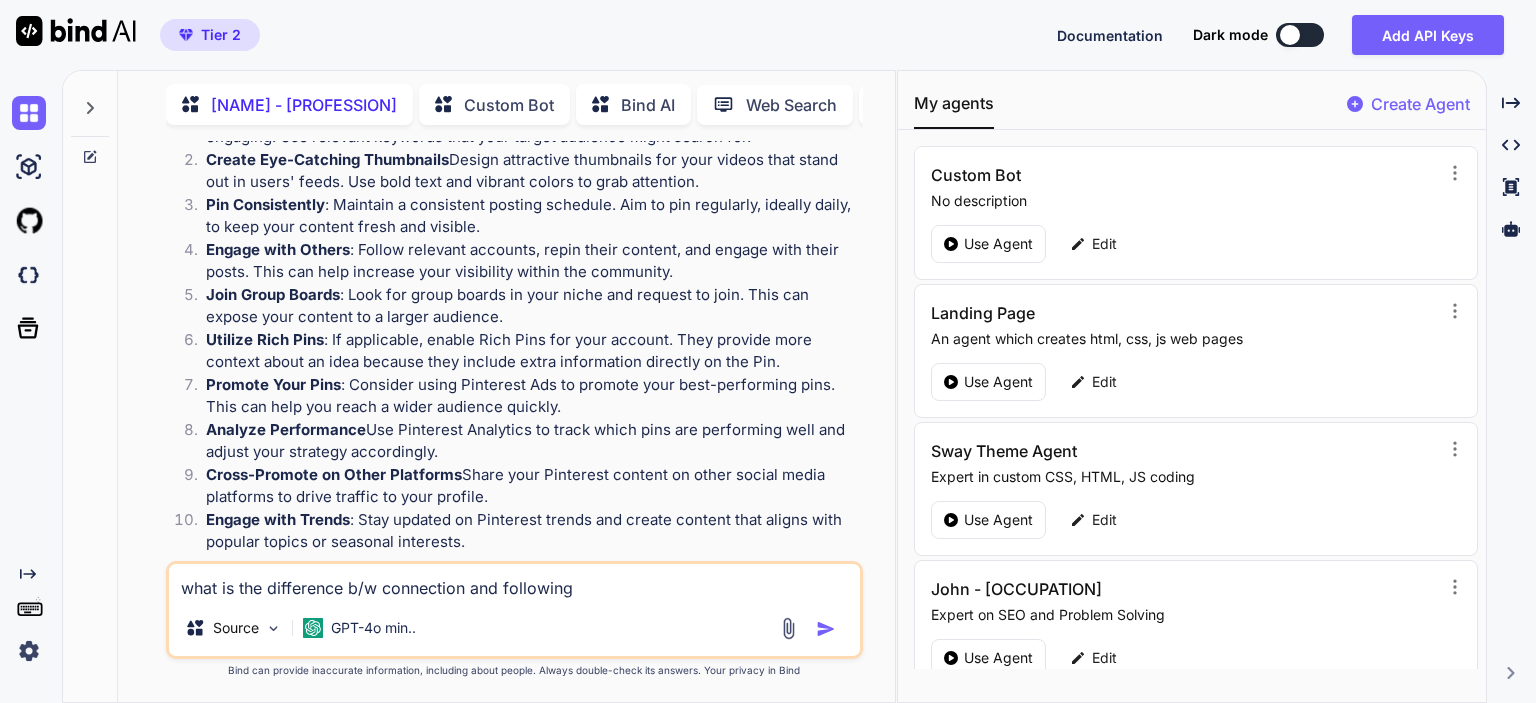 type on "what is the difference b/w connection and following" 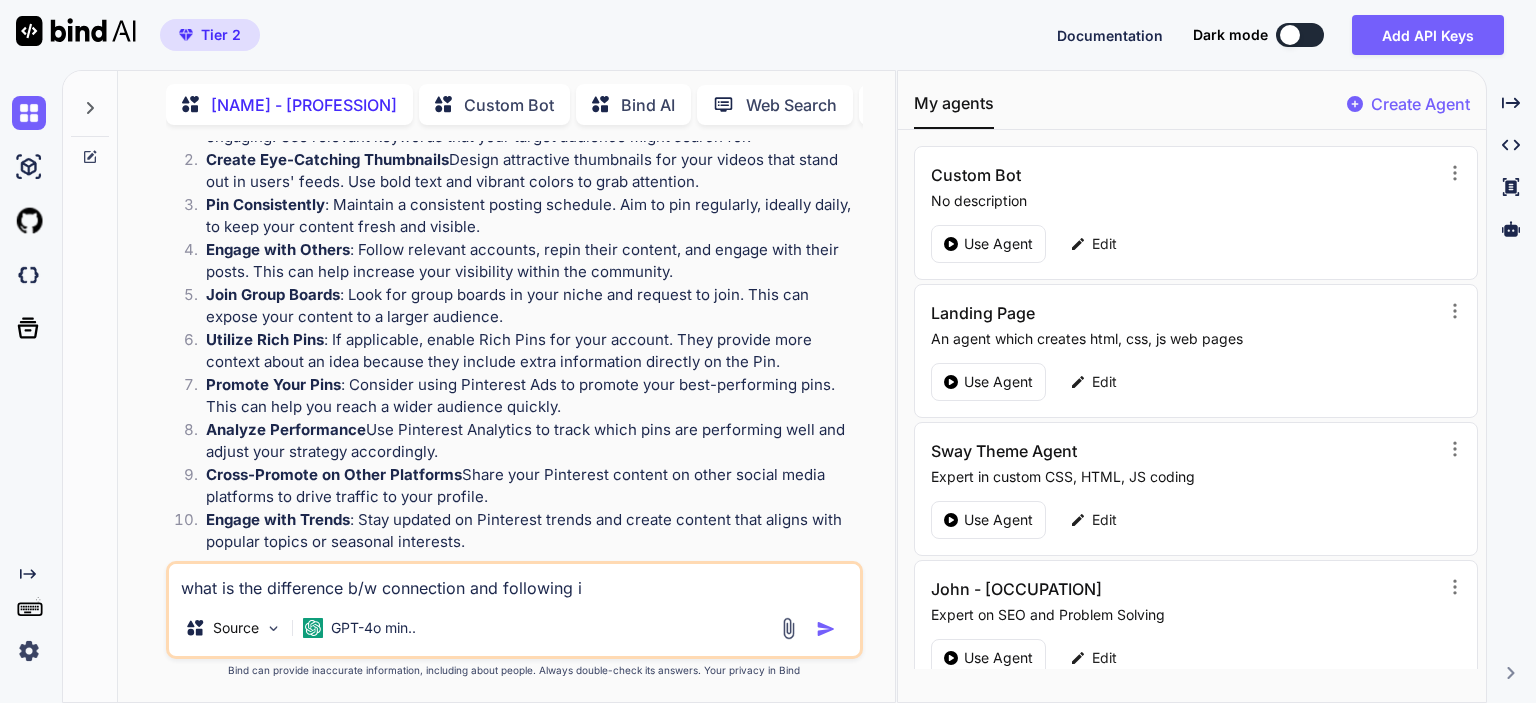 type on "what is the difference b/w connection and following in" 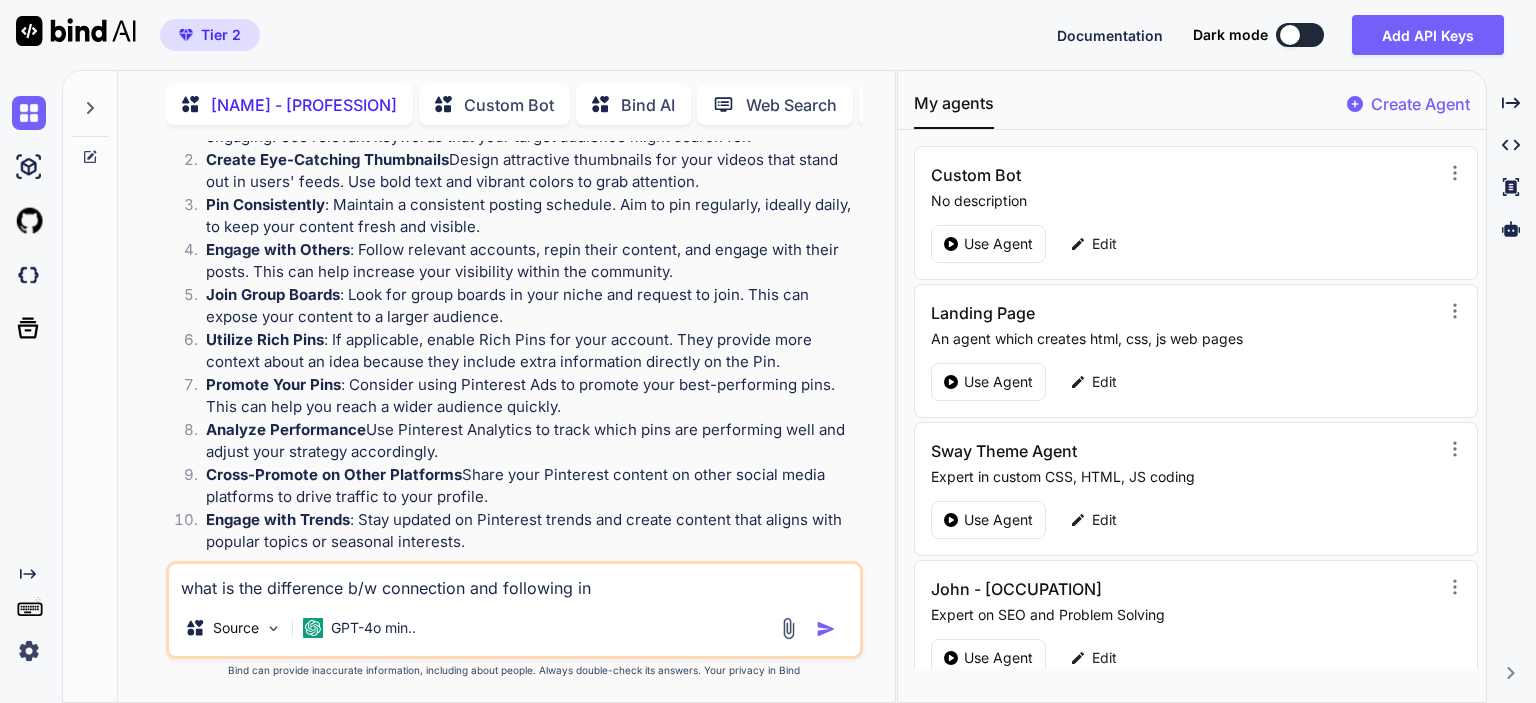 type on "what is the difference b/w connection and following in" 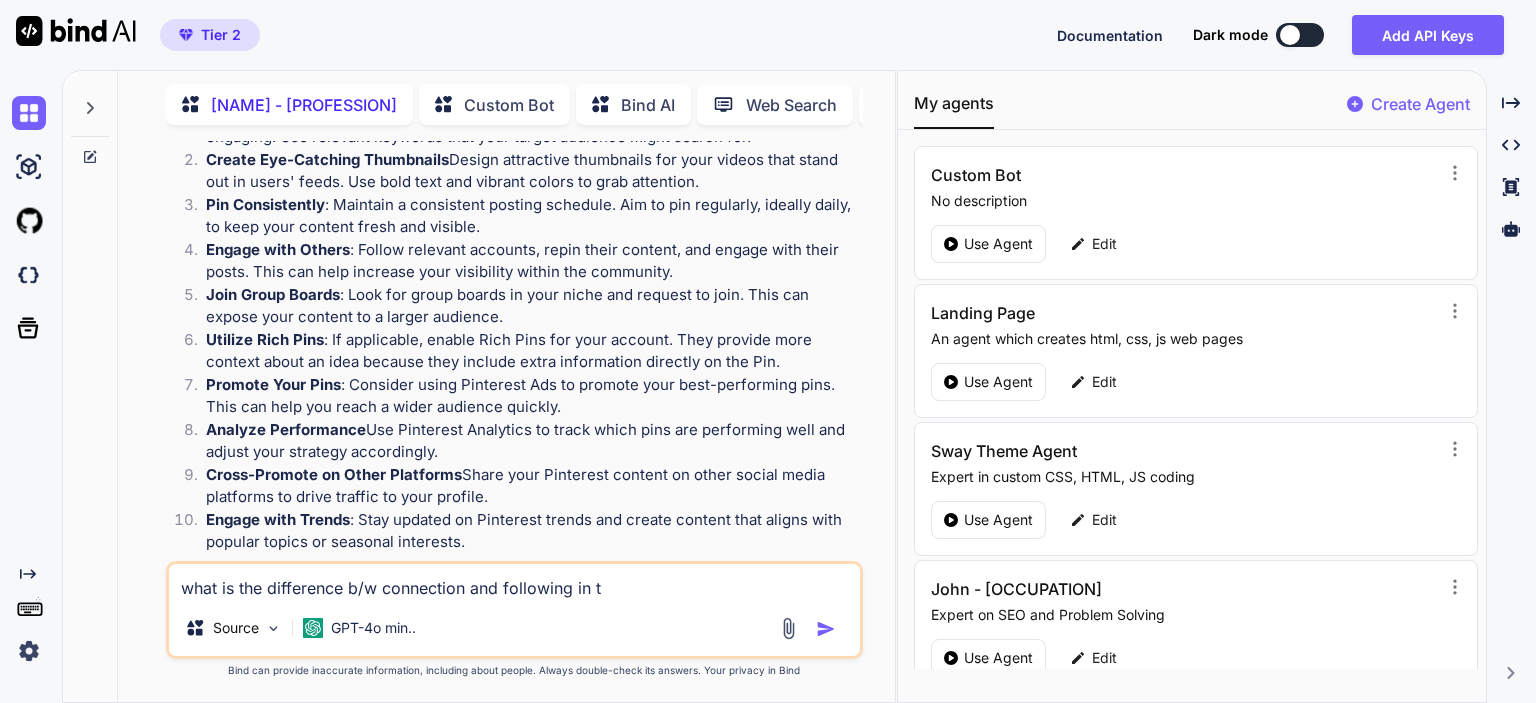 type on "what is the difference b/w connection and following in th" 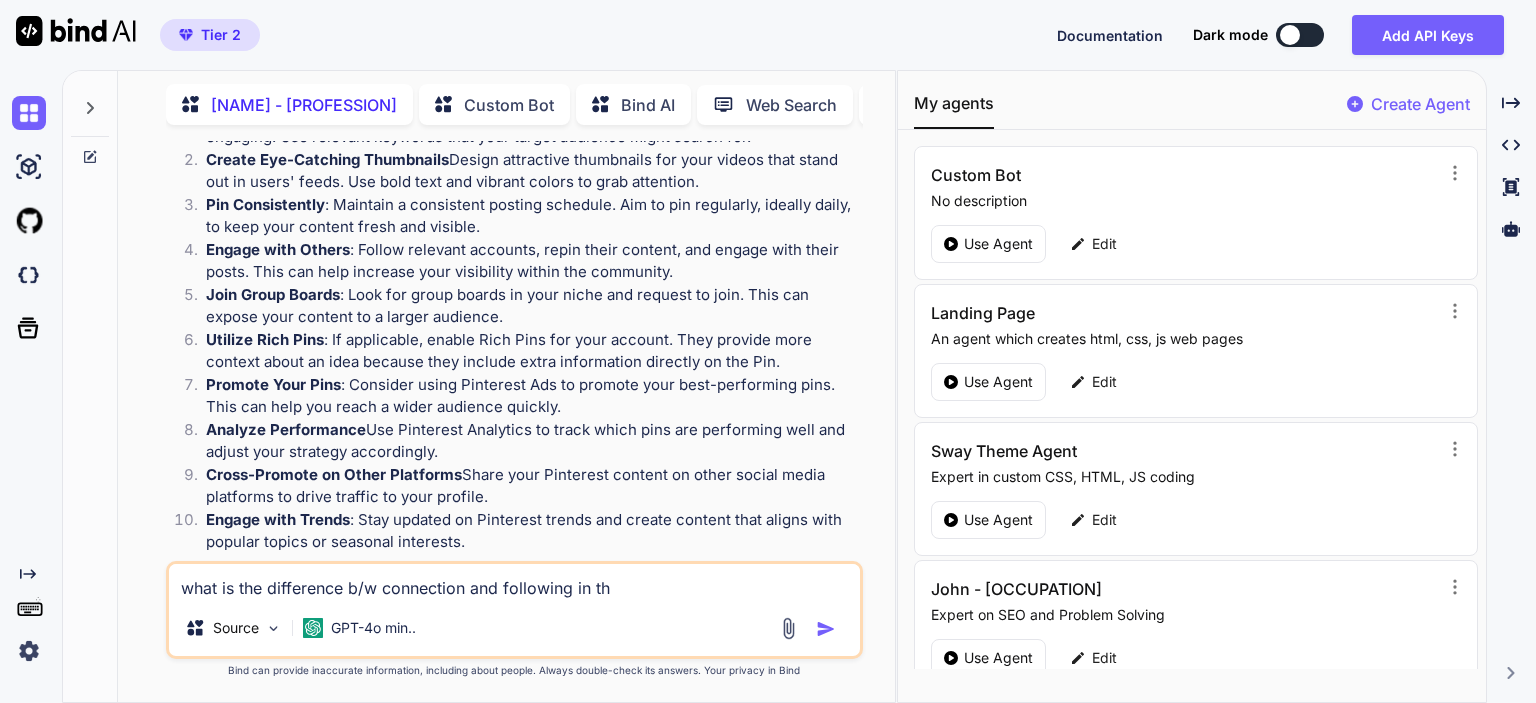 type on "what is the difference b/w connection and following in the" 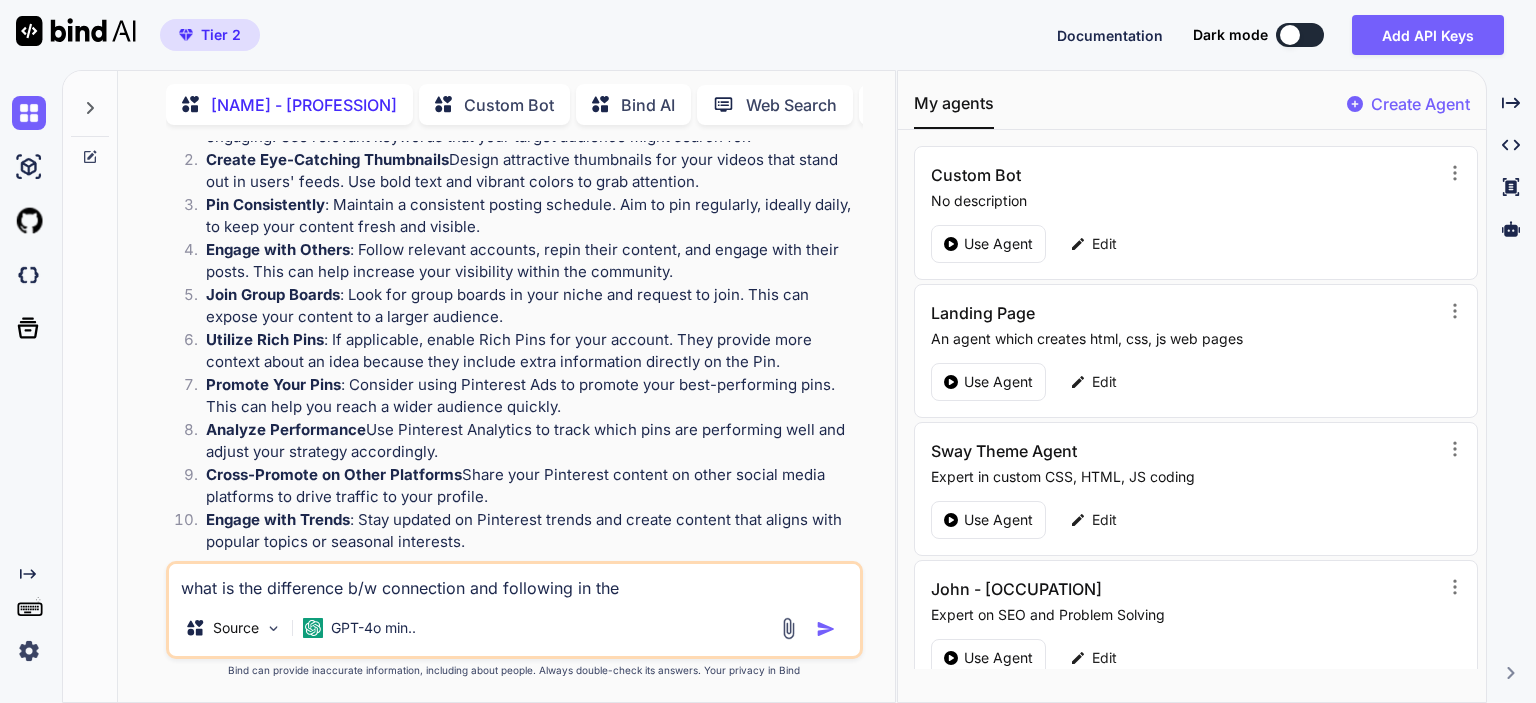 type on "x" 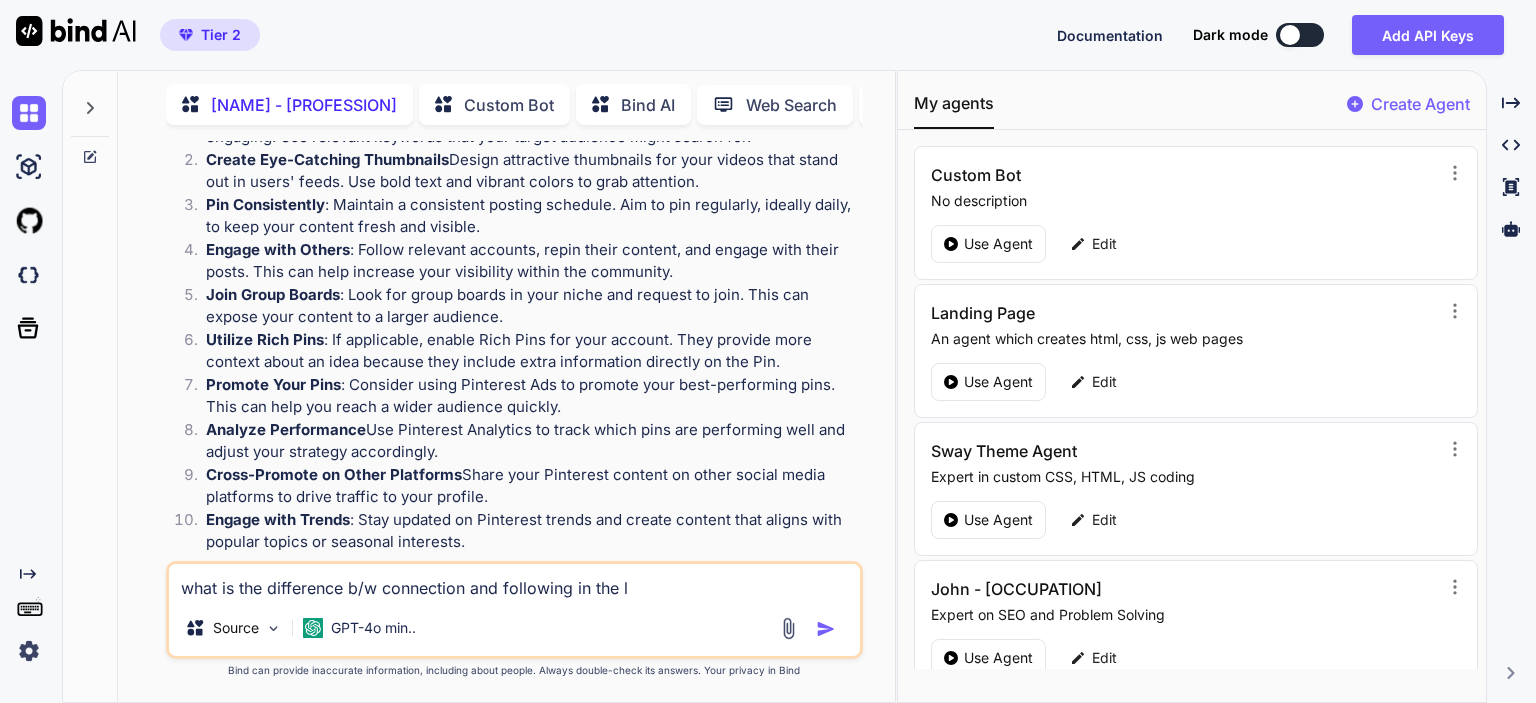 type on "what is the difference b/w connection and following in the li" 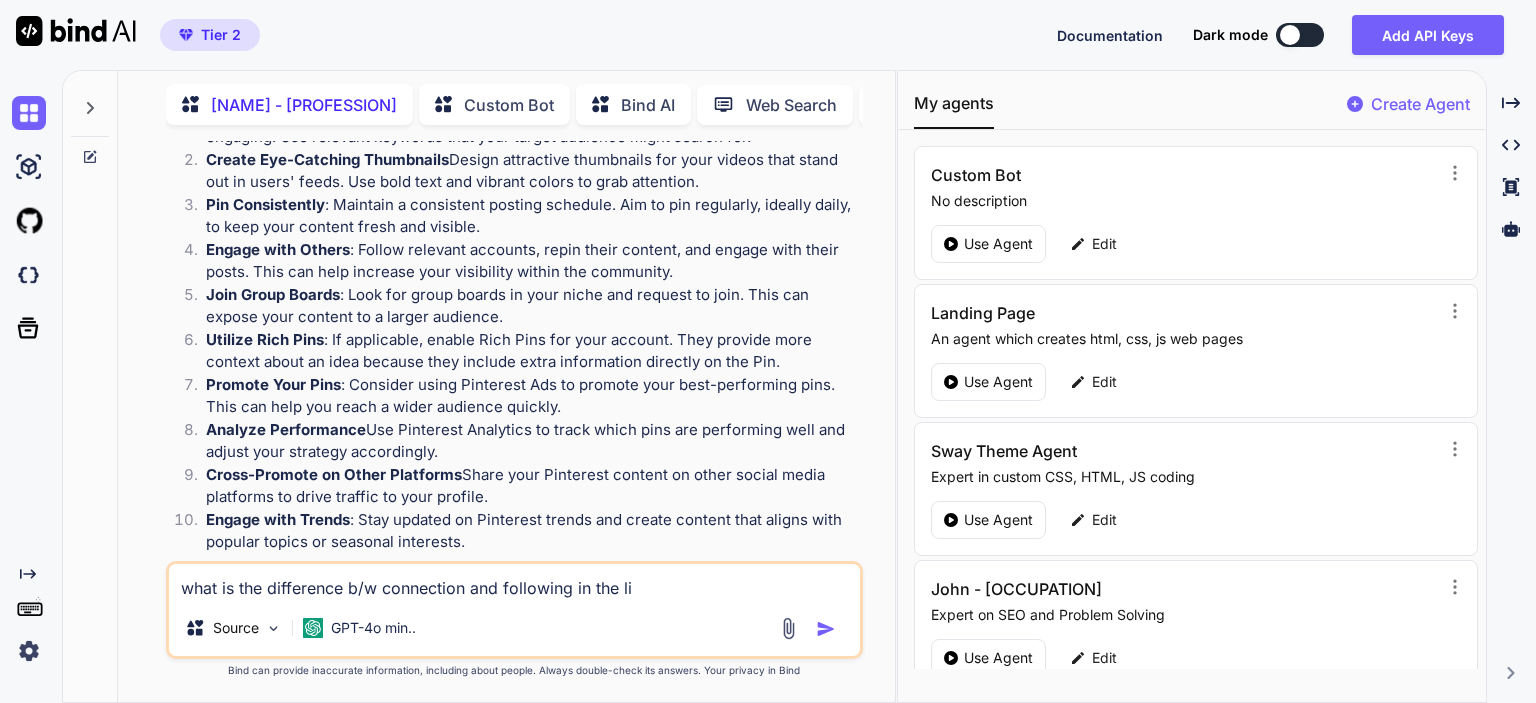 type on "what is the difference b/w connection and following in the lin" 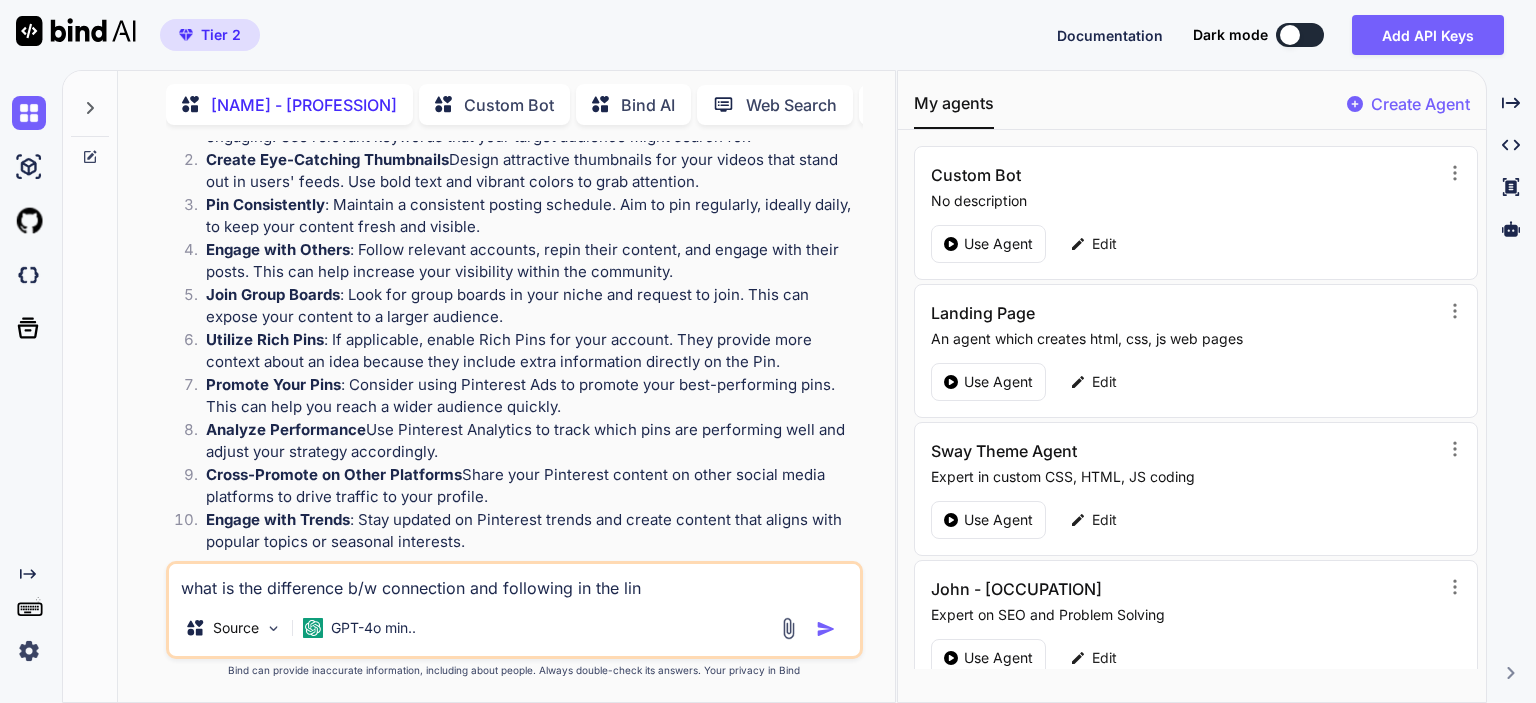type on "what is the difference b/w connection and following in the link" 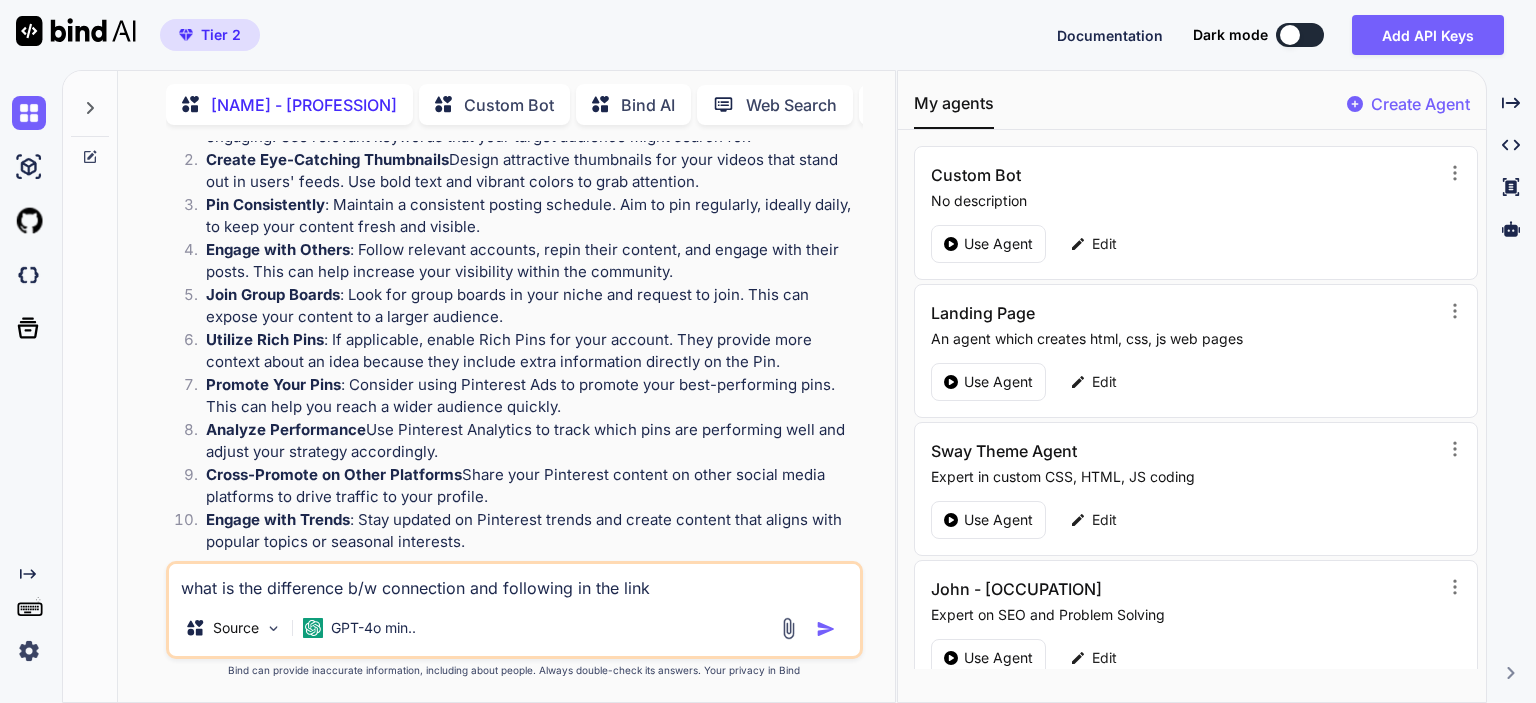 type on "what is the difference b/w connection and following in the linke" 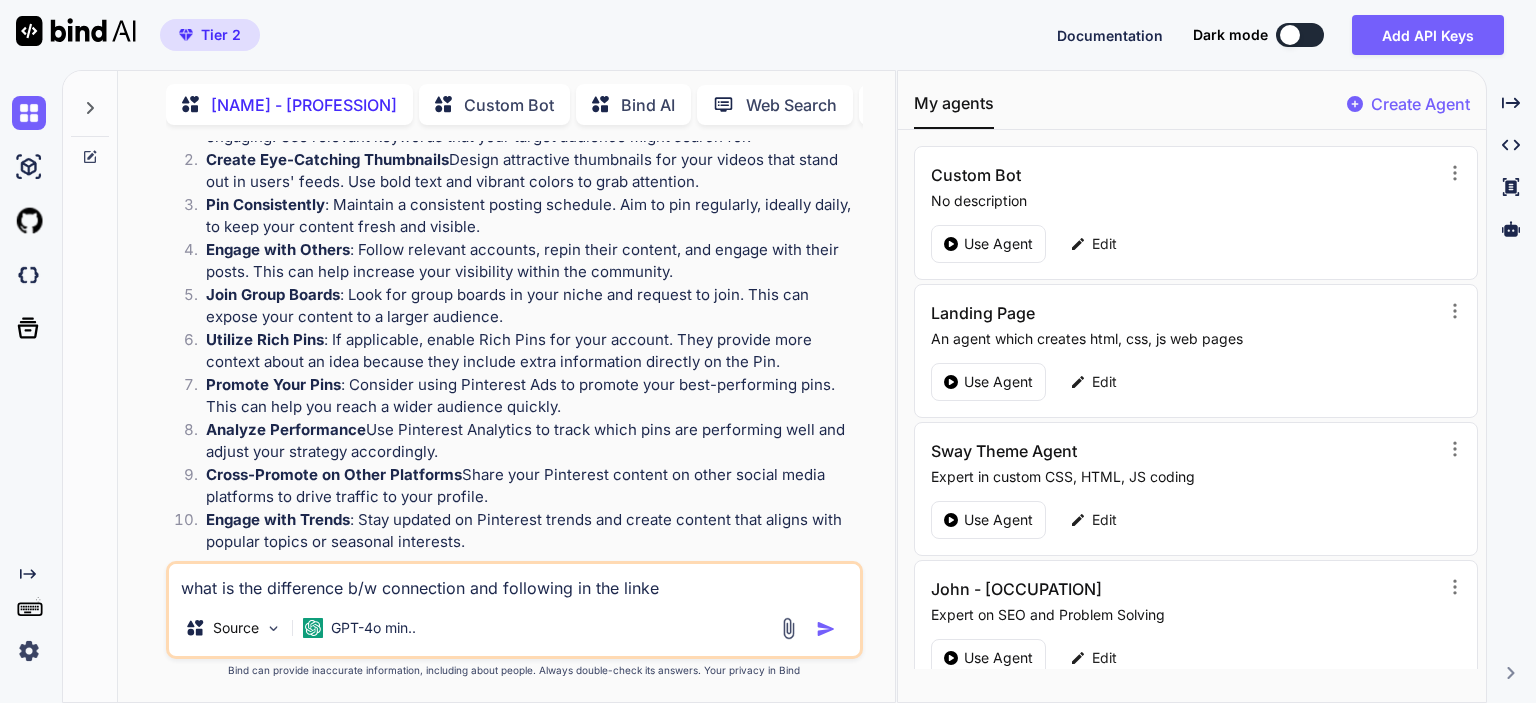 type on "what is the difference b/w connection and following in the linked" 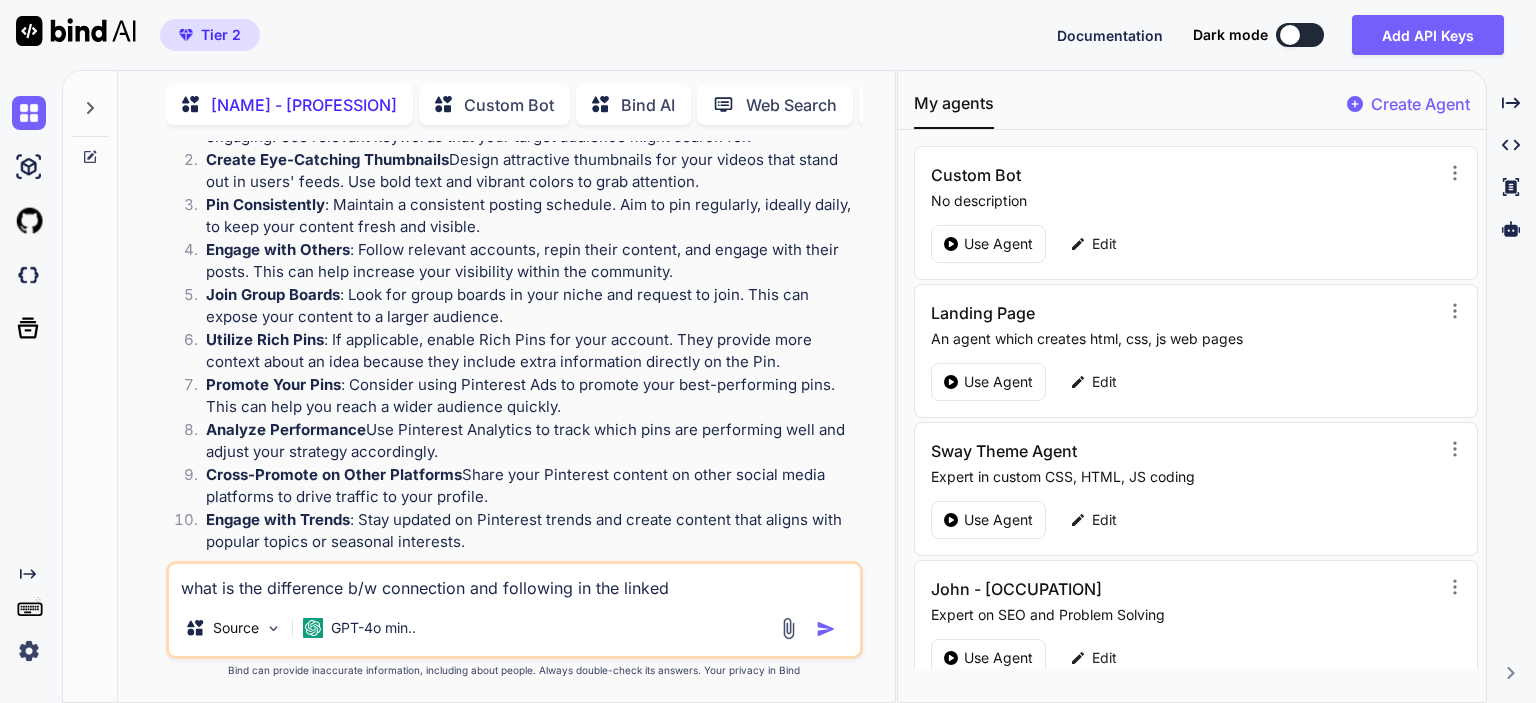 type on "what is the difference b/w connection and following in the linkedi" 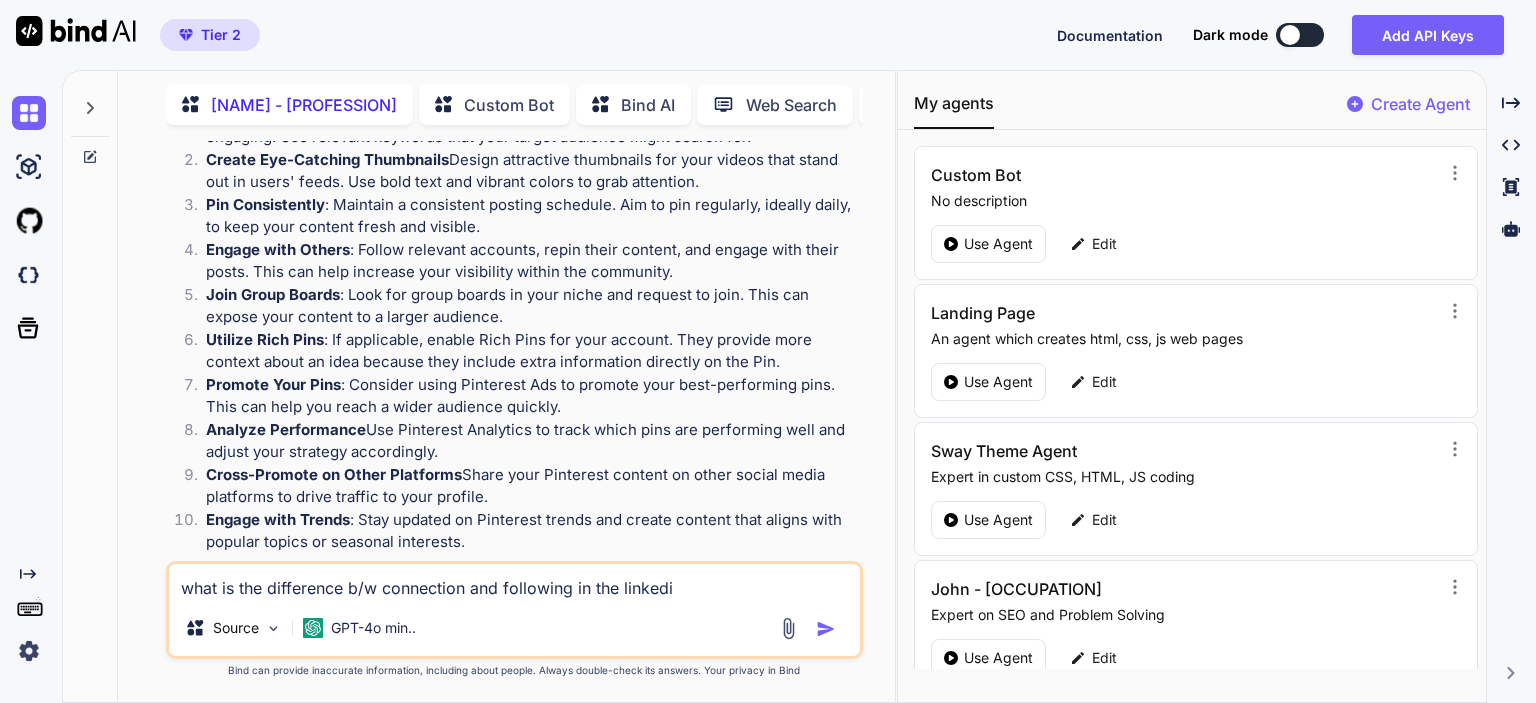 type on "what is the difference b/w connection and following in the linkedin" 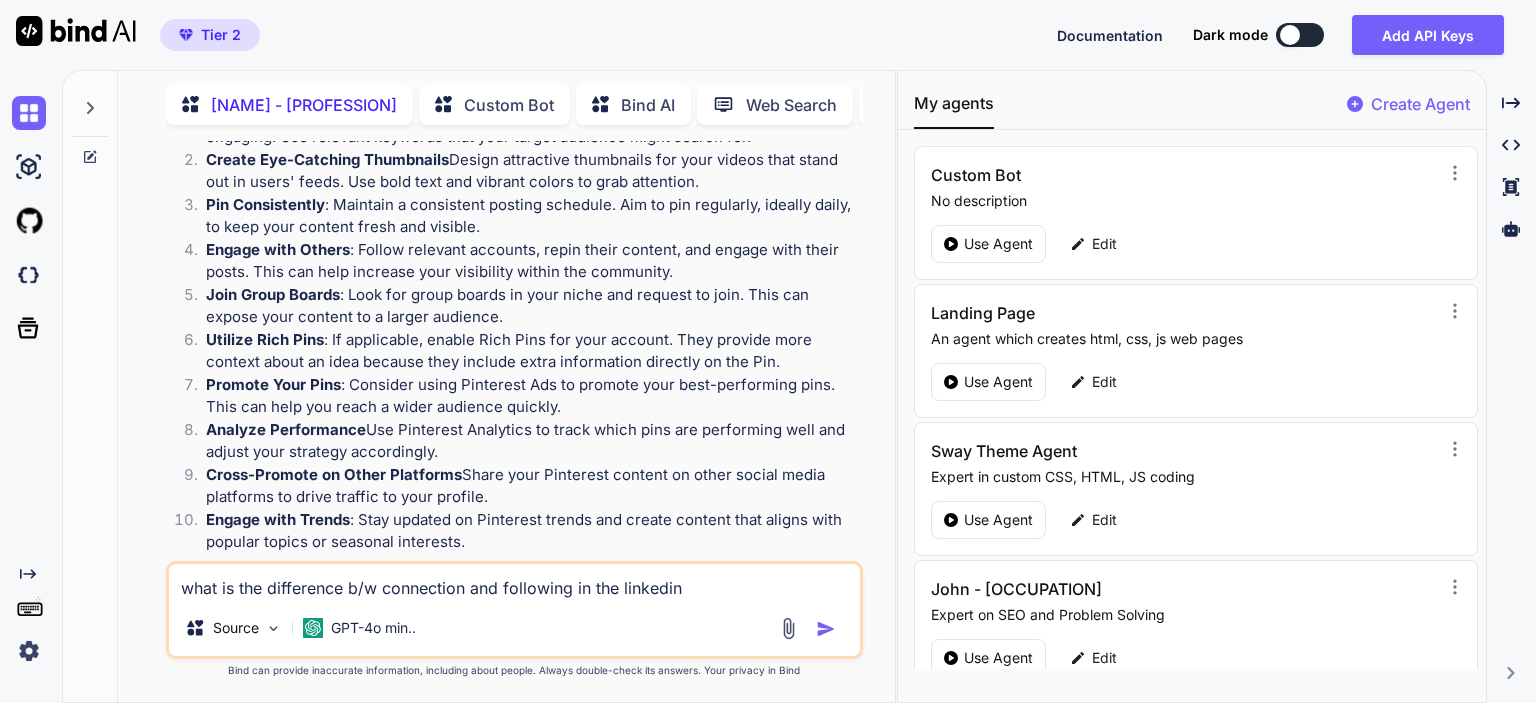type on "what is the difference b/w connection and following in the linkedin?" 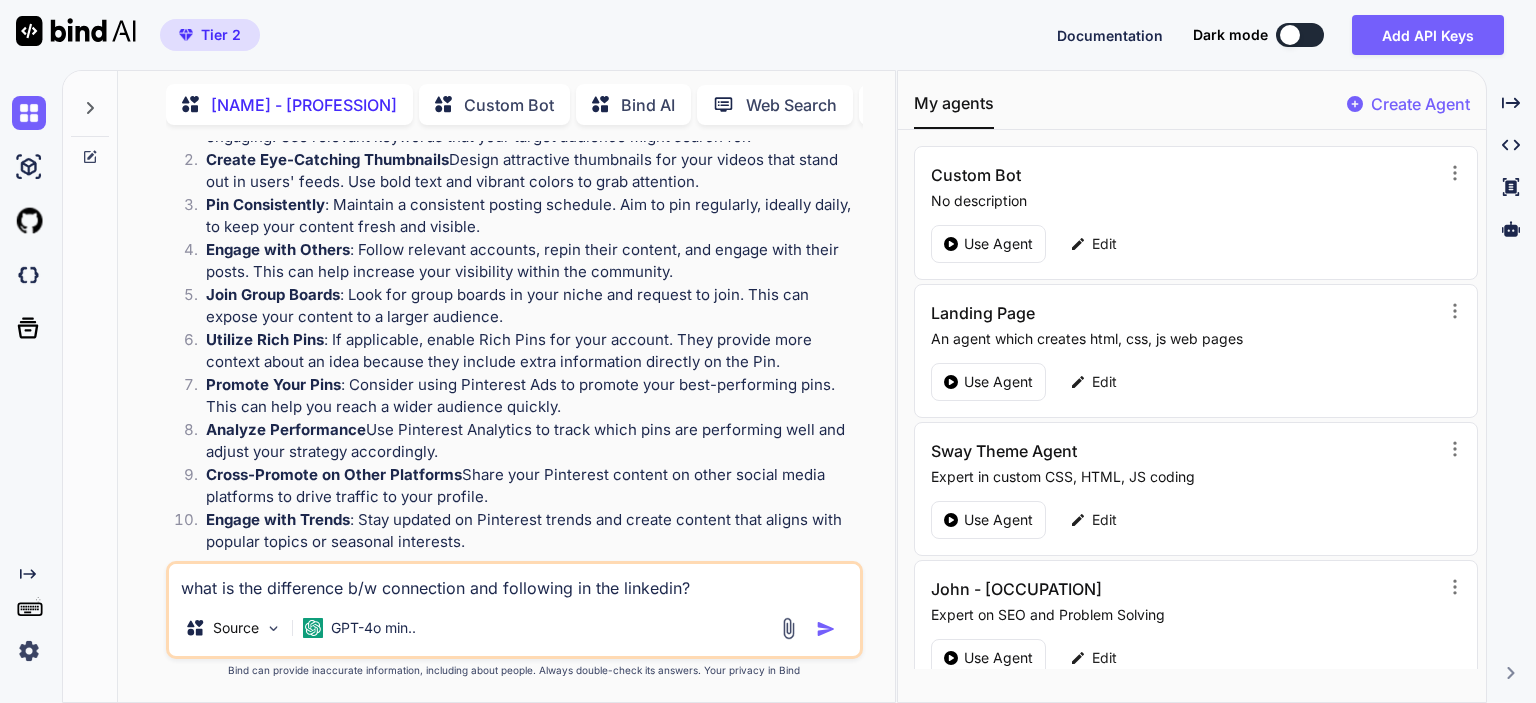 type on "x" 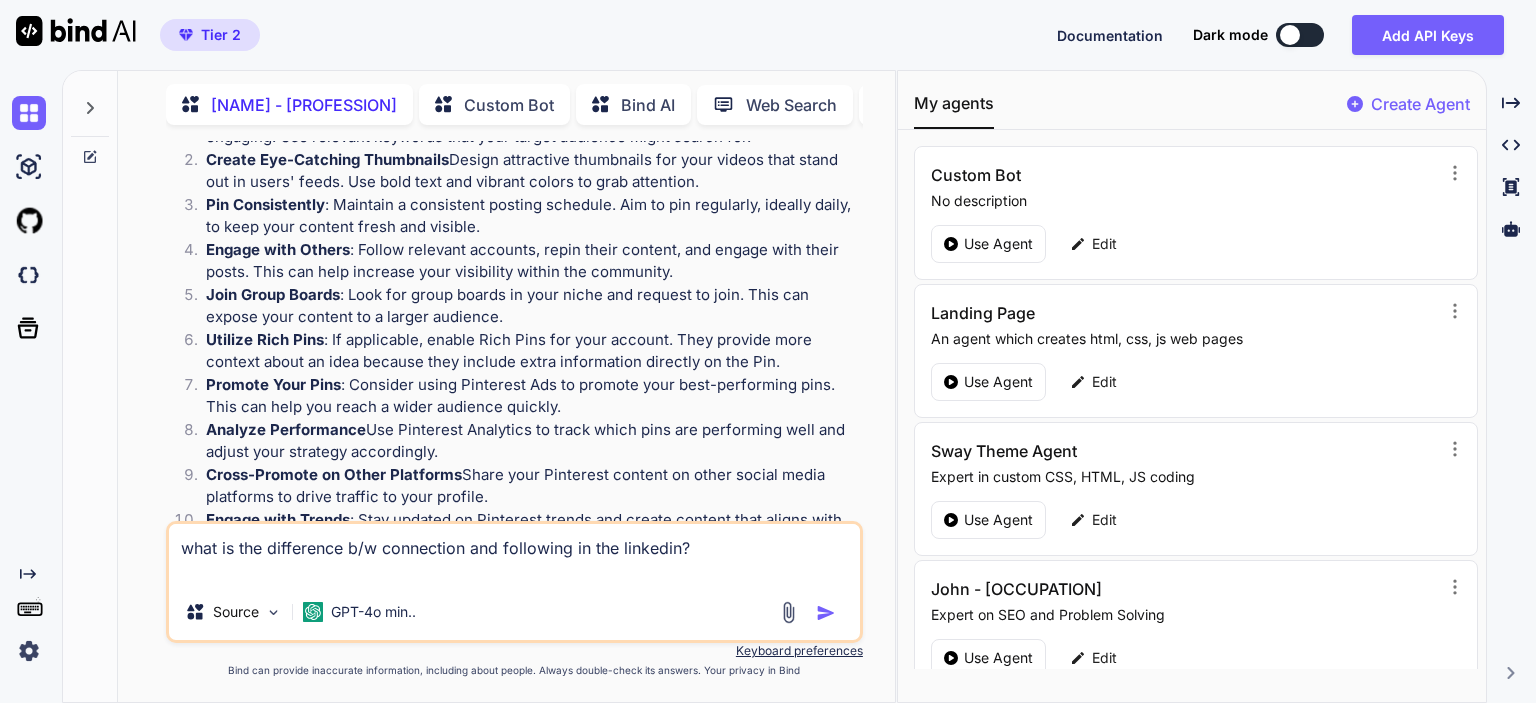 type on "what is the difference b/w connection and following in the linkedin?
h" 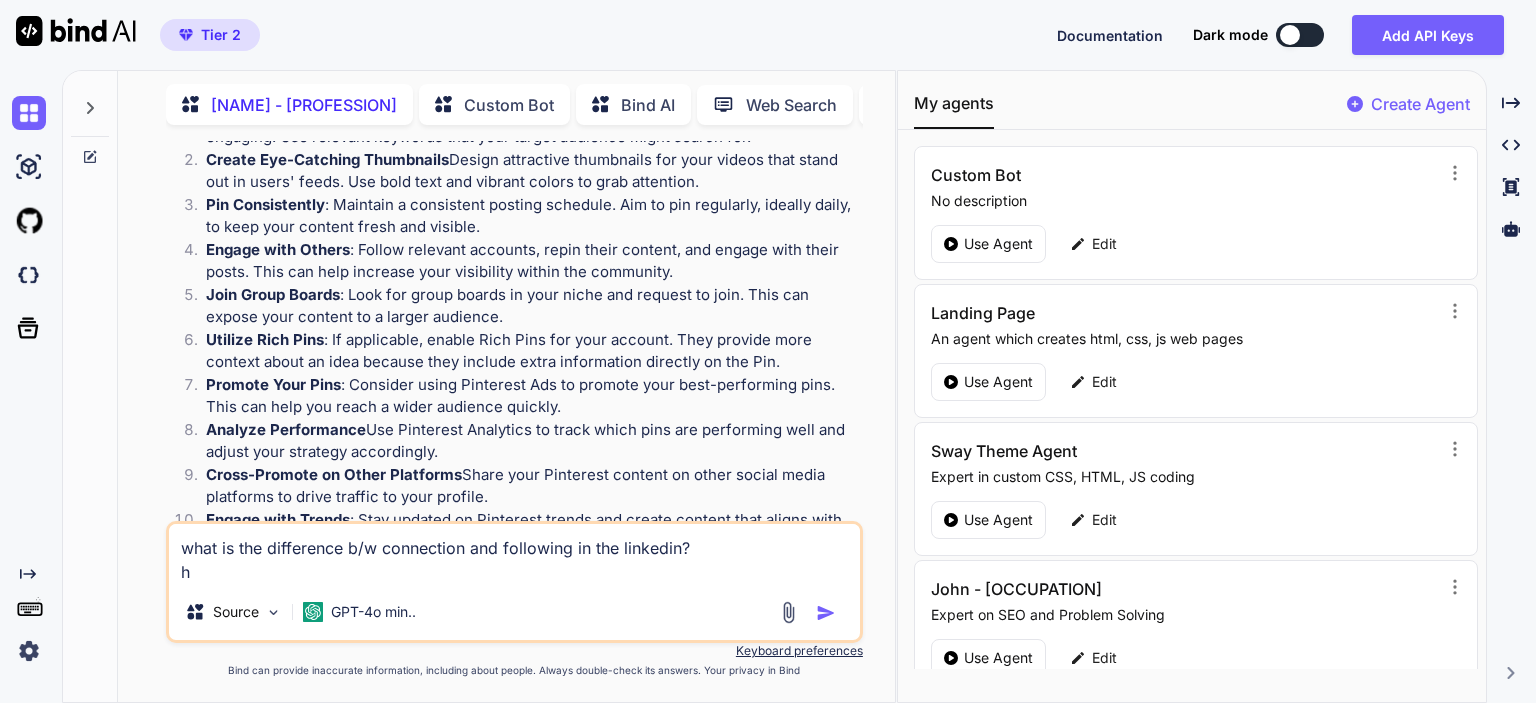 type on "what is the difference b/w connection and following in the linkedin?
ho" 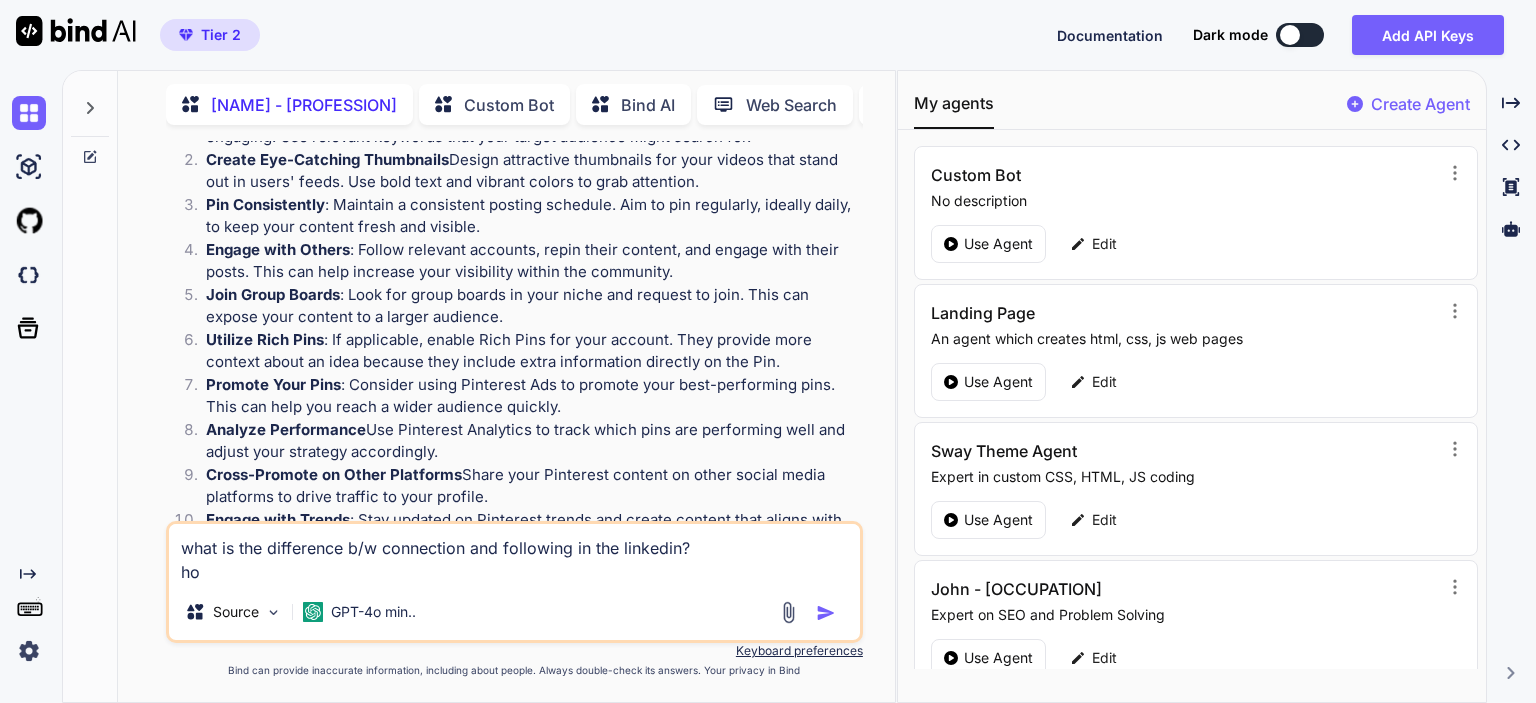 type on "what is the difference b/w connection and following in the linkedin?
how" 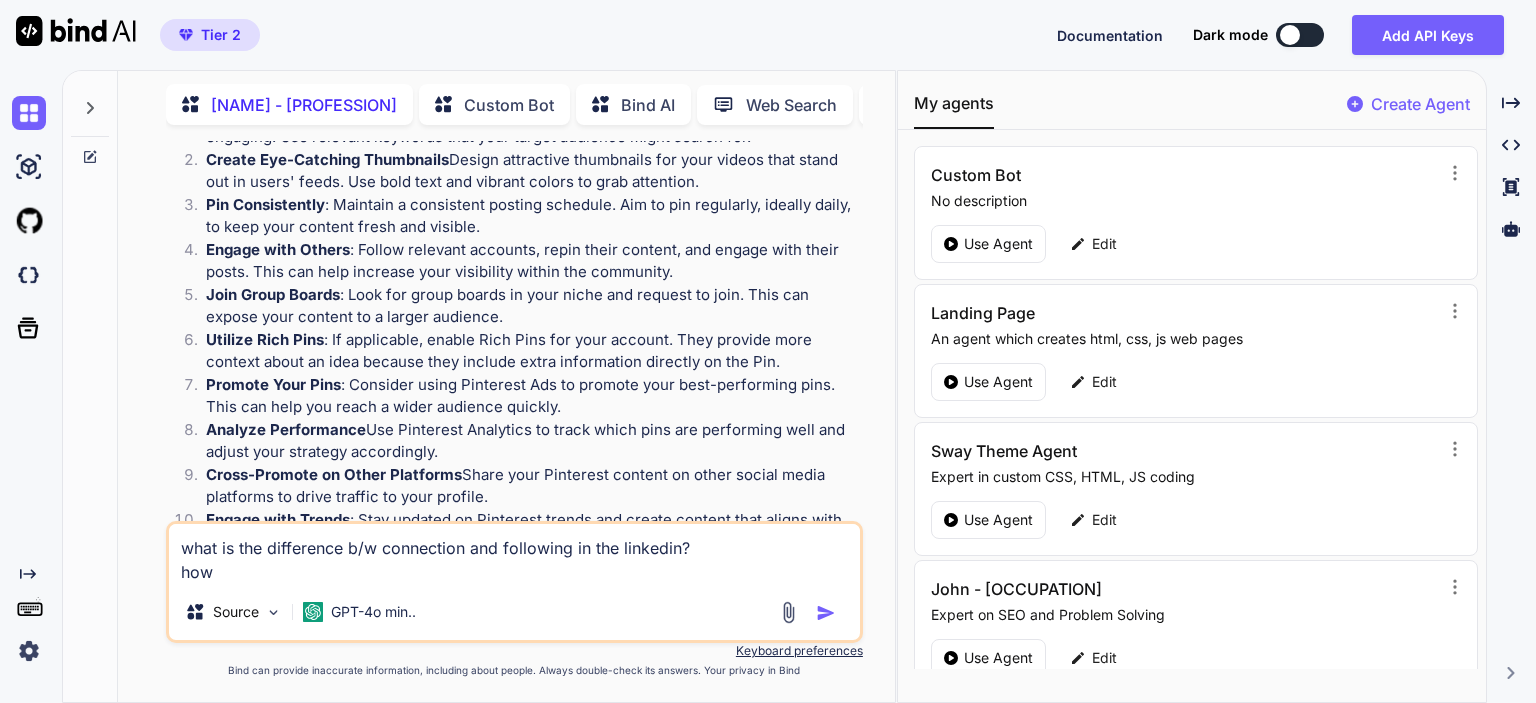 type on "what is the difference b/w connection and following in the linkedin?
how" 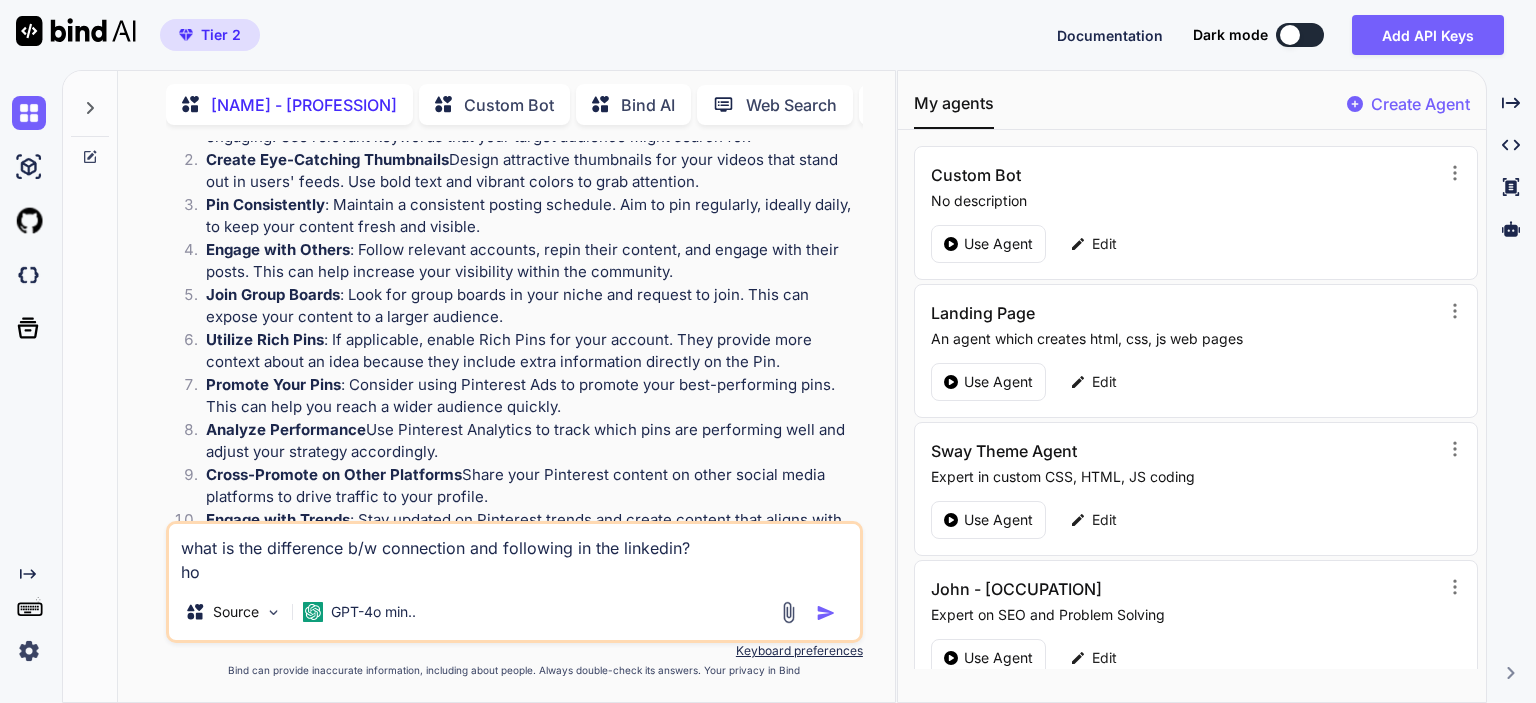 type on "what is the difference b/w connection and following in the linkedin?
h" 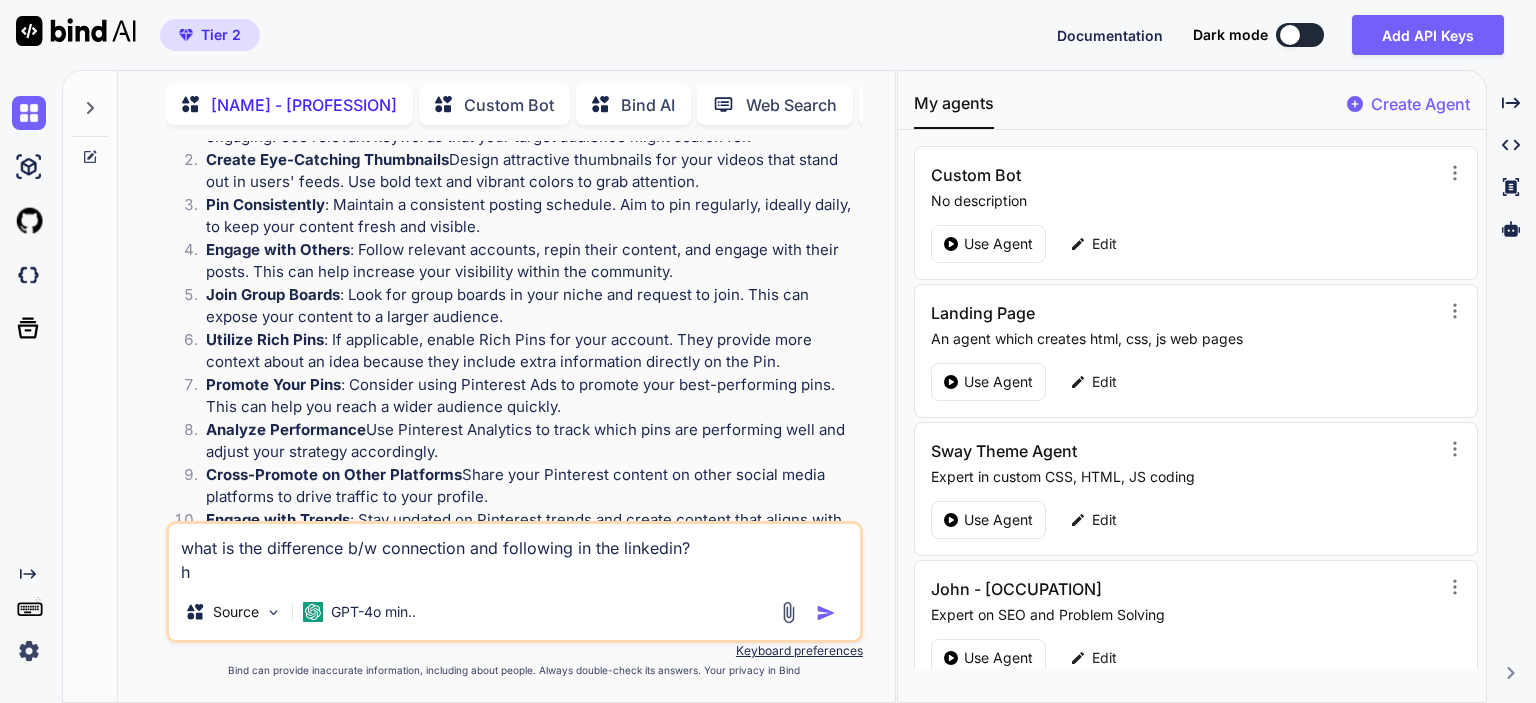 type on "what is the difference b/w connection and following in the linkedin?" 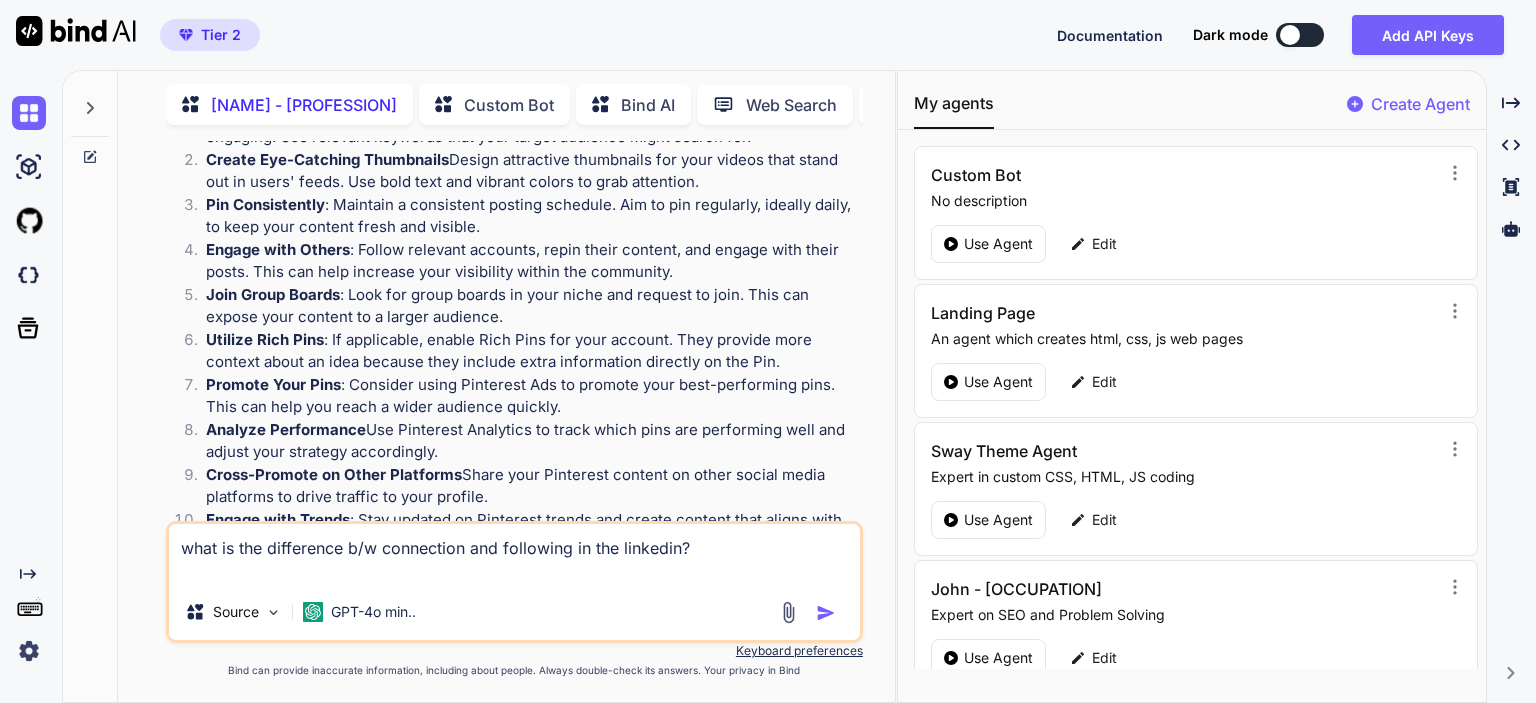 type on "what is the difference b/w connection and following in the linkedin?
h" 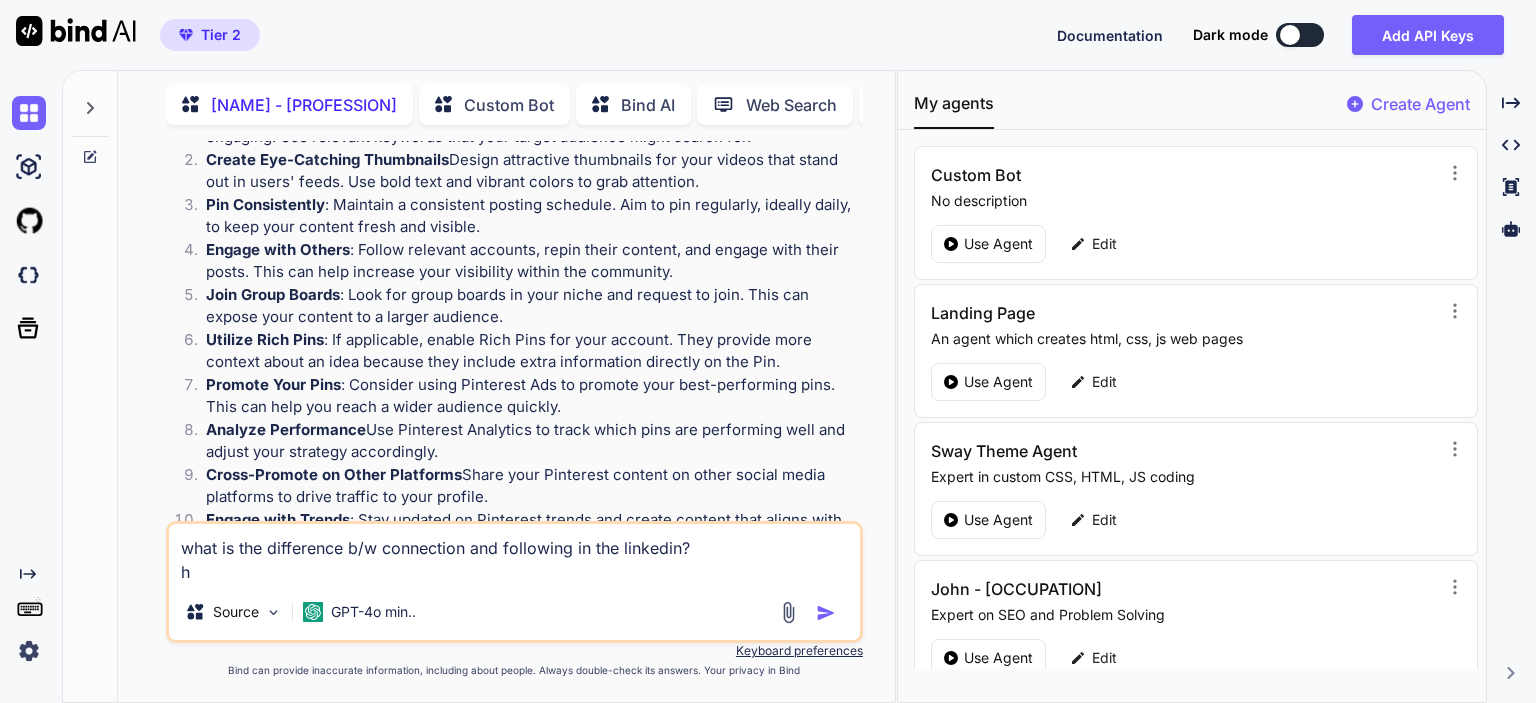 type on "what is the difference b/w connection and following in the linkedin?
ho" 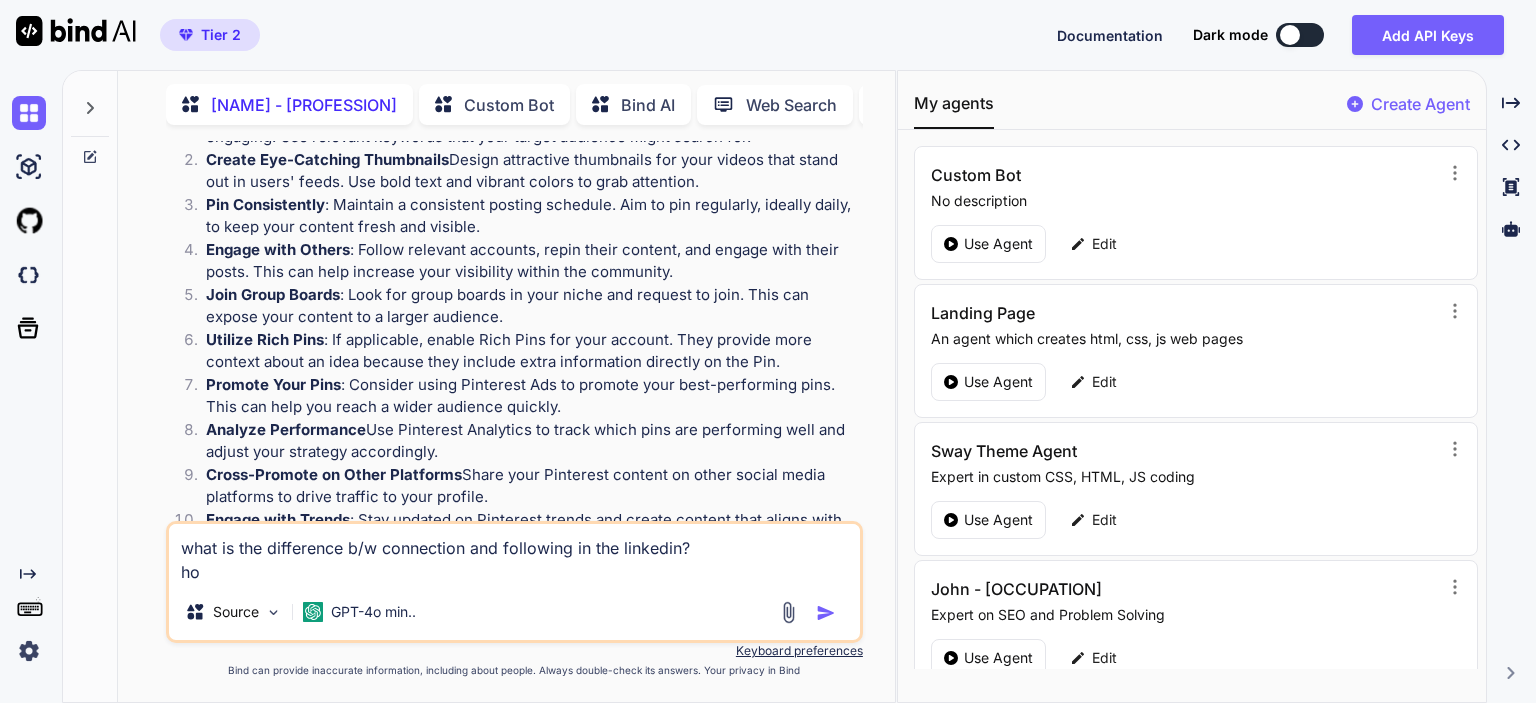 type on "what is the difference b/w connection and following in the linkedin?
how" 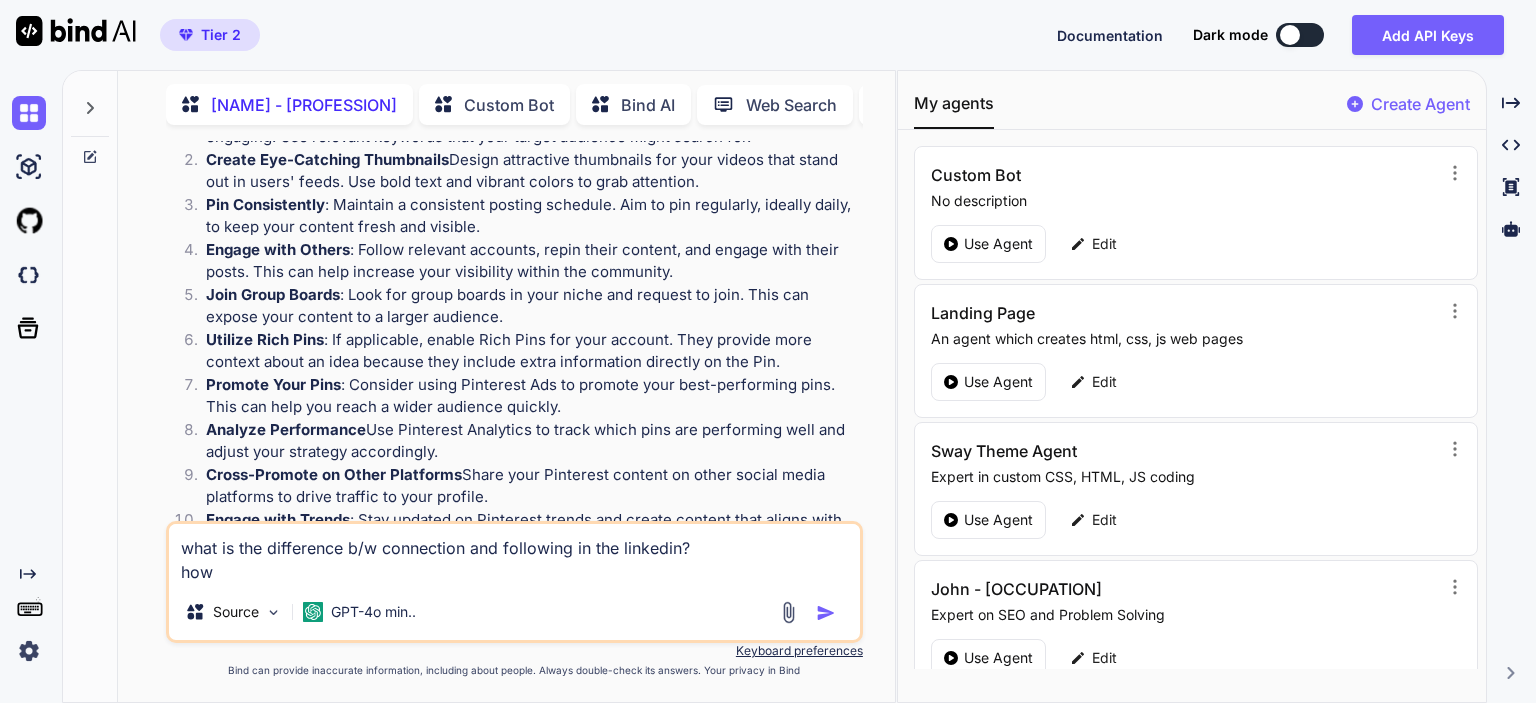 type on "what is the difference b/w connection and following in the linkedin?
how" 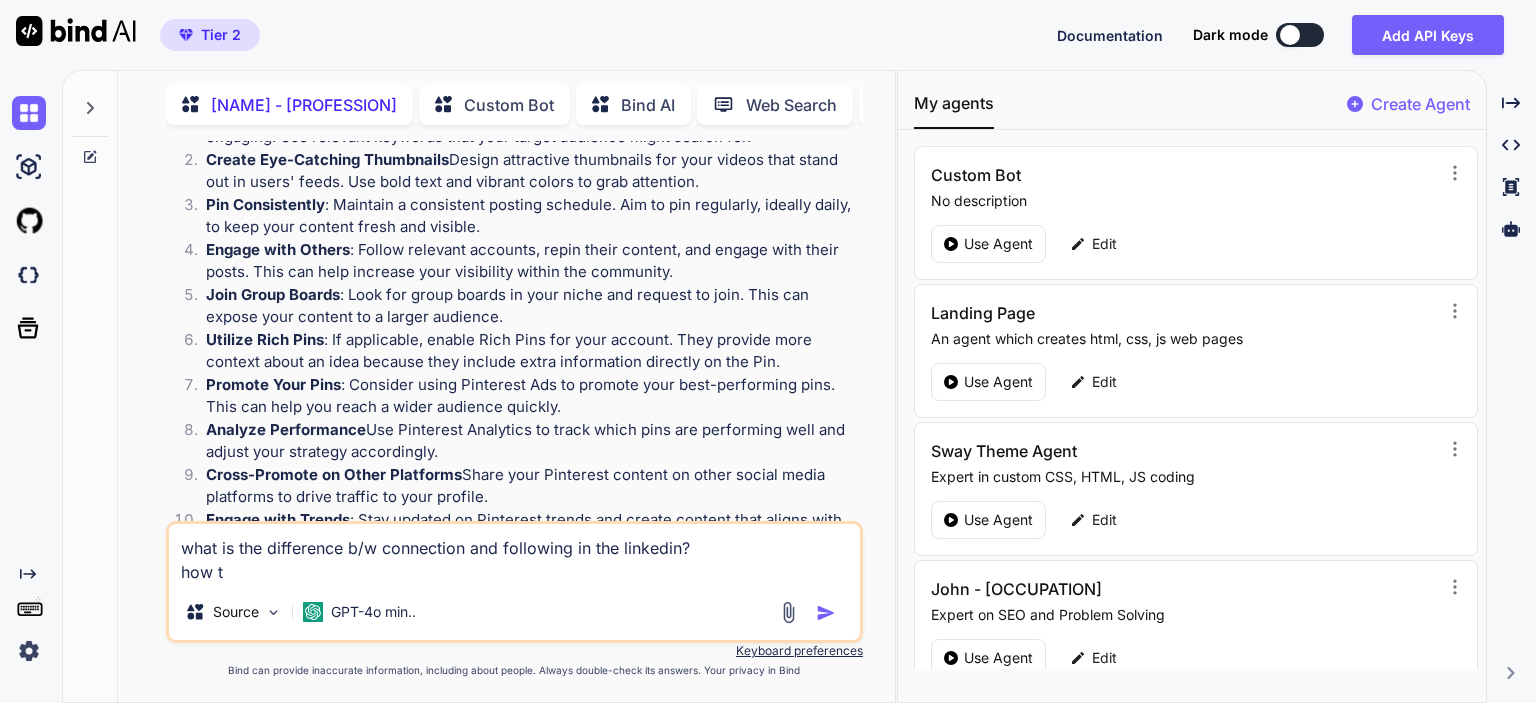 type on "what is the difference b/w connection and following in the linkedin?
how to" 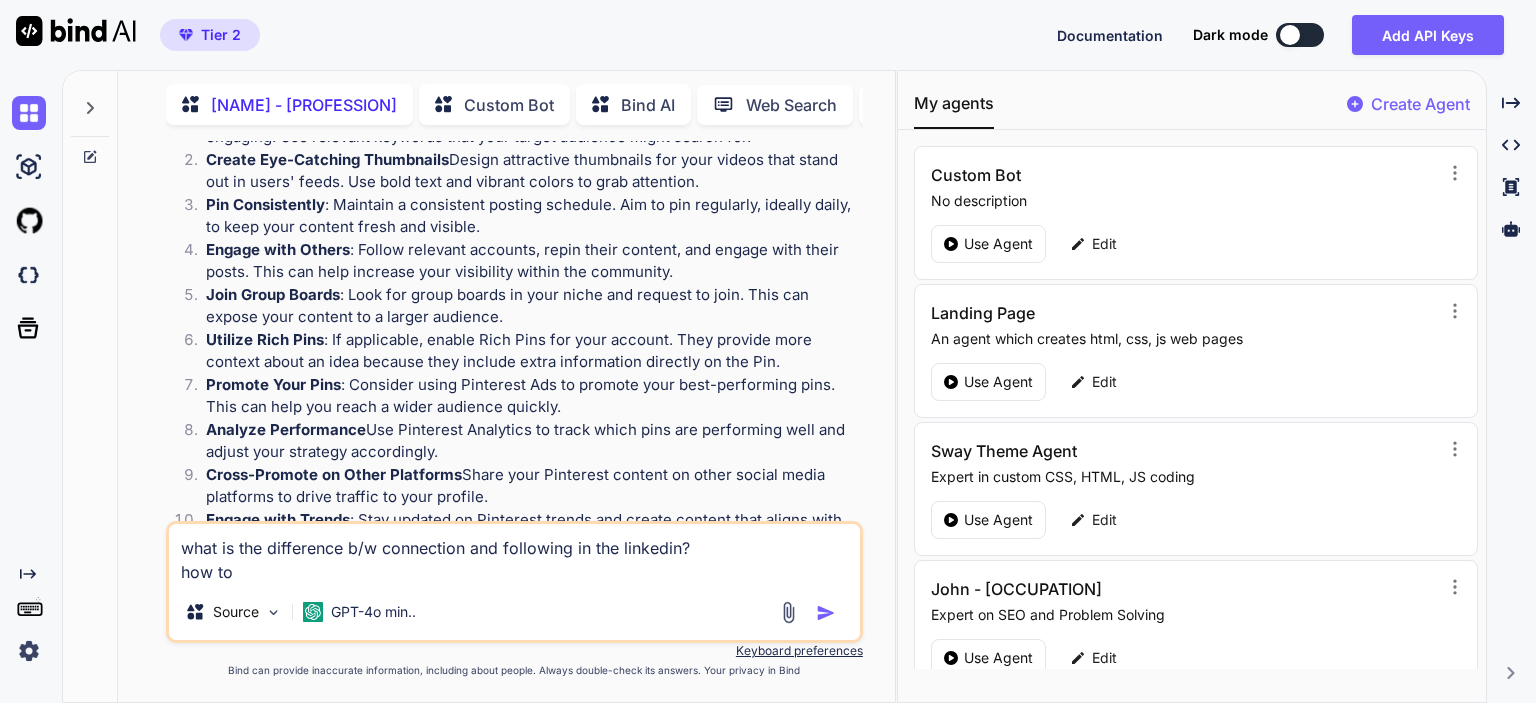 type on "x" 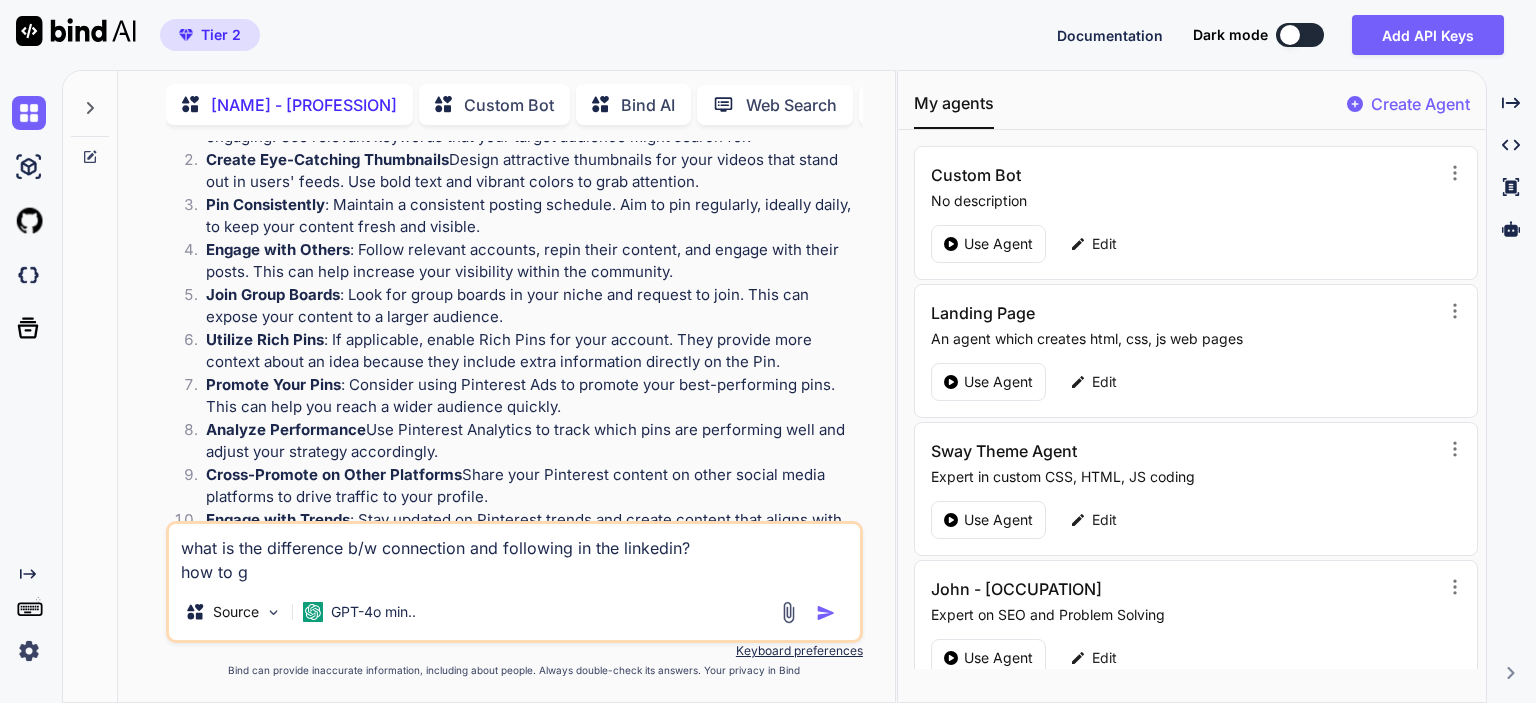 type on "what is the difference b/w connection and following in the linkedin?
how to gr" 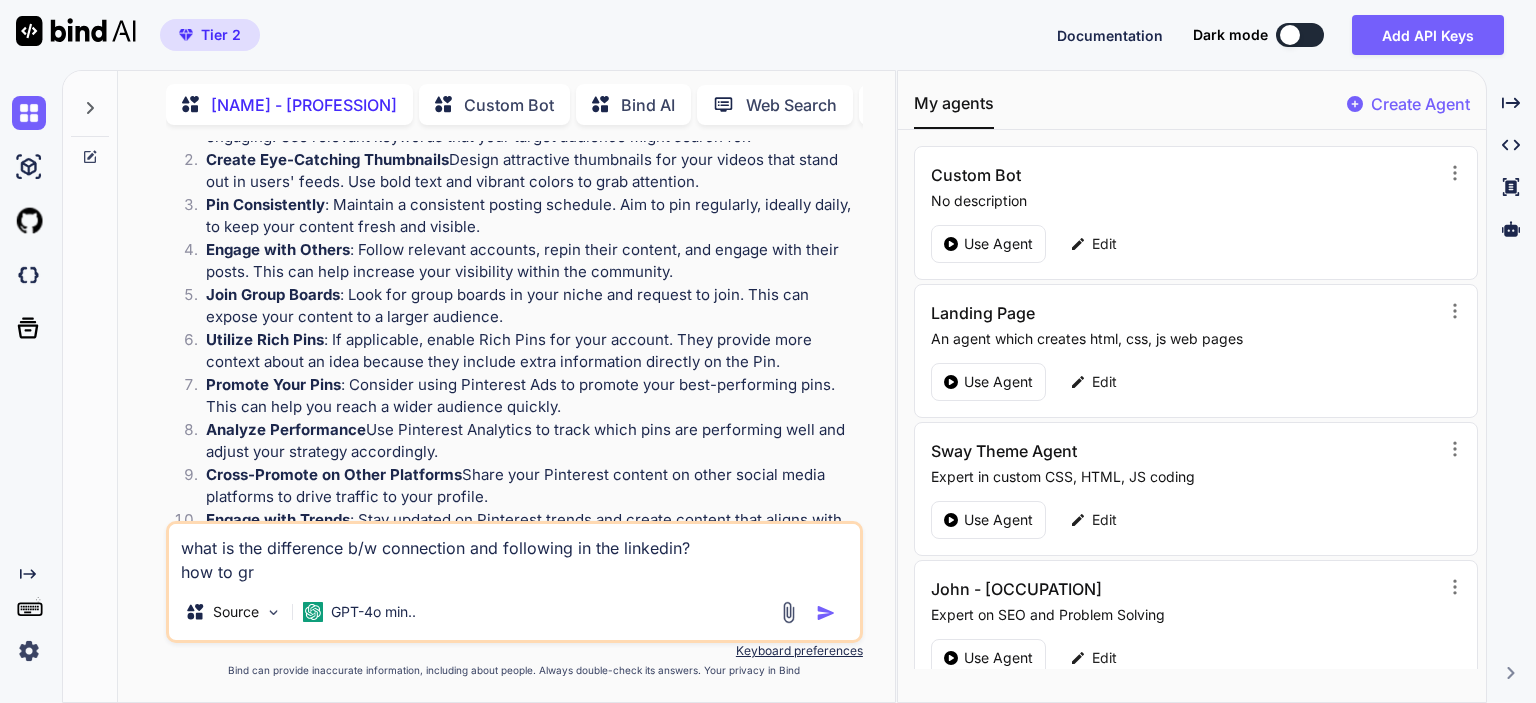 type on "what is the difference b/w connection and following in the linkedin?
how to gro" 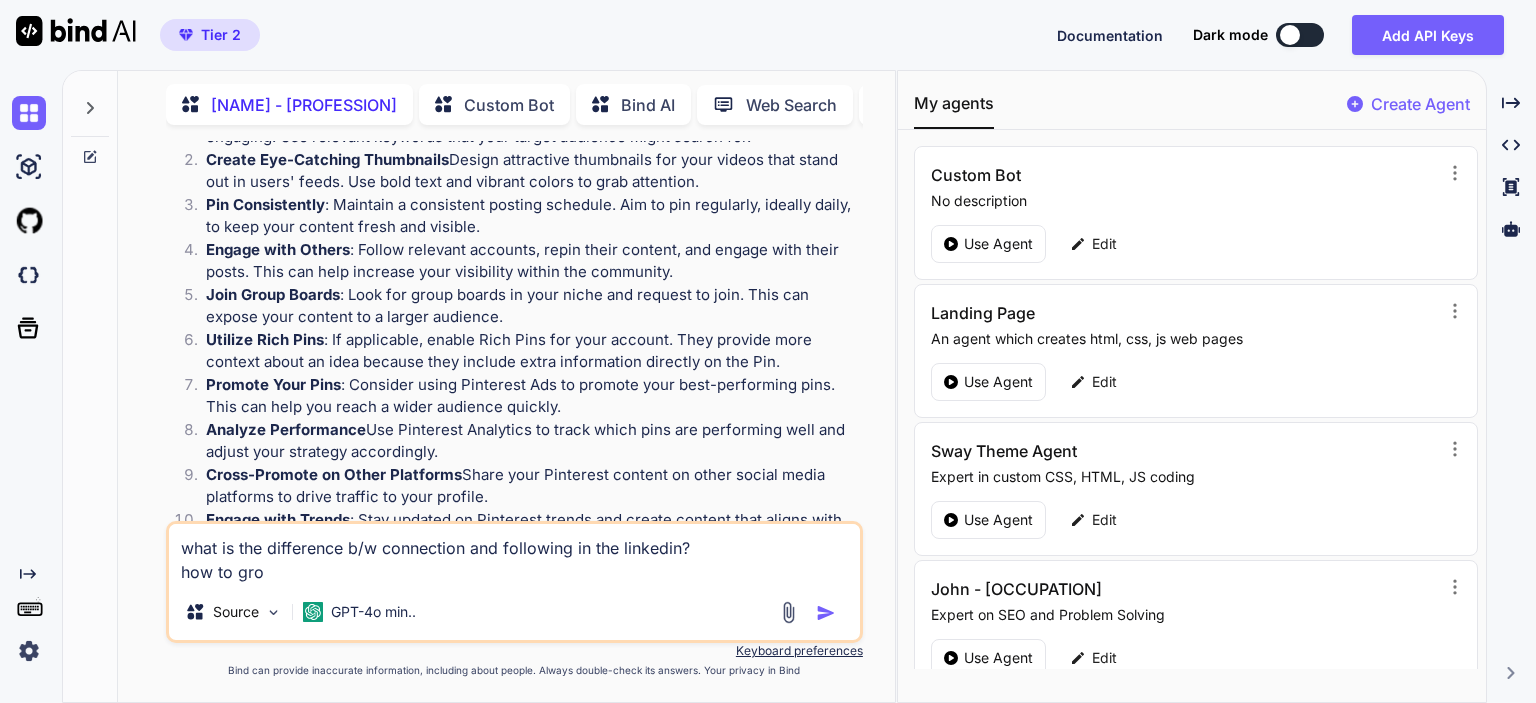 type on "what is the difference b/w connection and following in the linkedin?
how to grow" 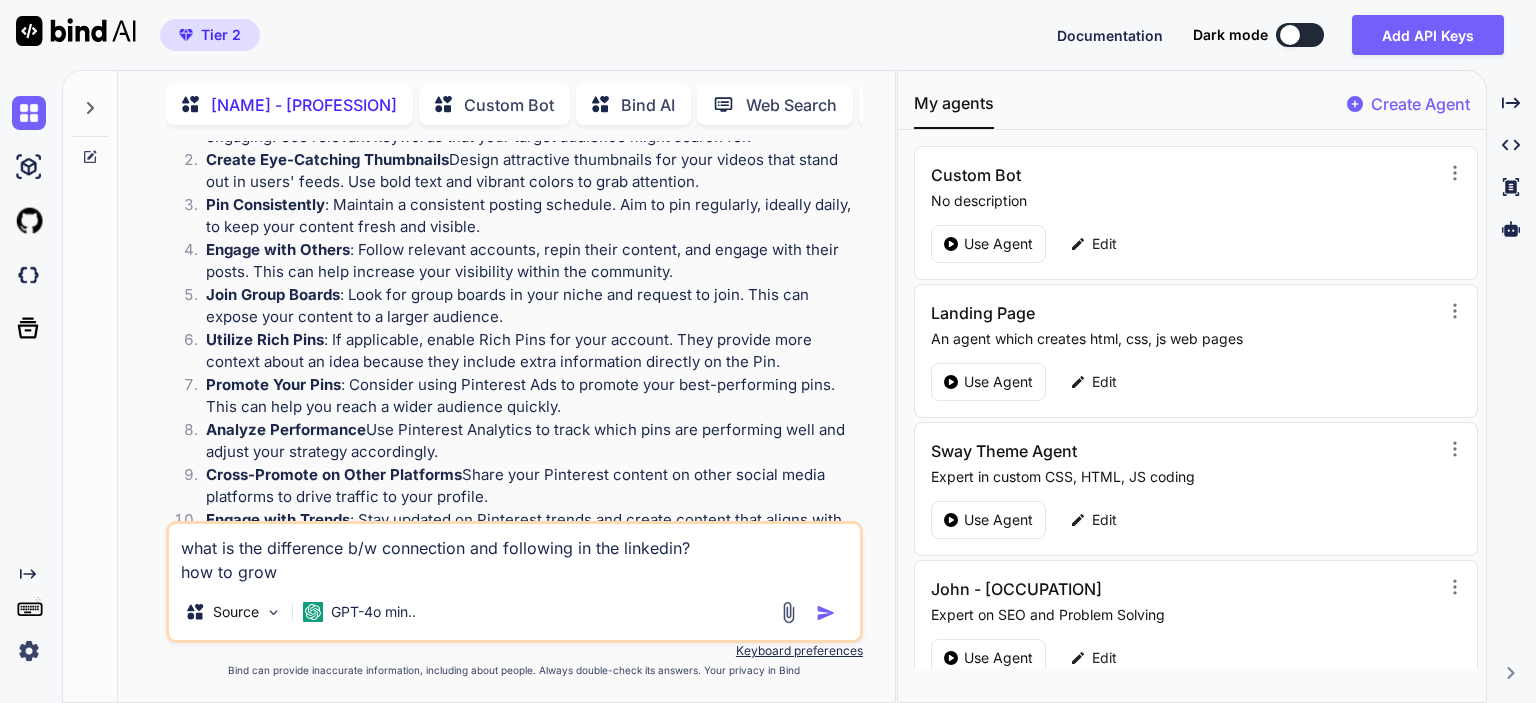 type on "what is the difference b/w connection and following in the linkedin?
how to grow" 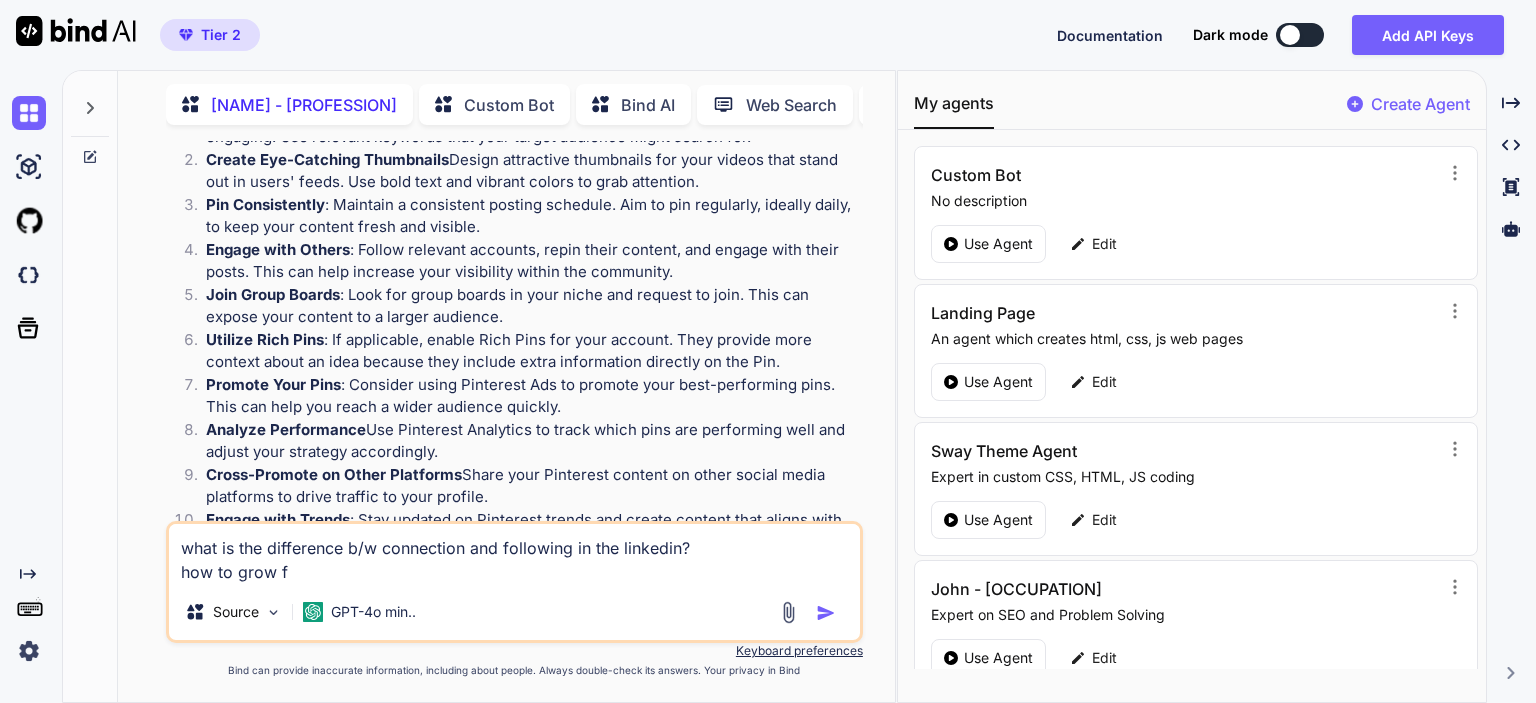 type on "what is the difference b/w connection and following in the linkedin?
how to grow pa" 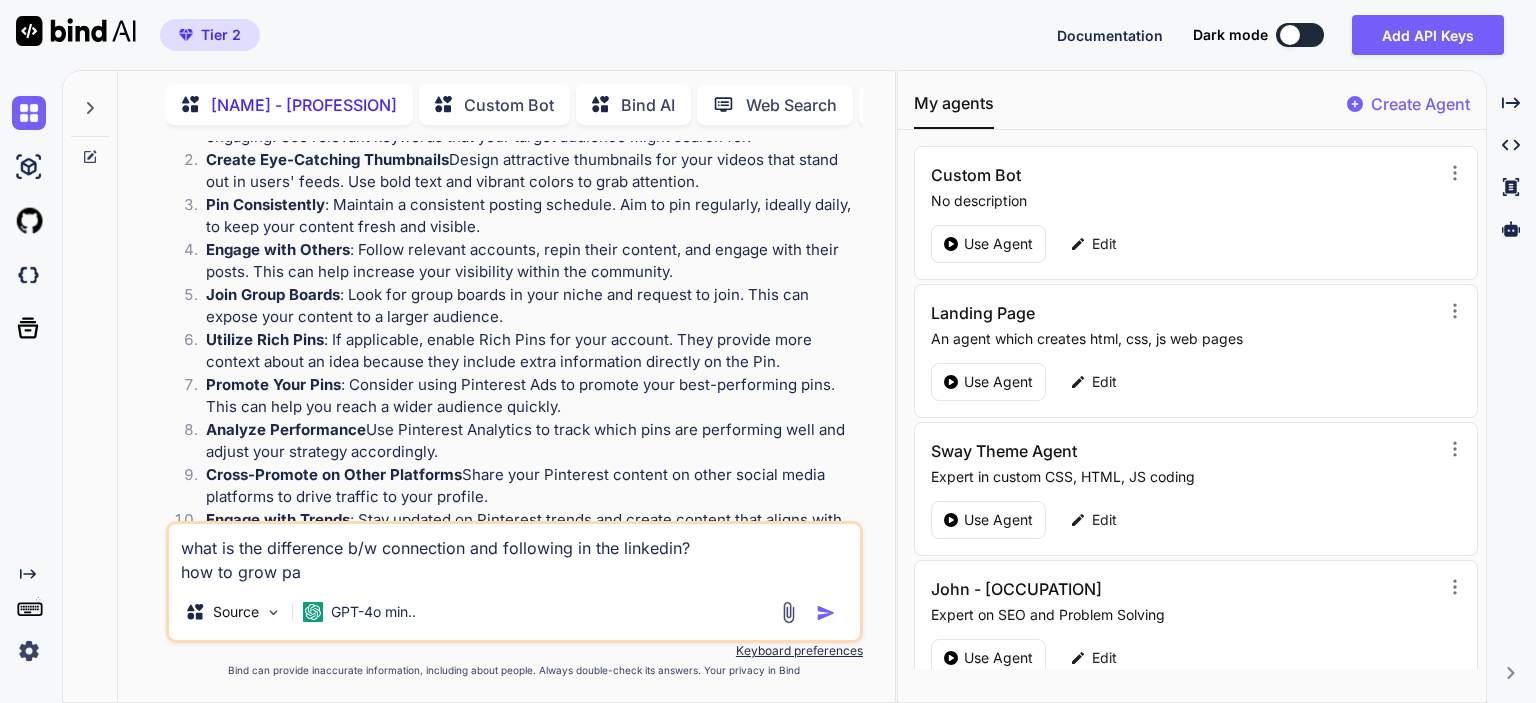 type on "what is the difference b/w connection and following in the linkedin?
how to grow fas" 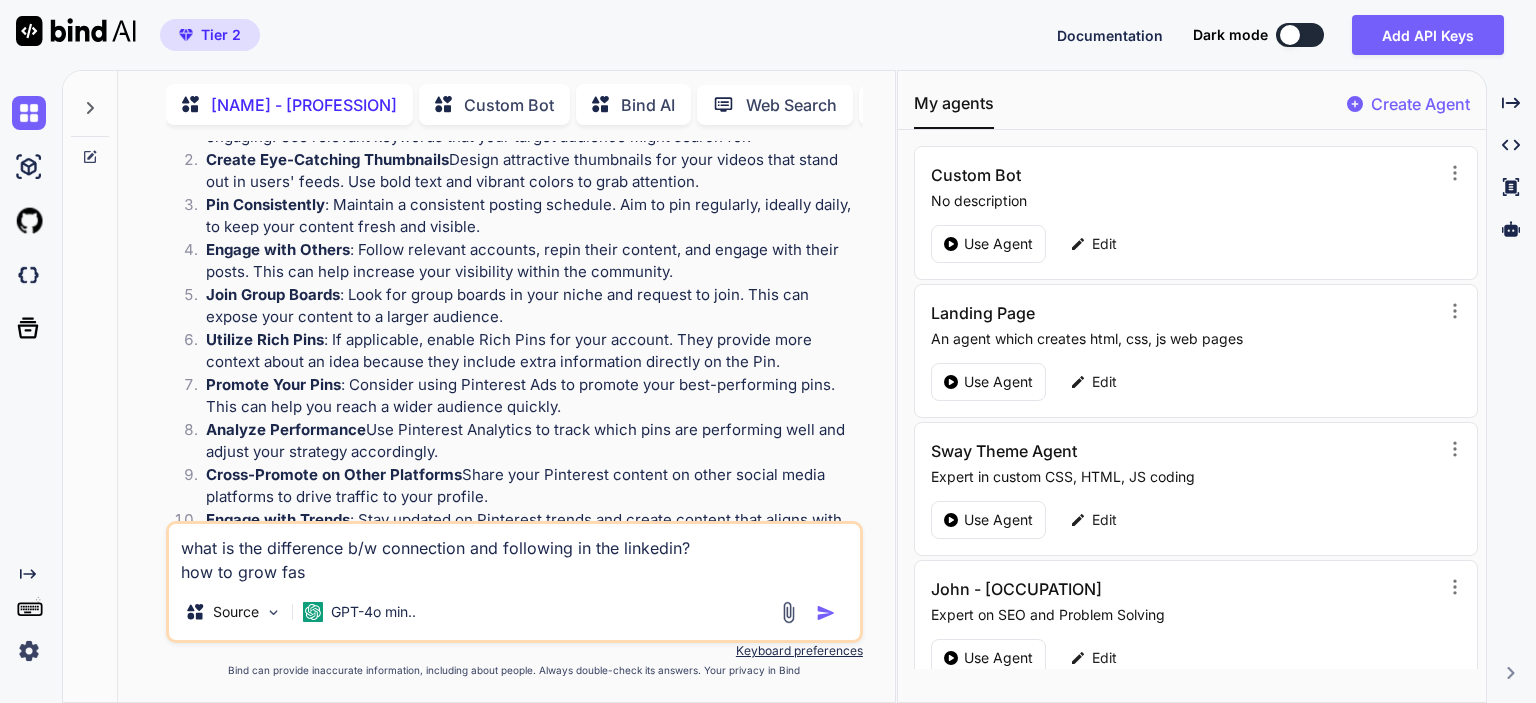 type on "what is the difference b/w connection and following in the linkedin?
how to grow fast" 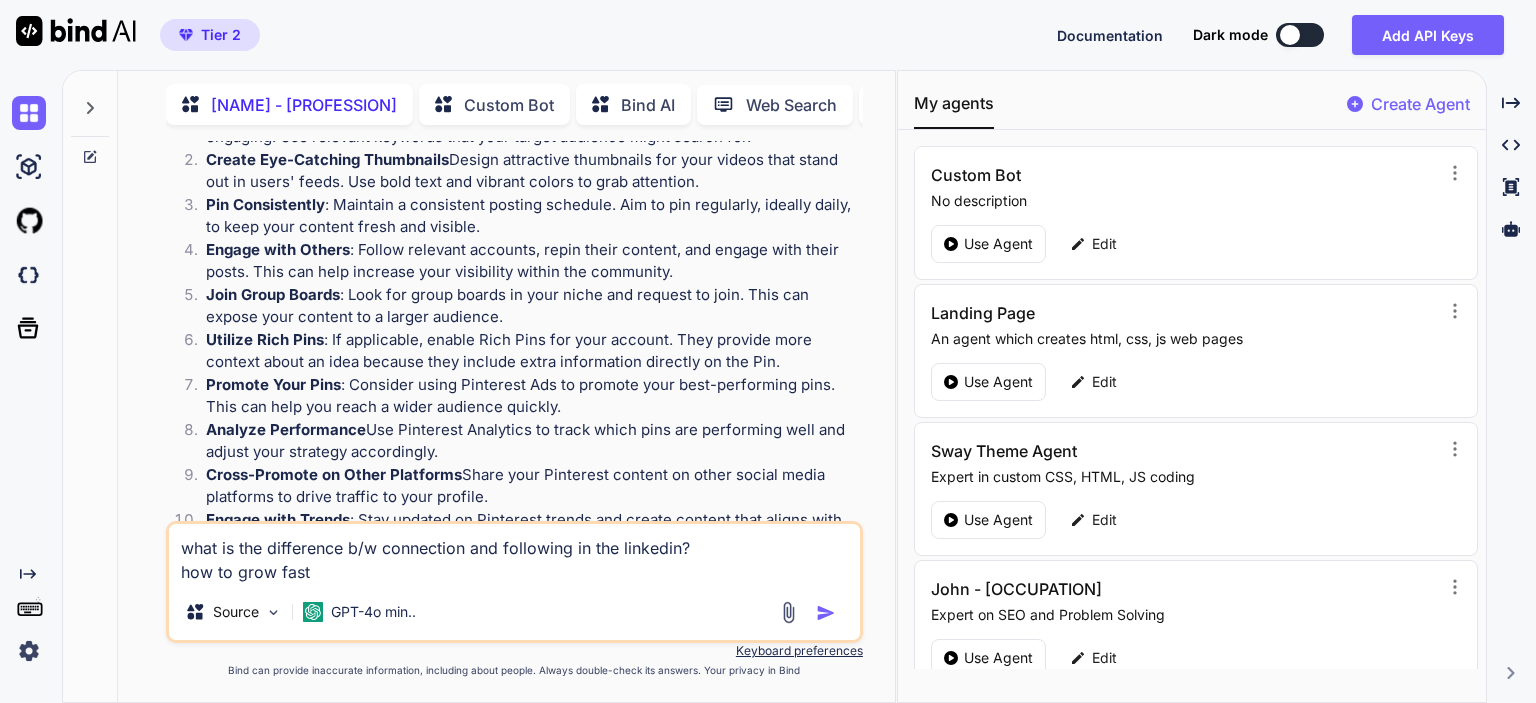 type on "what is the difference b/w connection and following in the linkedin?
how to grow fast" 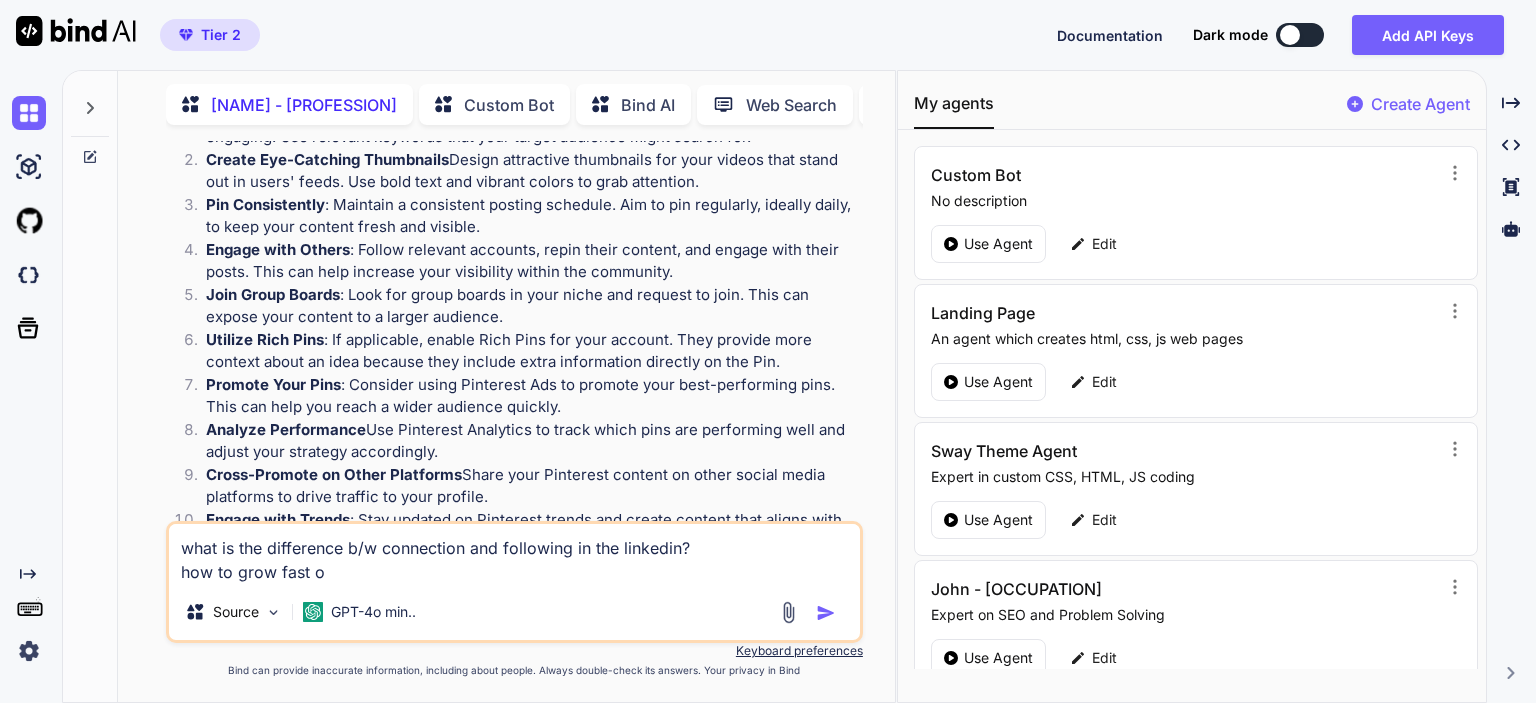 type on "what is the difference b/w connection and following in the linkedin?
how to grow fast on" 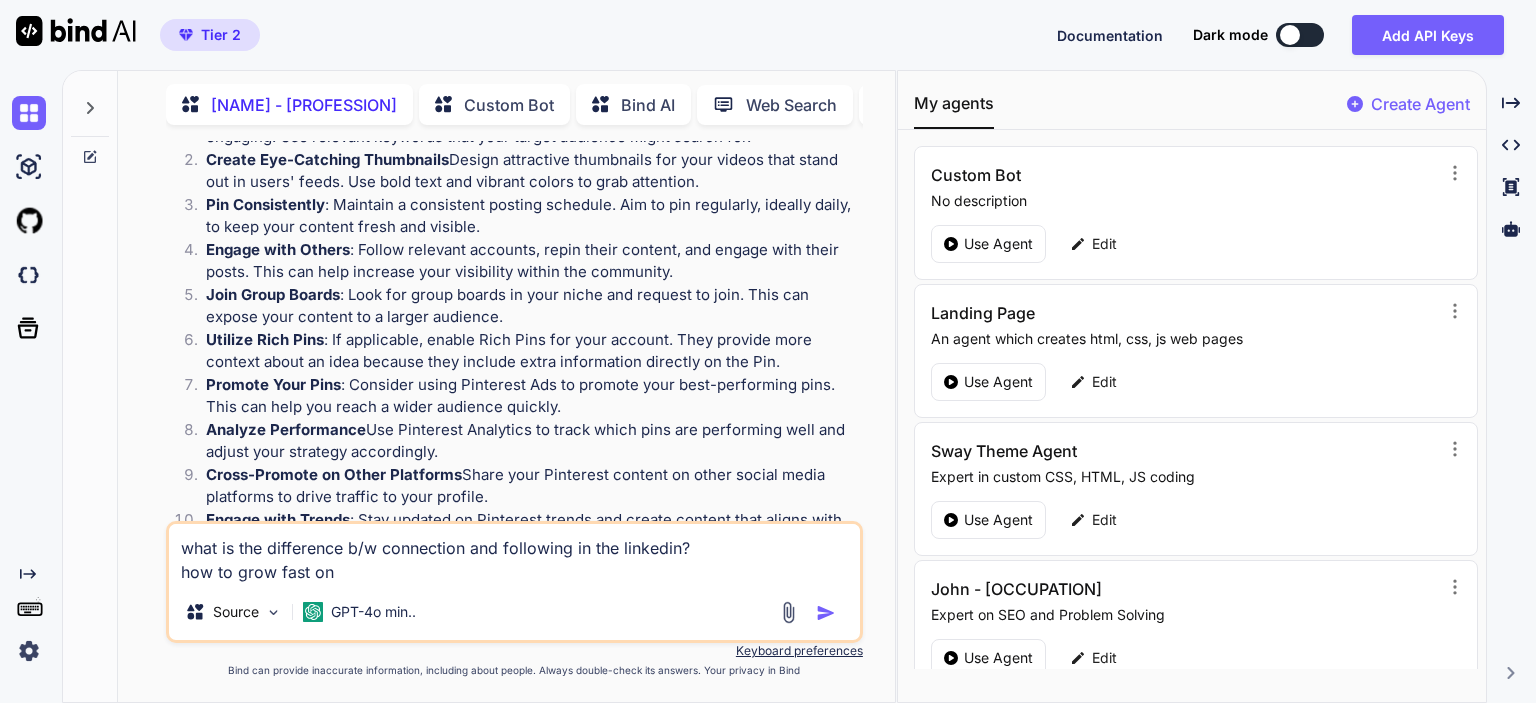 type on "what is the difference b/w connection and following in the linkedin?
how to grow fast on" 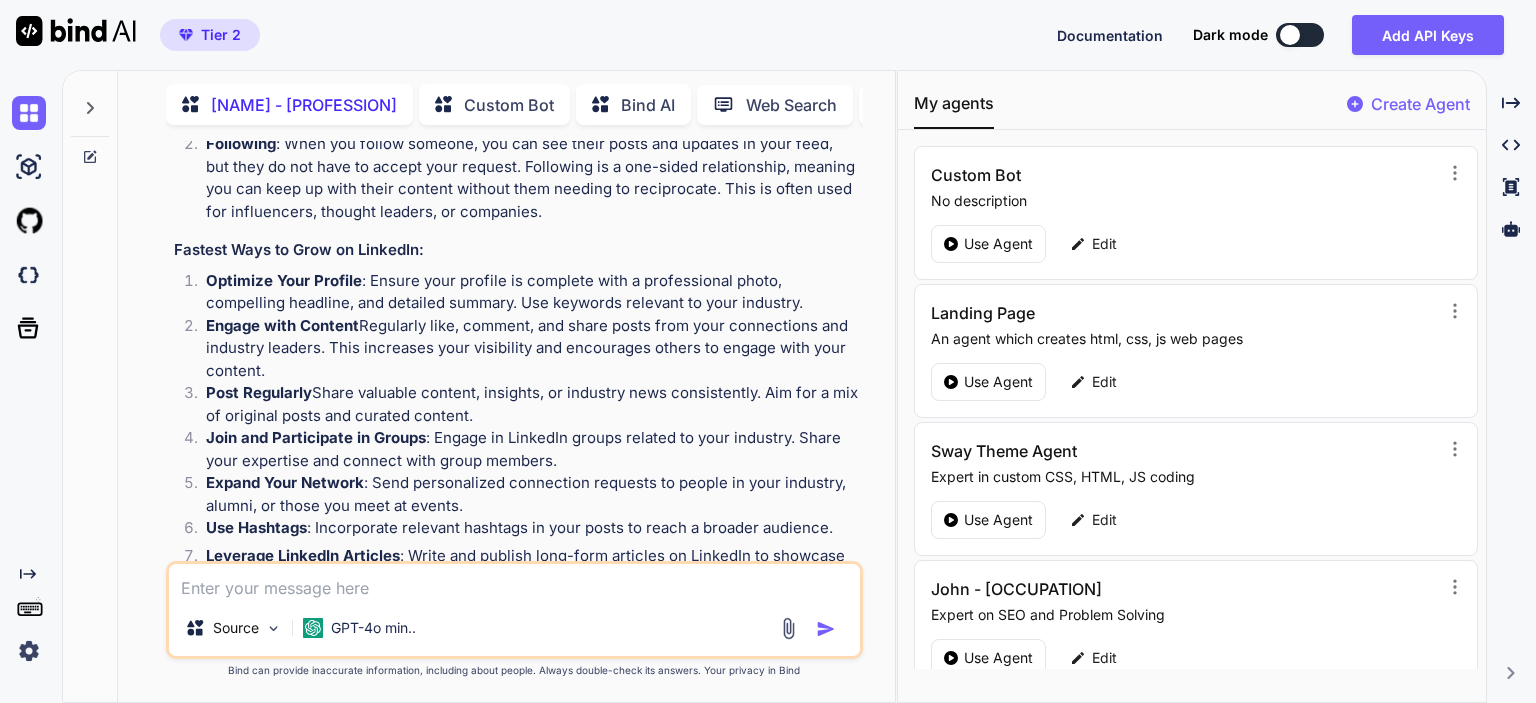 scroll, scrollTop: 7356, scrollLeft: 0, axis: vertical 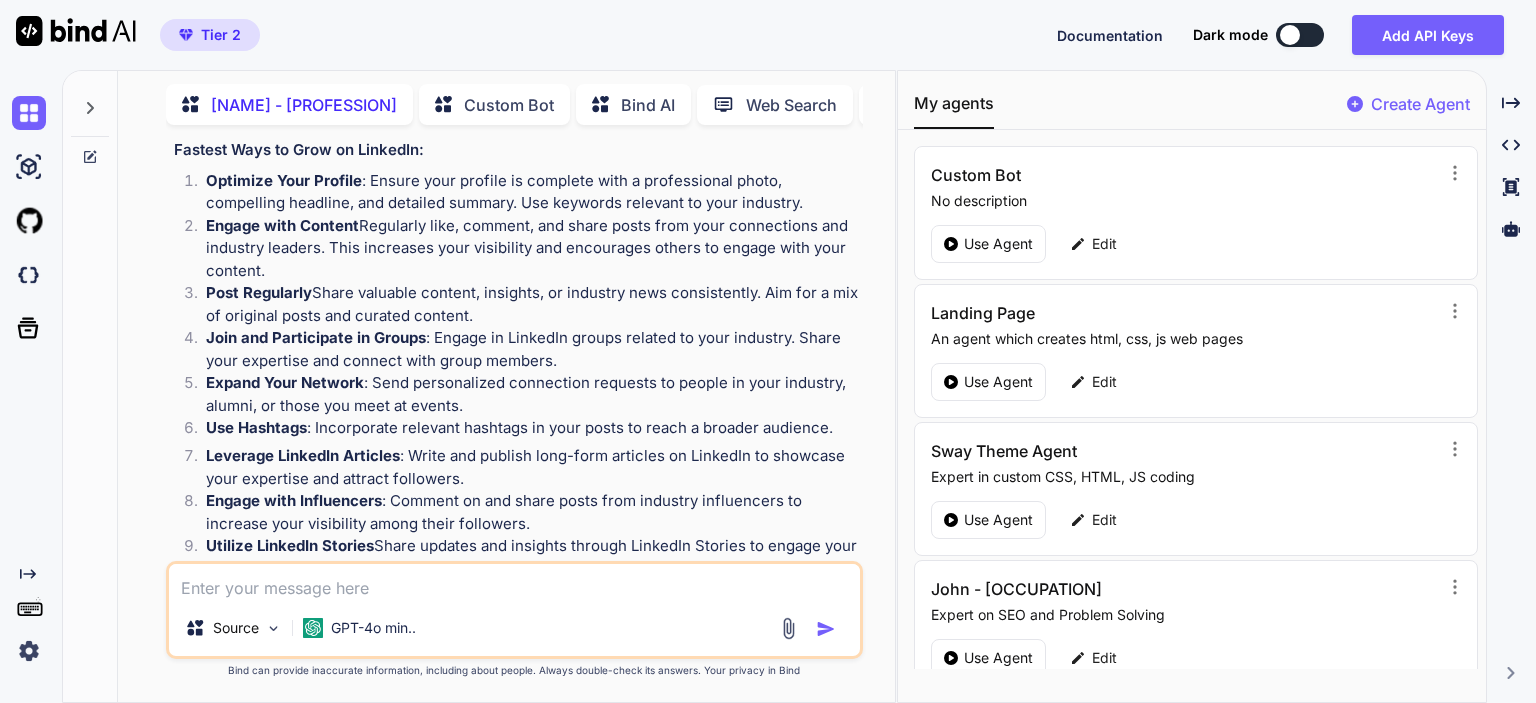 click on "Engage with Content : Regularly like, comment, and share posts from your connections and industry leaders. This increases your visibility and encourages others to engage with your content." at bounding box center (532, 249) 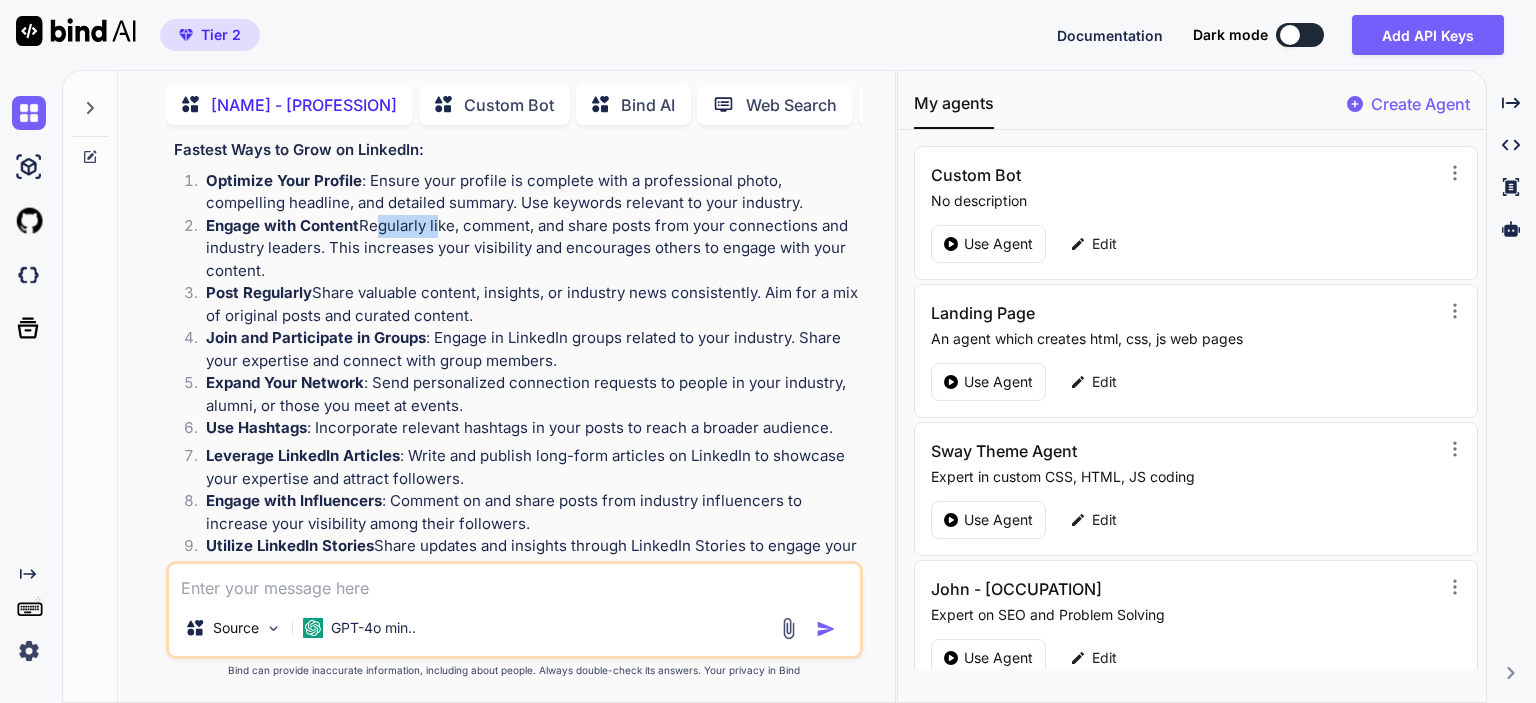 click on "Engage with Content : Regularly like, comment, and share posts from your connections and industry leaders. This increases your visibility and encourages others to engage with your content." at bounding box center (532, 249) 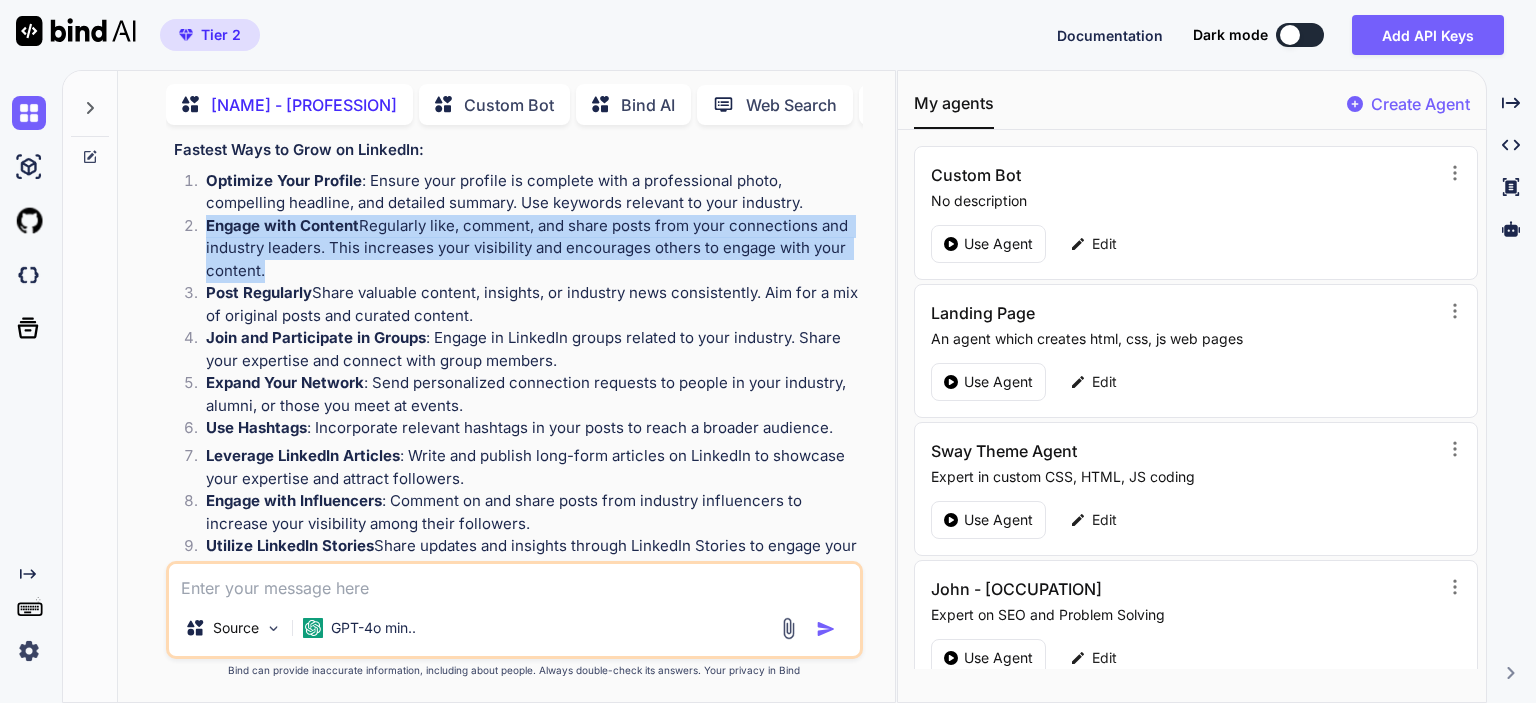 drag, startPoint x: 368, startPoint y: 224, endPoint x: 376, endPoint y: 246, distance: 23.409399 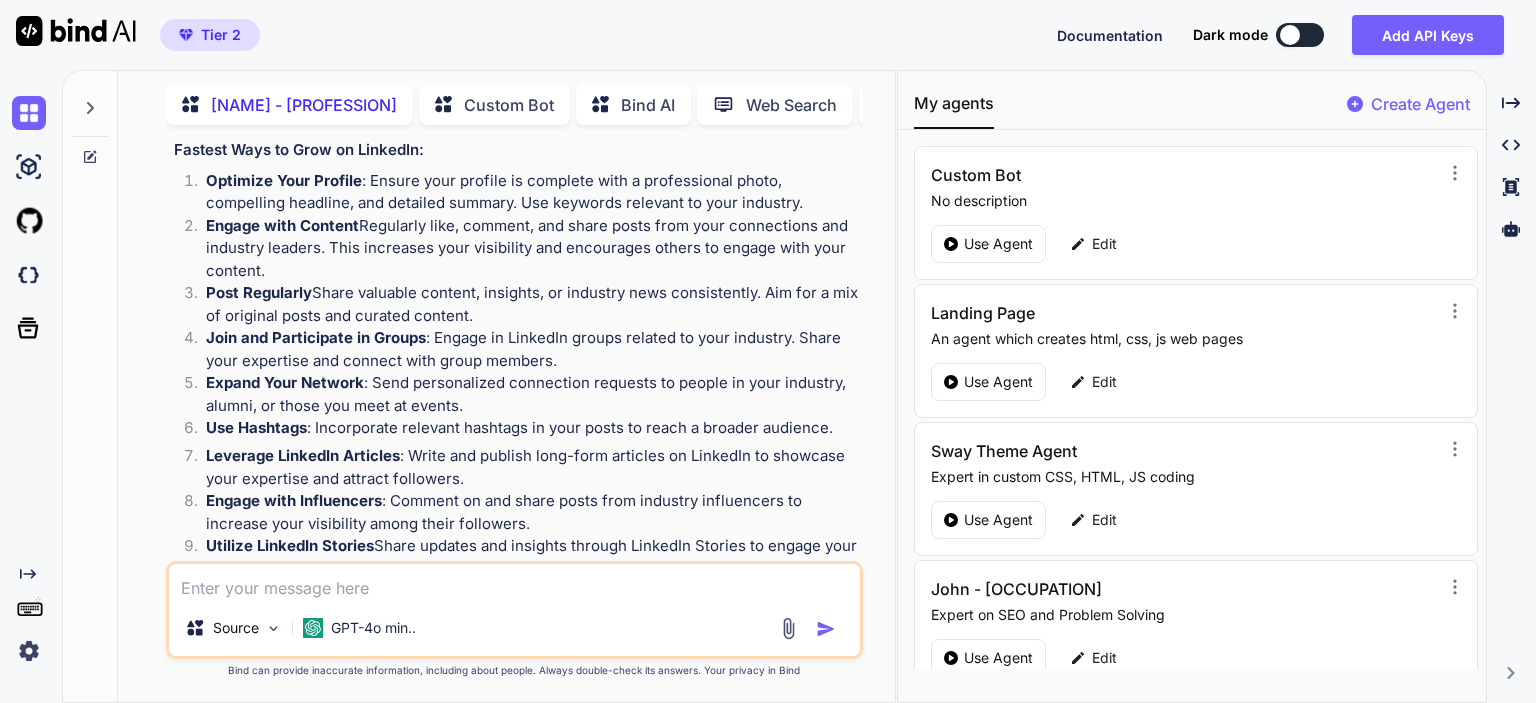 click at bounding box center [514, 582] 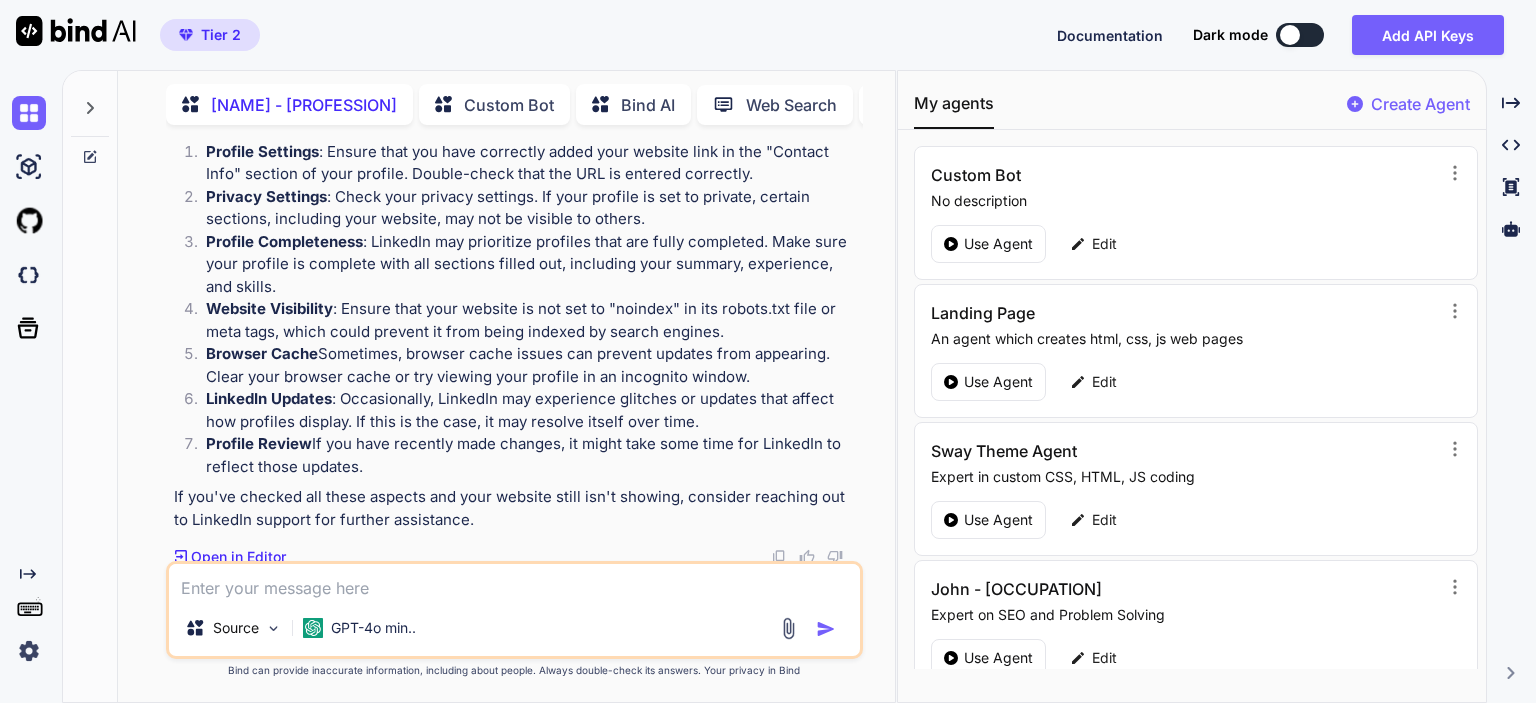 scroll, scrollTop: 8000, scrollLeft: 0, axis: vertical 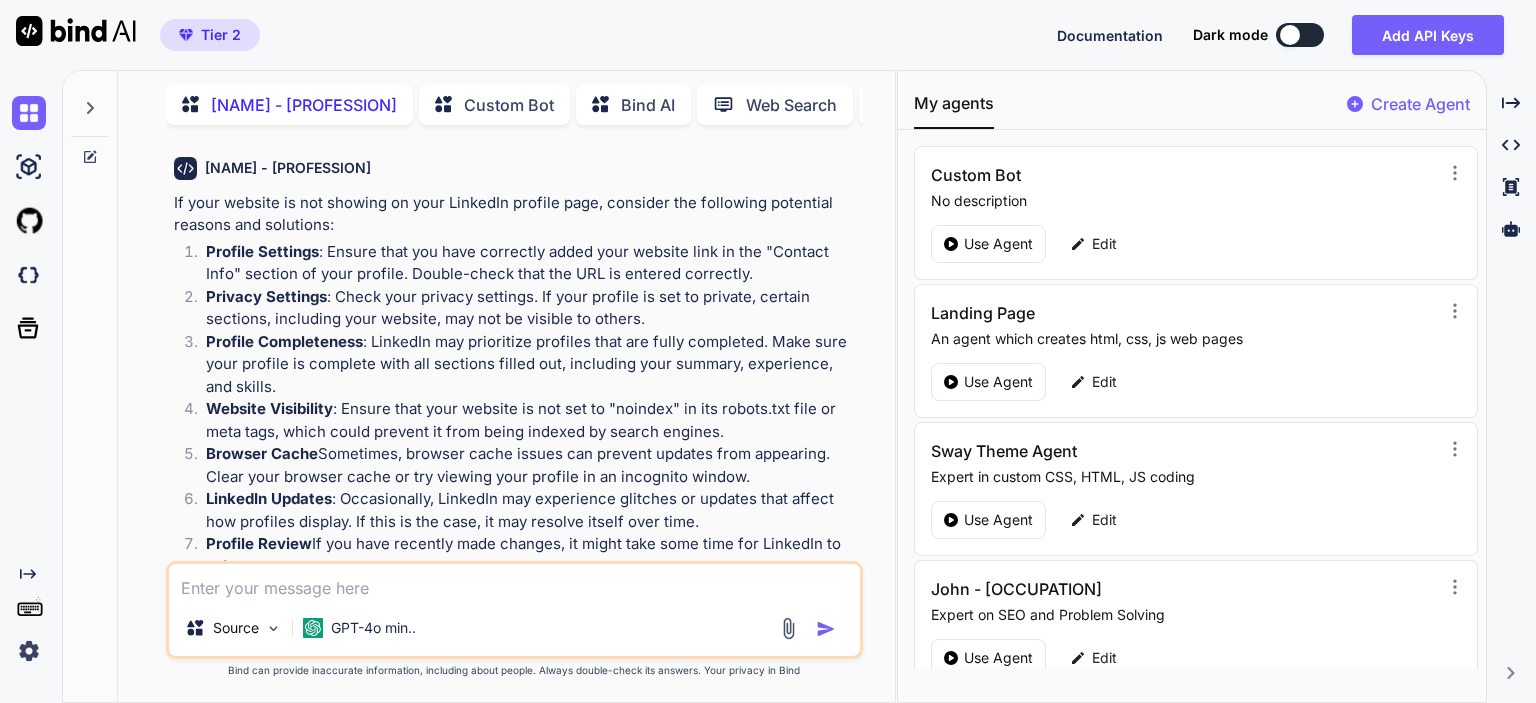 click at bounding box center (514, 582) 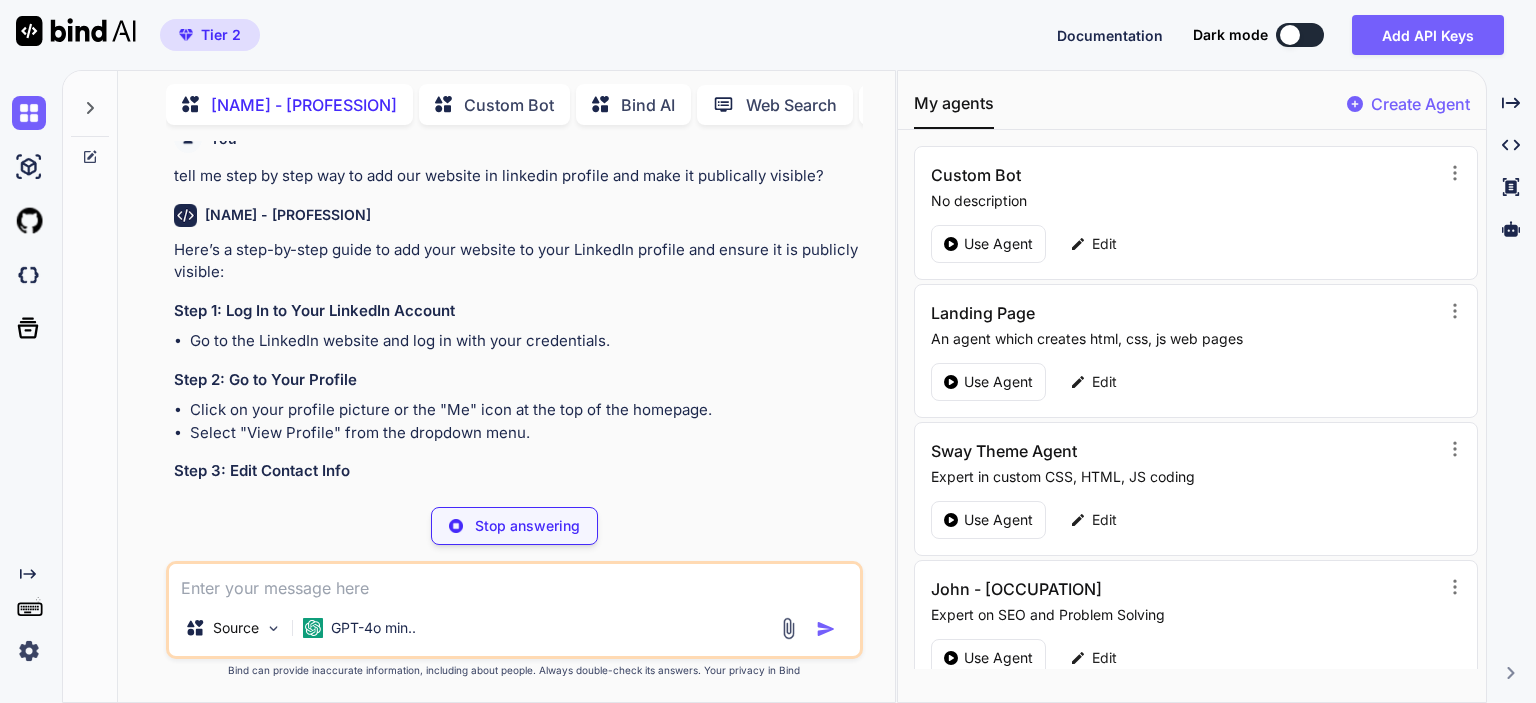 scroll, scrollTop: 8612, scrollLeft: 0, axis: vertical 